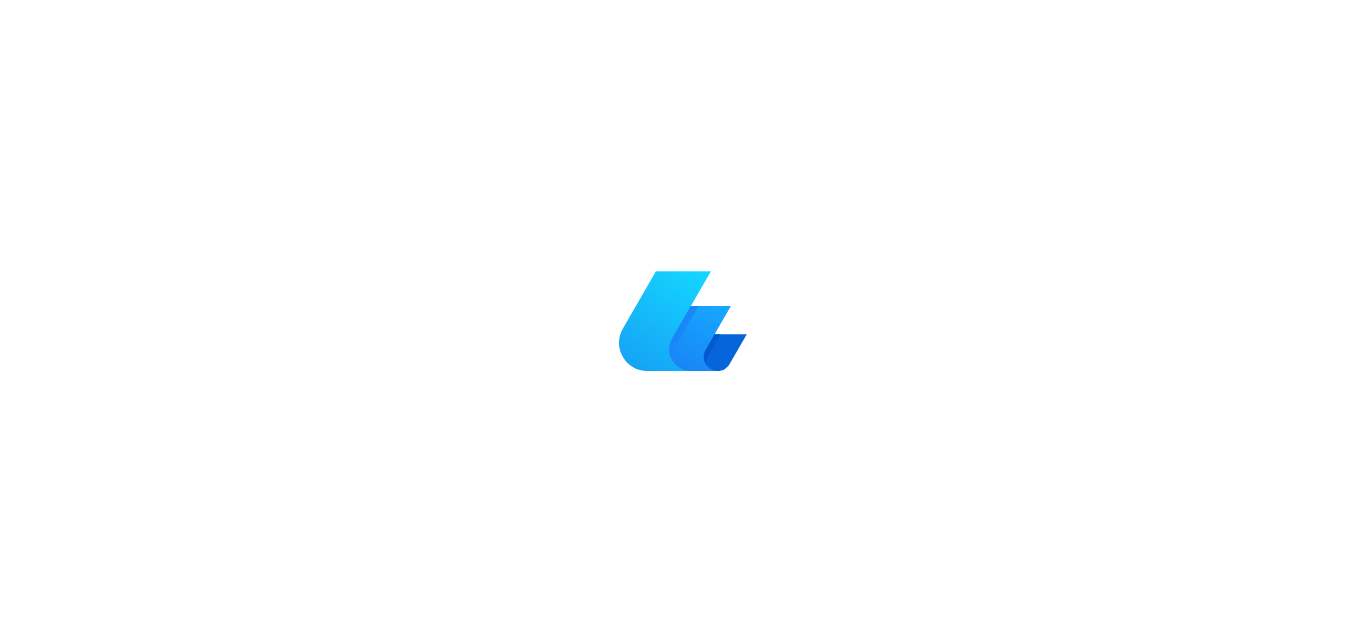 scroll, scrollTop: 0, scrollLeft: 0, axis: both 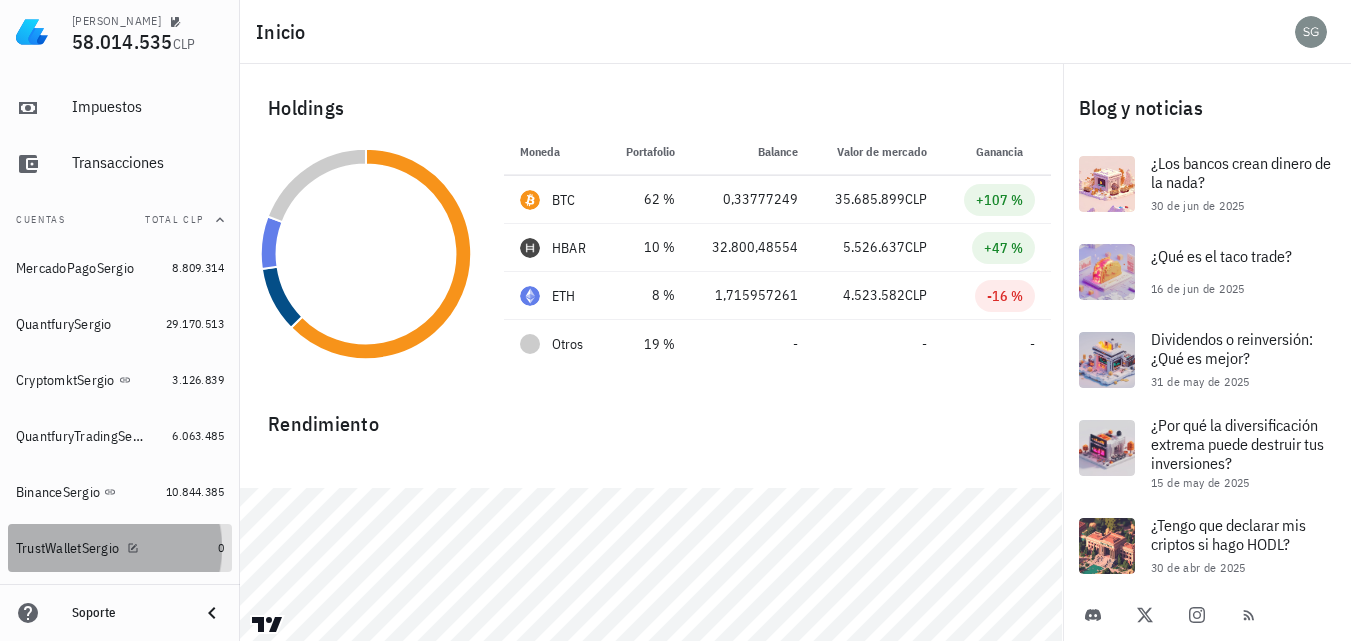 click on "TrustWalletSergio" at bounding box center (67, 548) 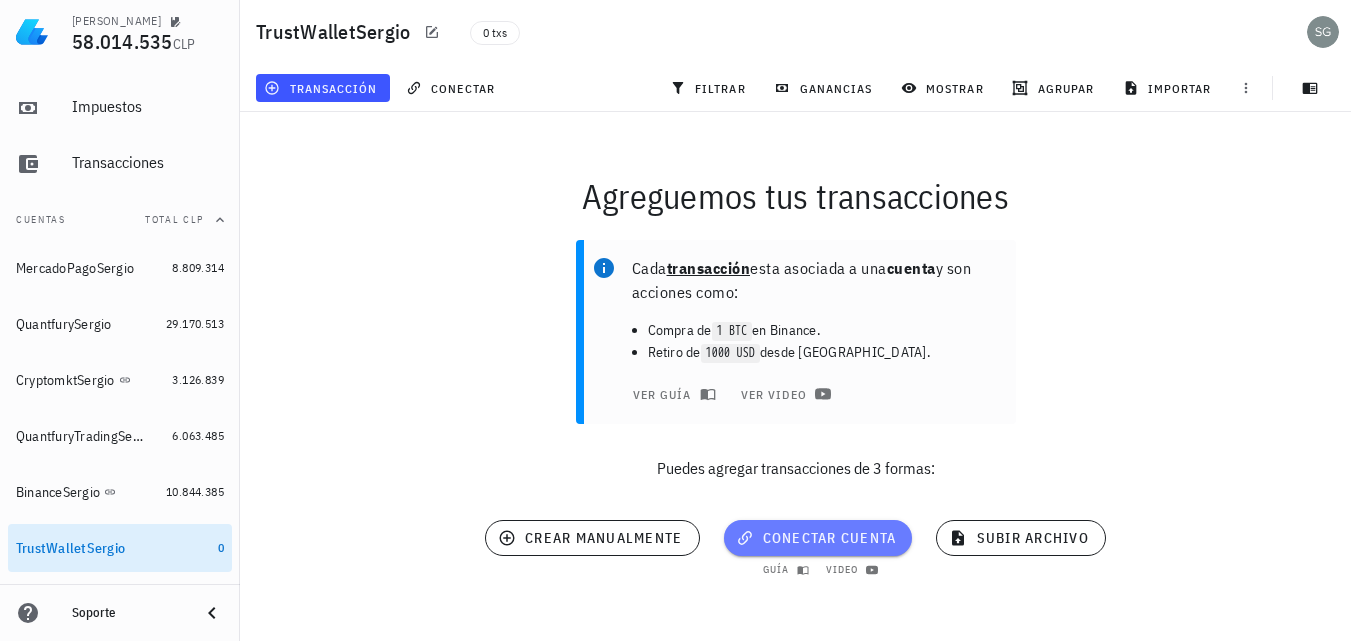click on "conectar cuenta" at bounding box center [818, 538] 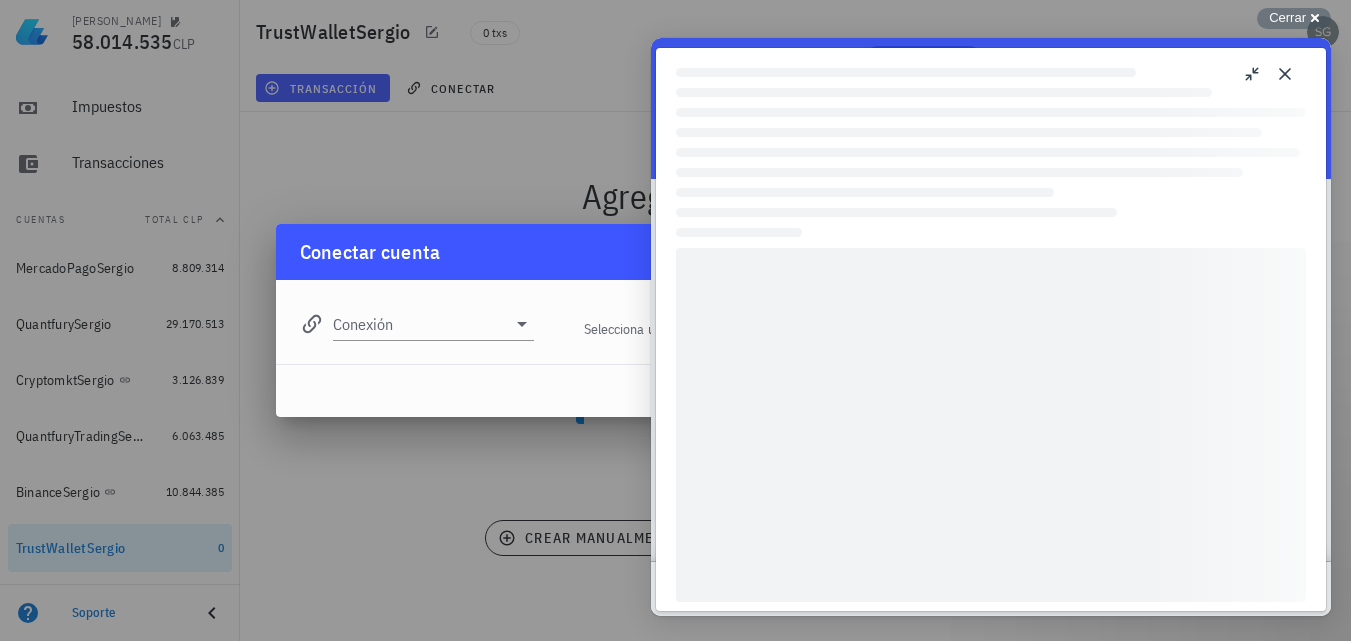 scroll, scrollTop: 0, scrollLeft: 0, axis: both 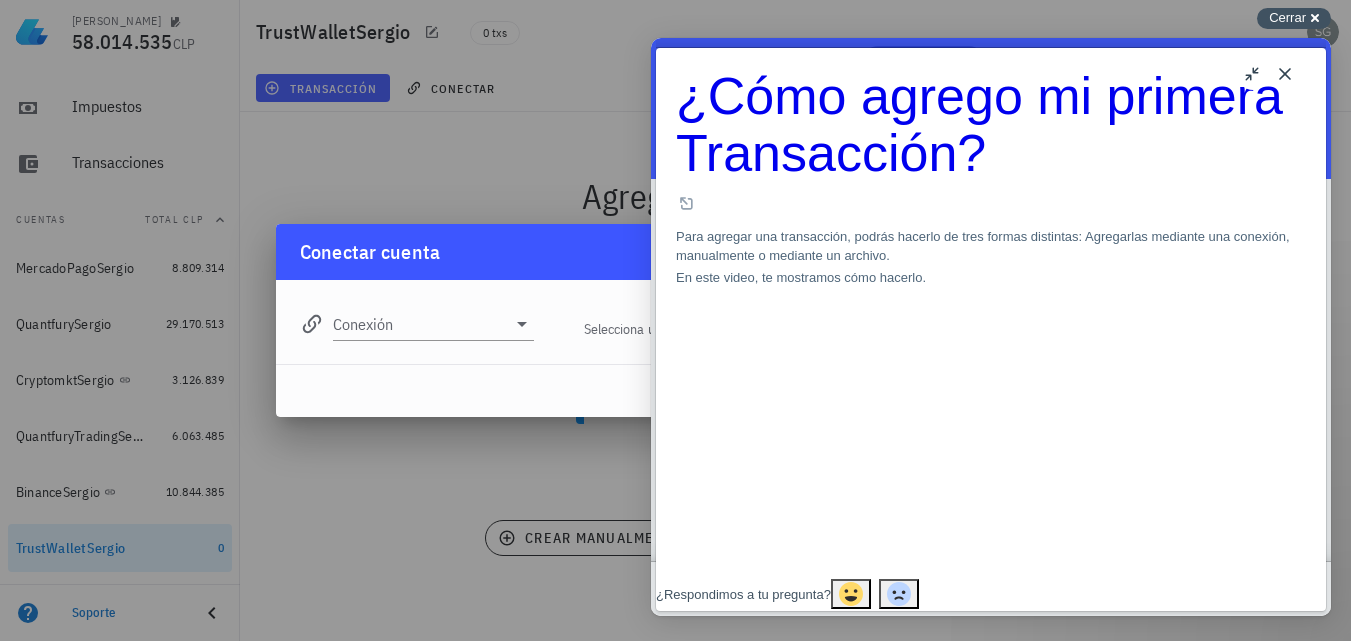 click on "Cerrar" at bounding box center [1287, 17] 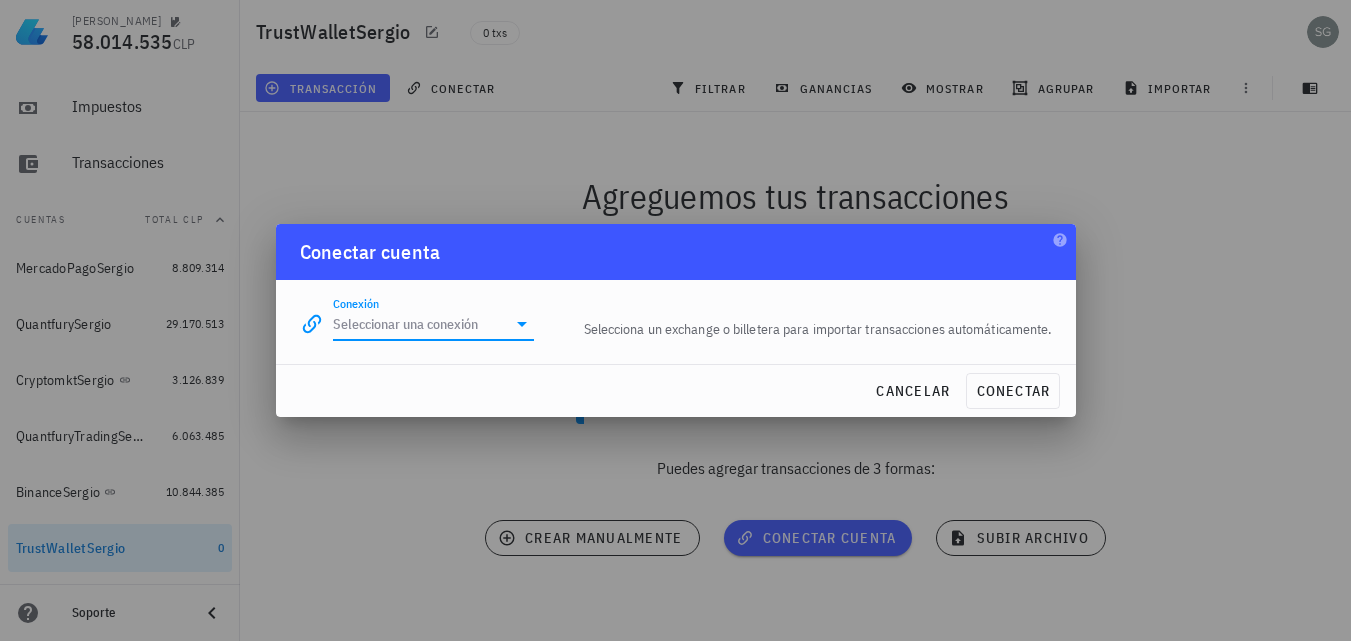 click on "Conexión" at bounding box center [420, 324] 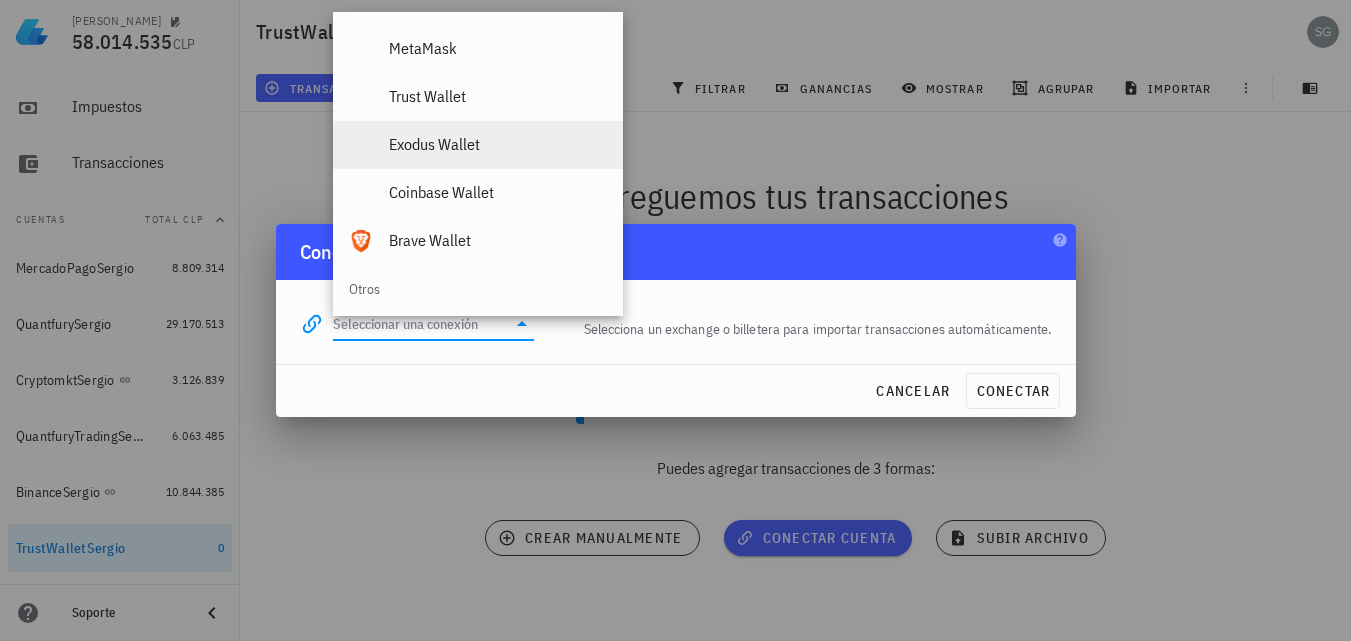 scroll, scrollTop: 1304, scrollLeft: 0, axis: vertical 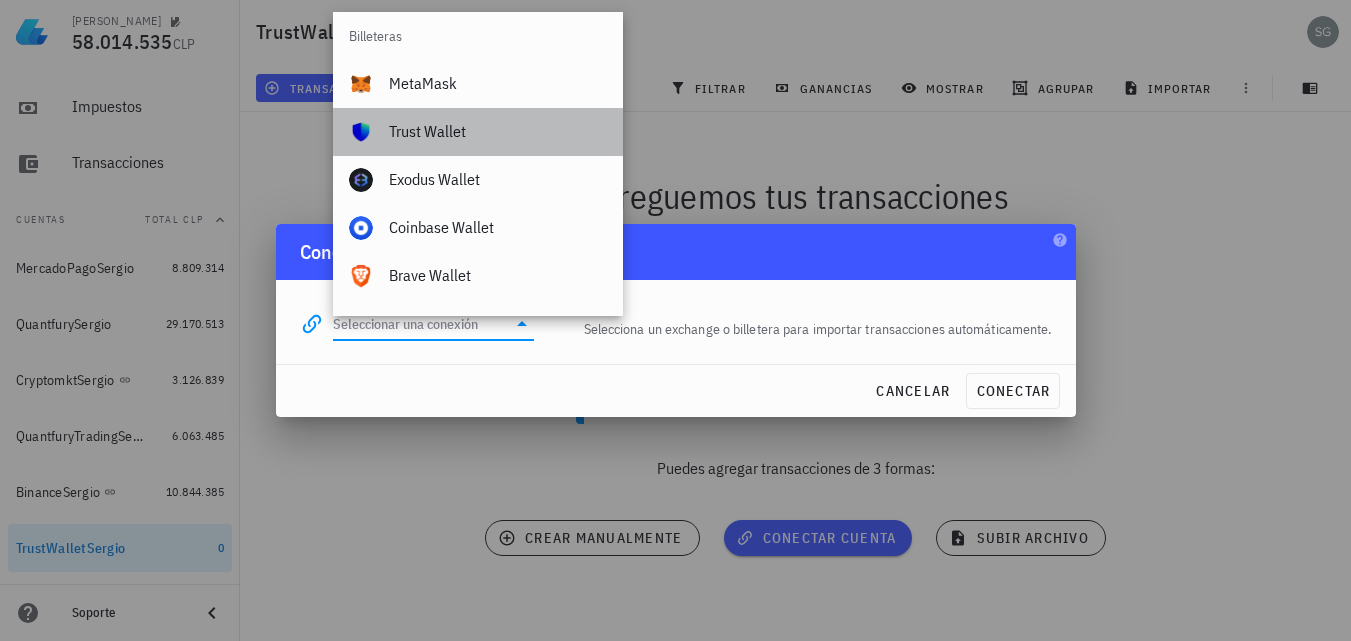 click on "Trust Wallet" at bounding box center [498, 131] 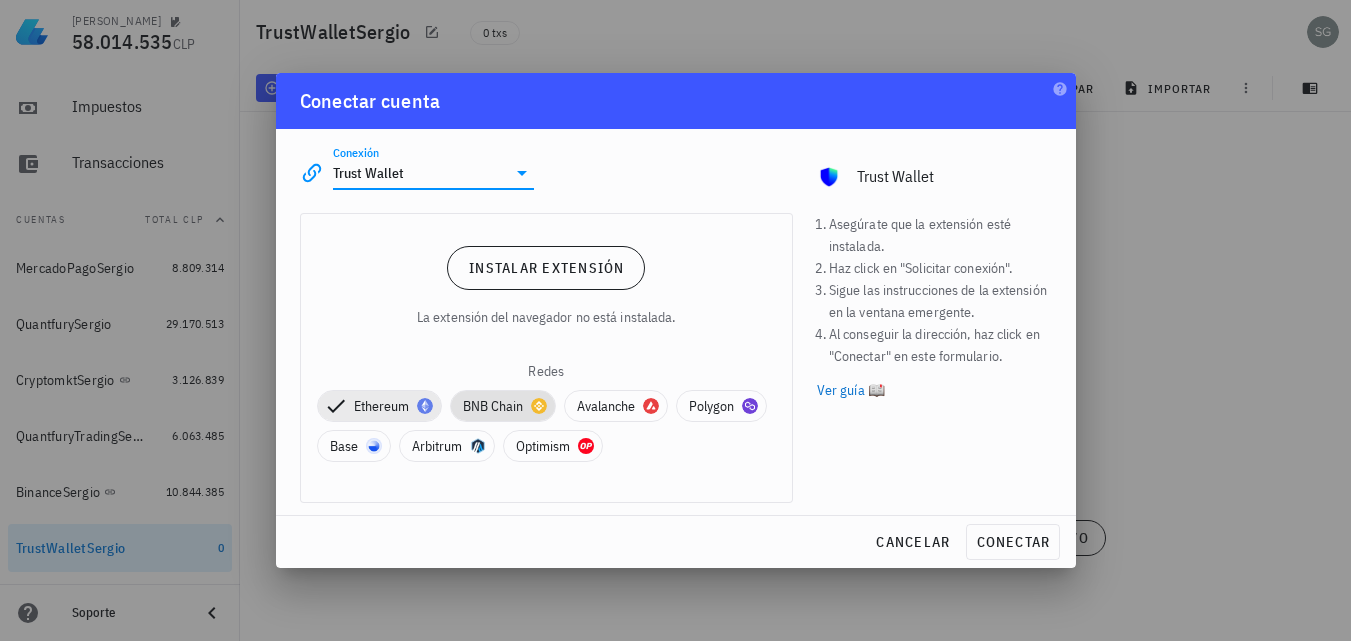 click on "BNB Chain" at bounding box center (503, 406) 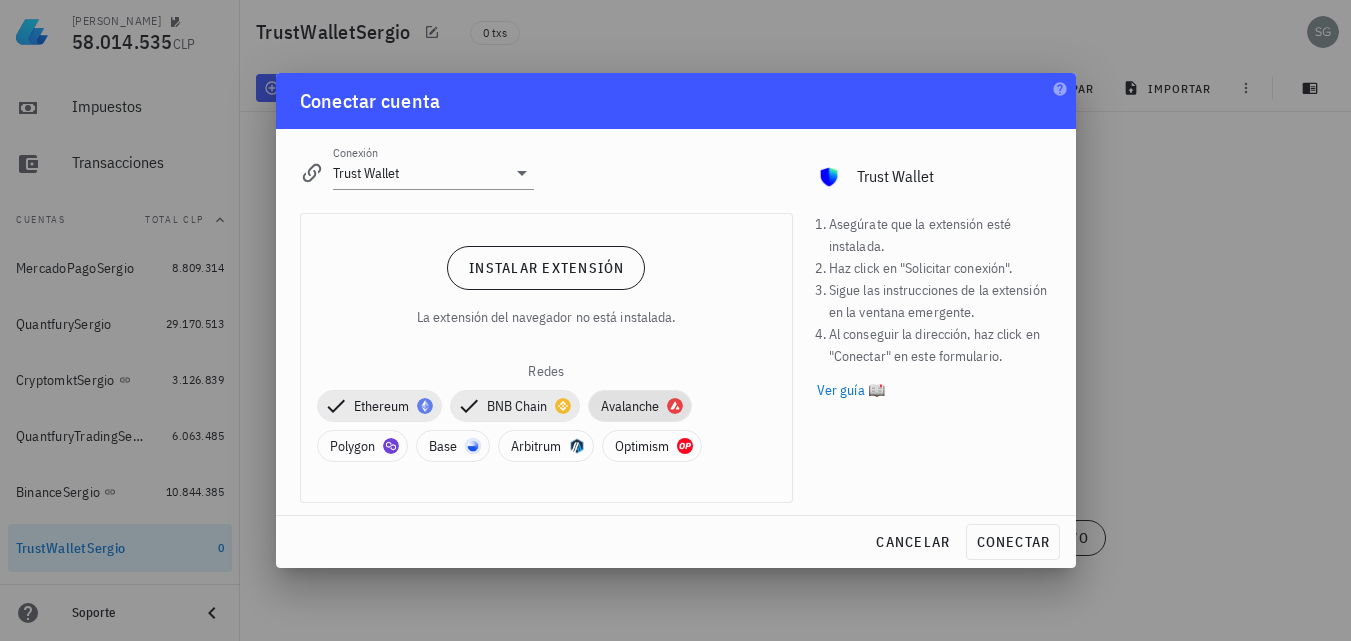 click on "Ethereum
BNB Chain
Avalanche
Polygon
Base
[GEOGRAPHIC_DATA]
Optimism" at bounding box center [546, 426] 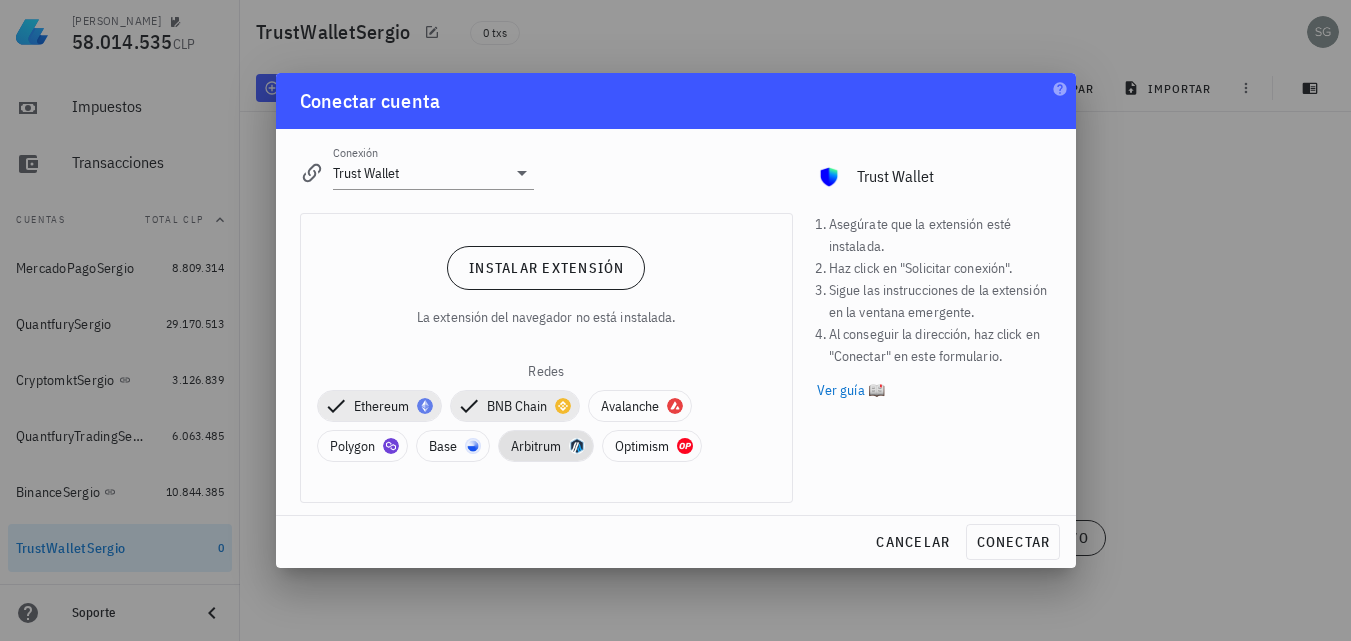 click on "Arbitrum" at bounding box center [546, 446] 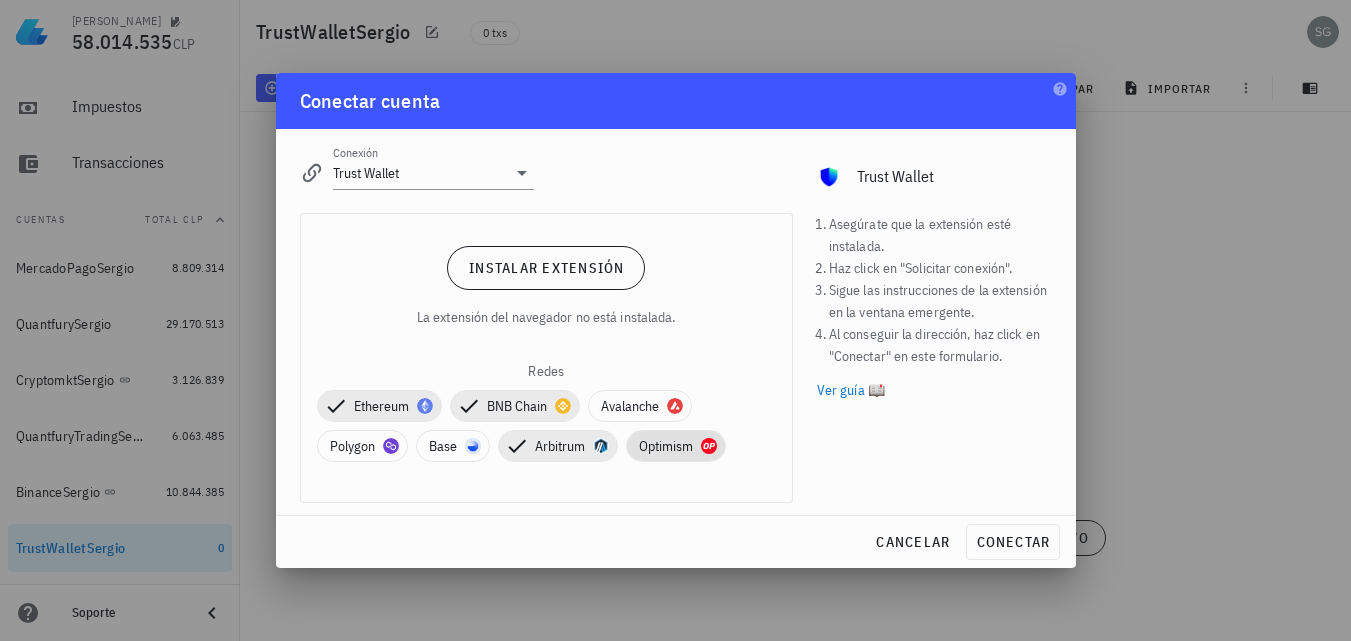 click on "Optimism" at bounding box center [676, 446] 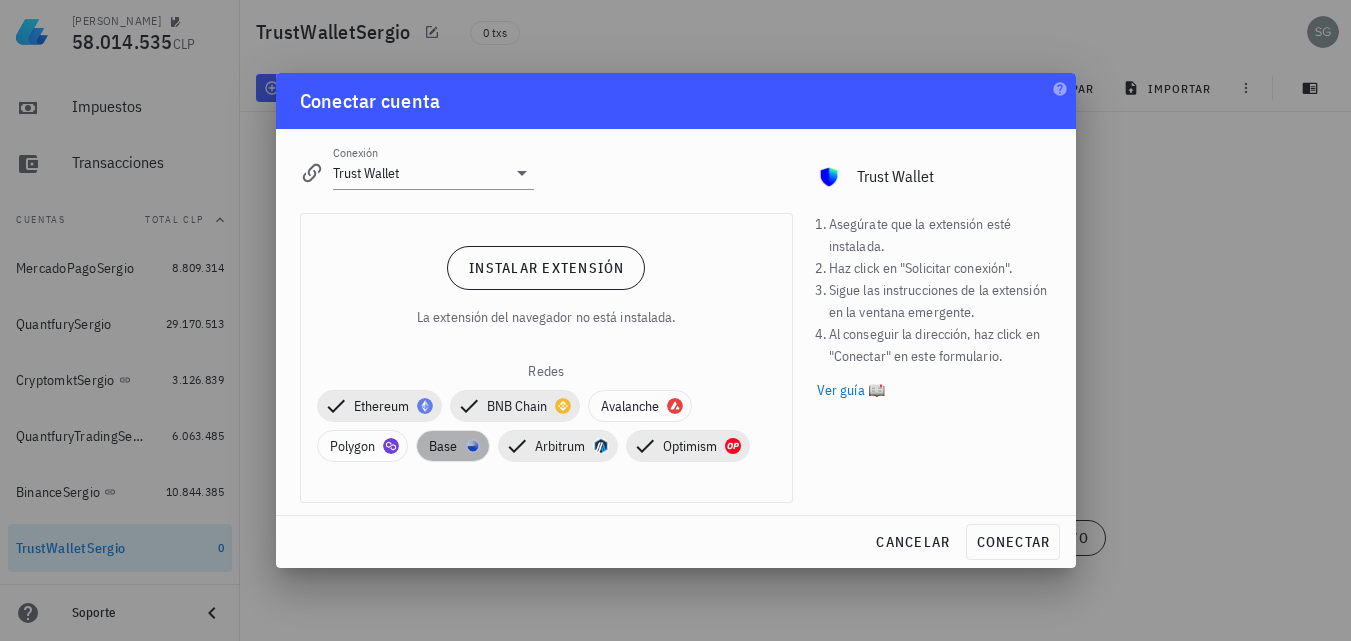 click on "Base" at bounding box center (453, 446) 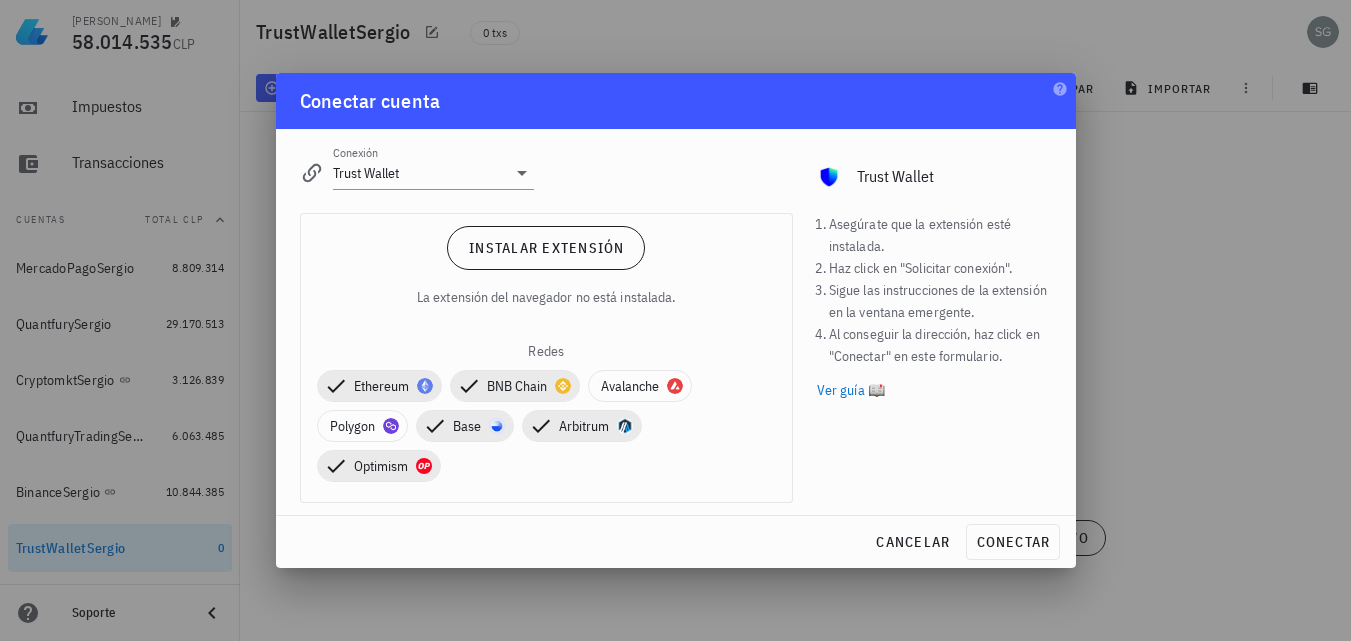 click on "Ethereum
BNB Chain
Avalanche
Polygon
Base
[GEOGRAPHIC_DATA]
Optimism" at bounding box center (546, 426) 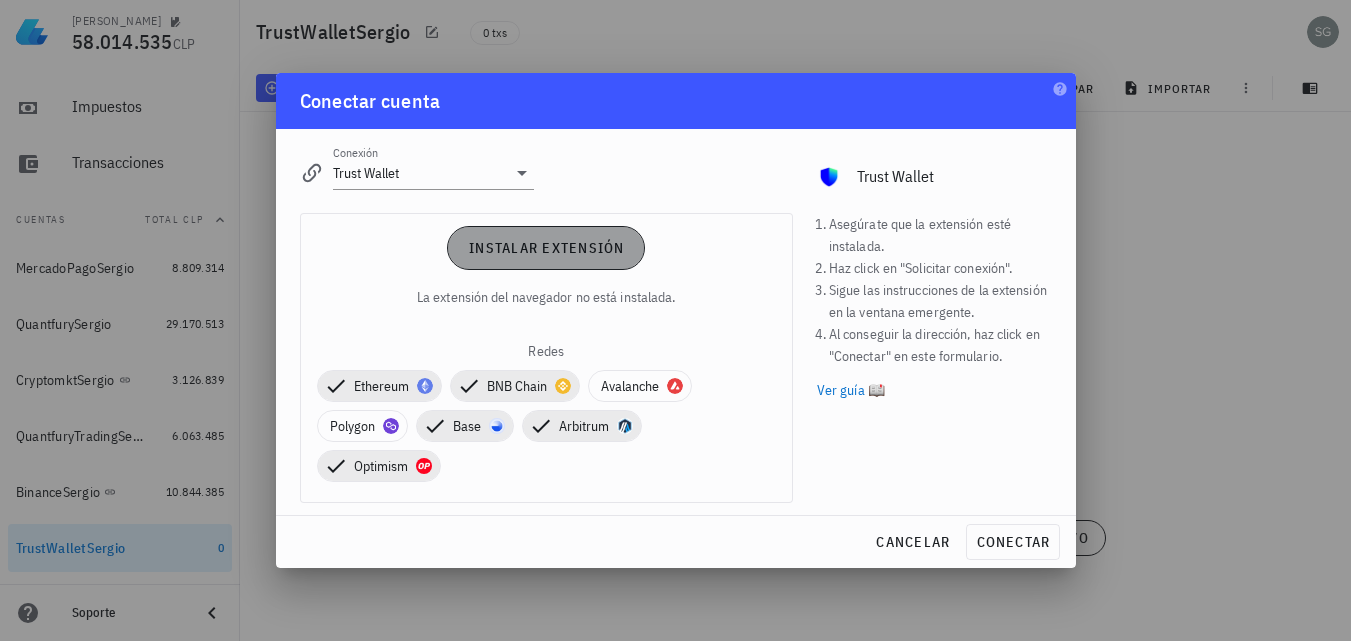 click on "Instalar extensión" at bounding box center (546, 248) 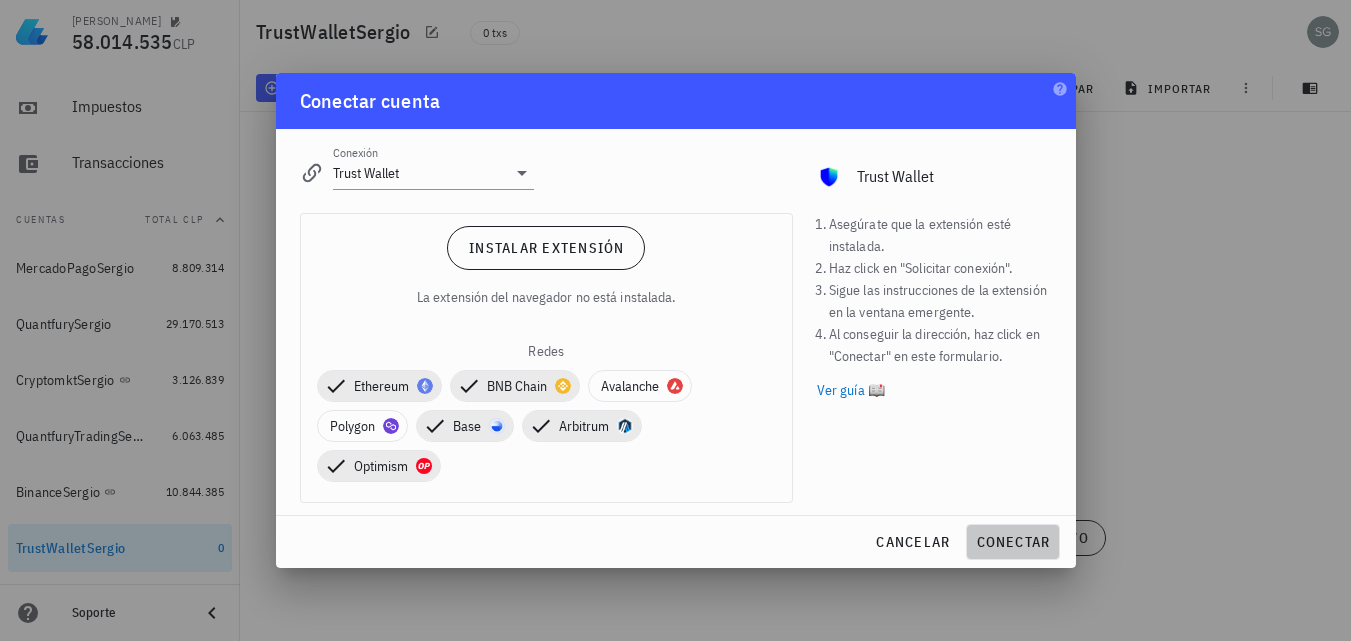 click on "conectar" at bounding box center [1012, 542] 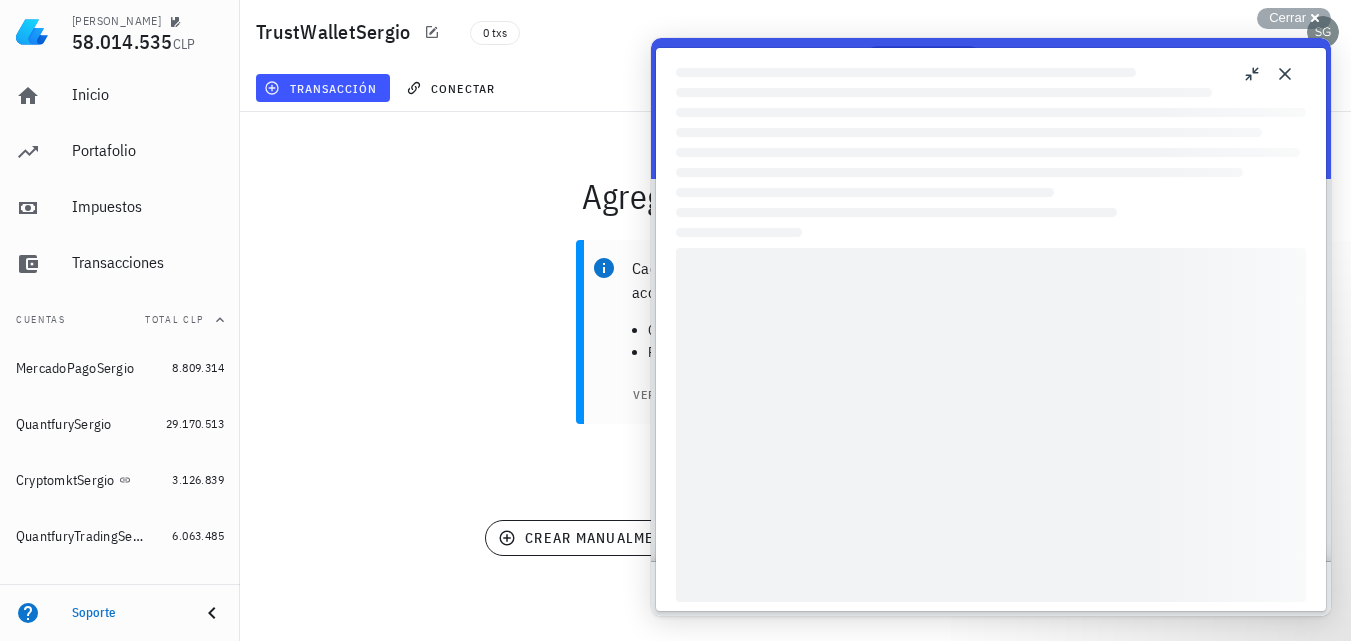 scroll, scrollTop: 0, scrollLeft: 0, axis: both 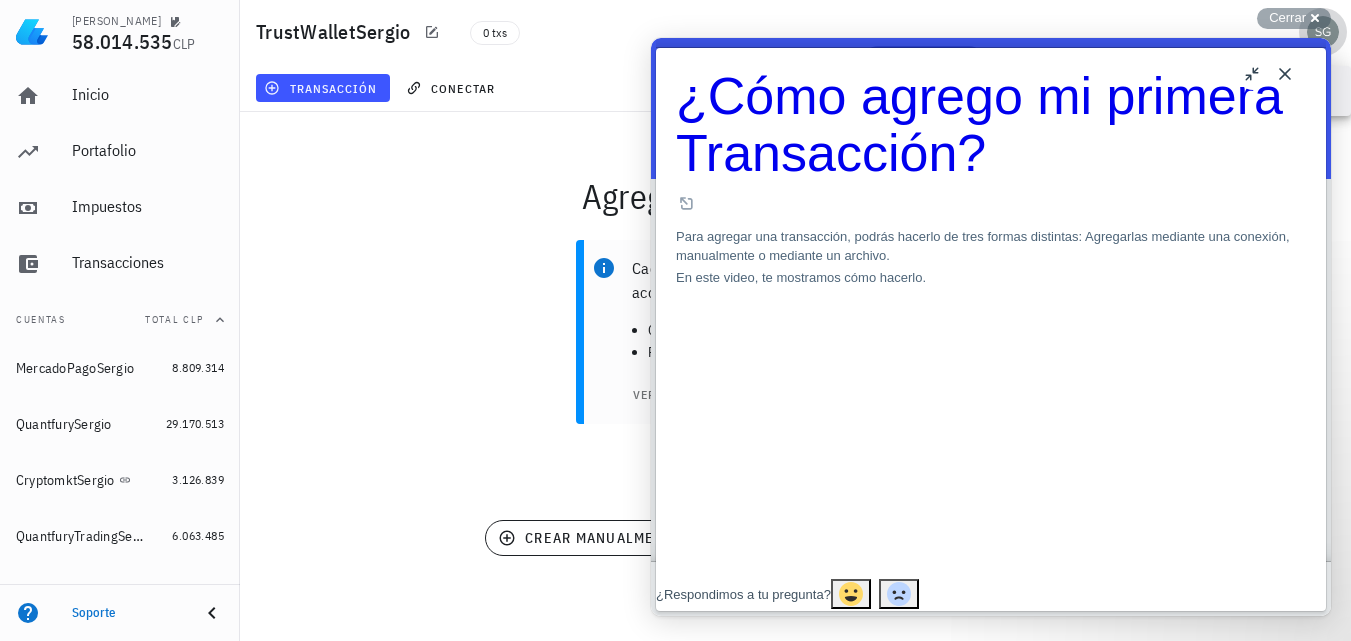 click at bounding box center (1323, 32) 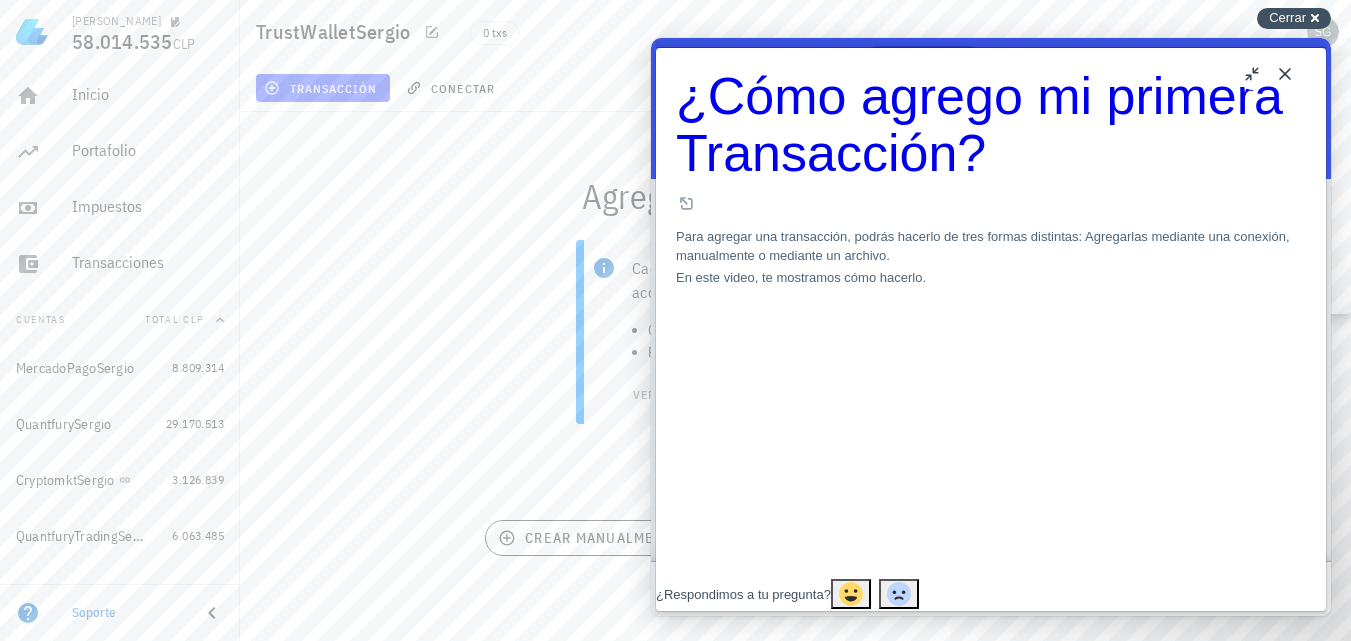 click on "Cerrar" at bounding box center [1287, 17] 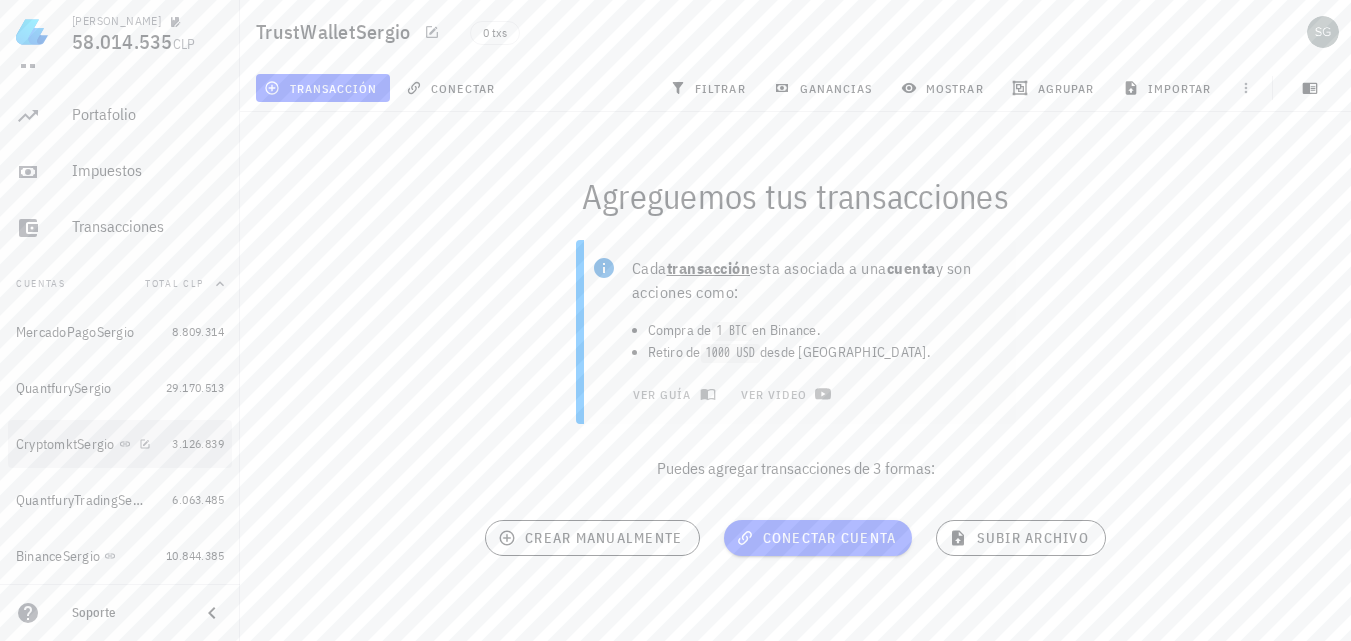 scroll, scrollTop: 100, scrollLeft: 0, axis: vertical 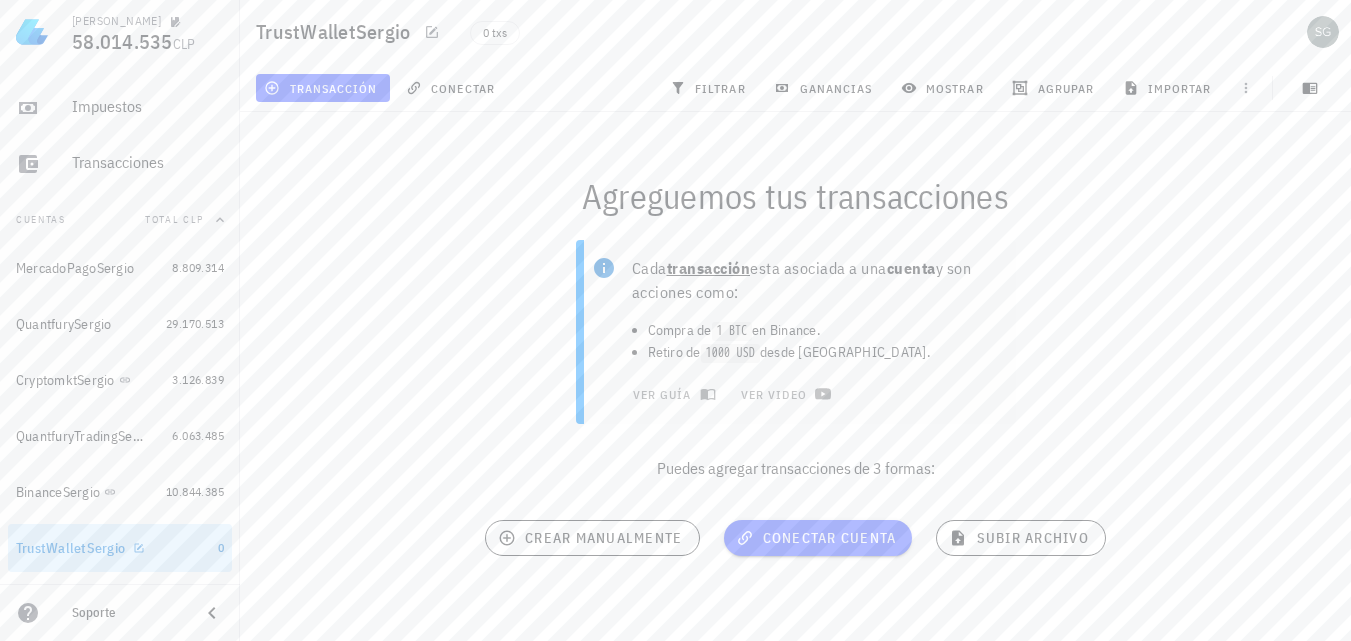 click on "TrustWalletSergio" at bounding box center [70, 548] 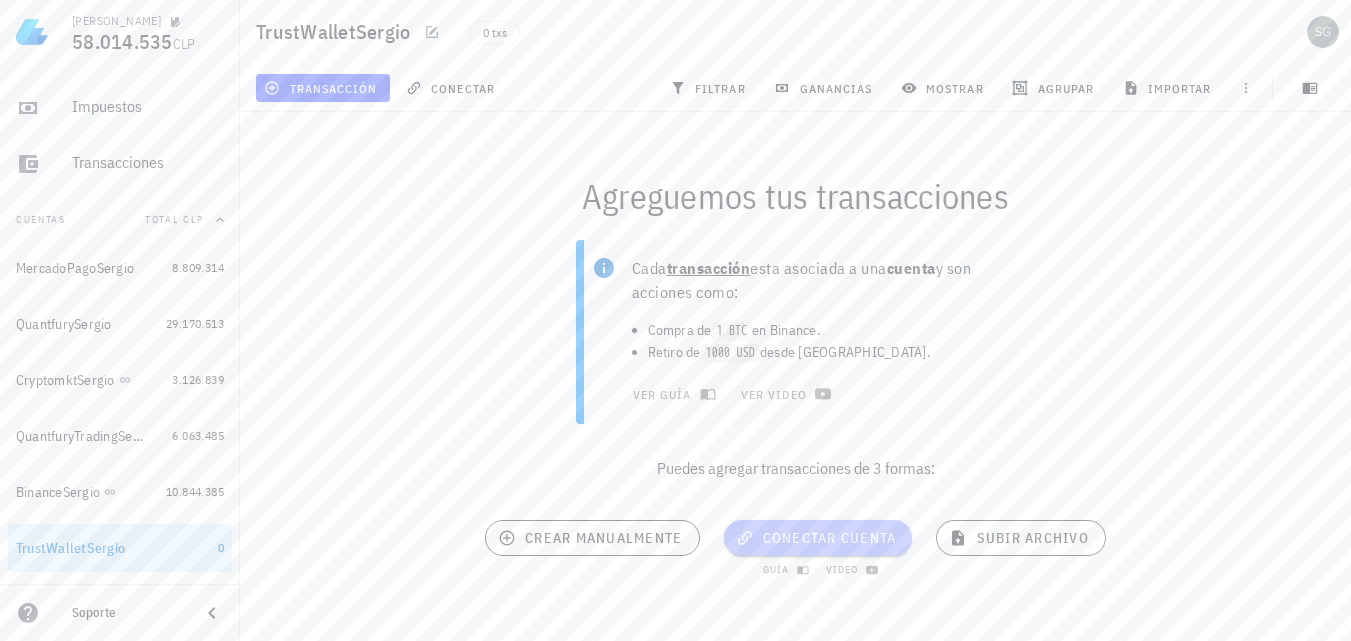 click on "conectar cuenta" at bounding box center [818, 538] 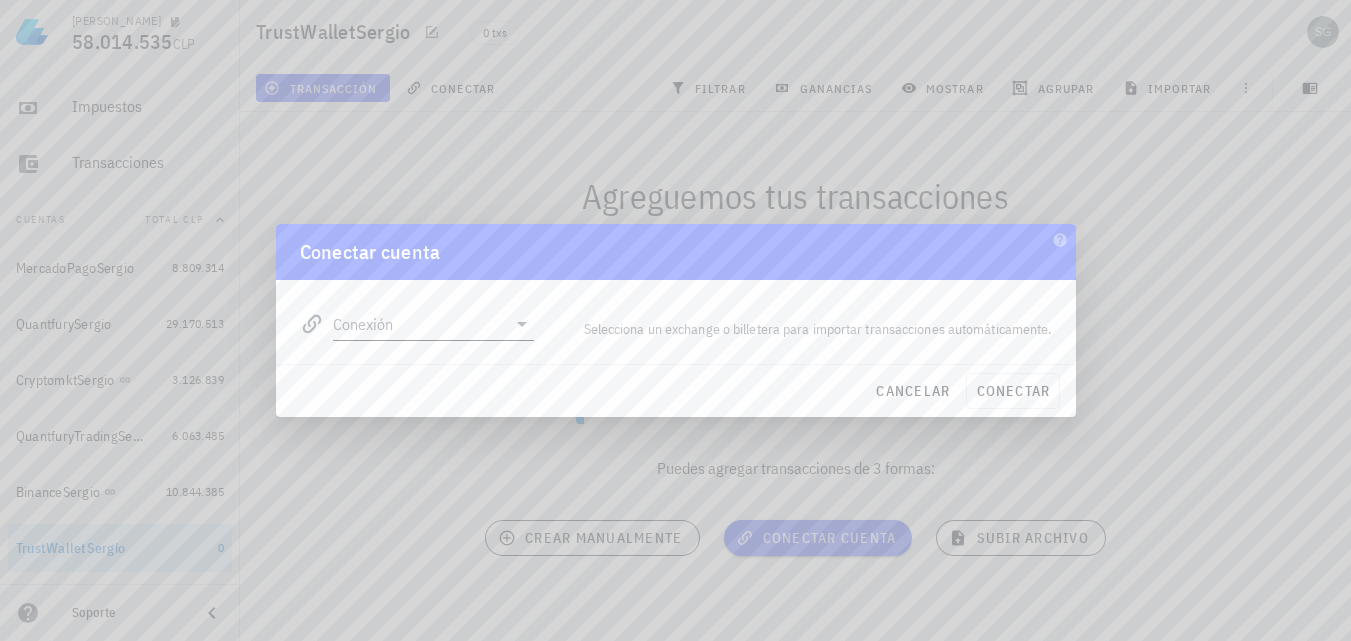 click on "Conexión" at bounding box center [420, 324] 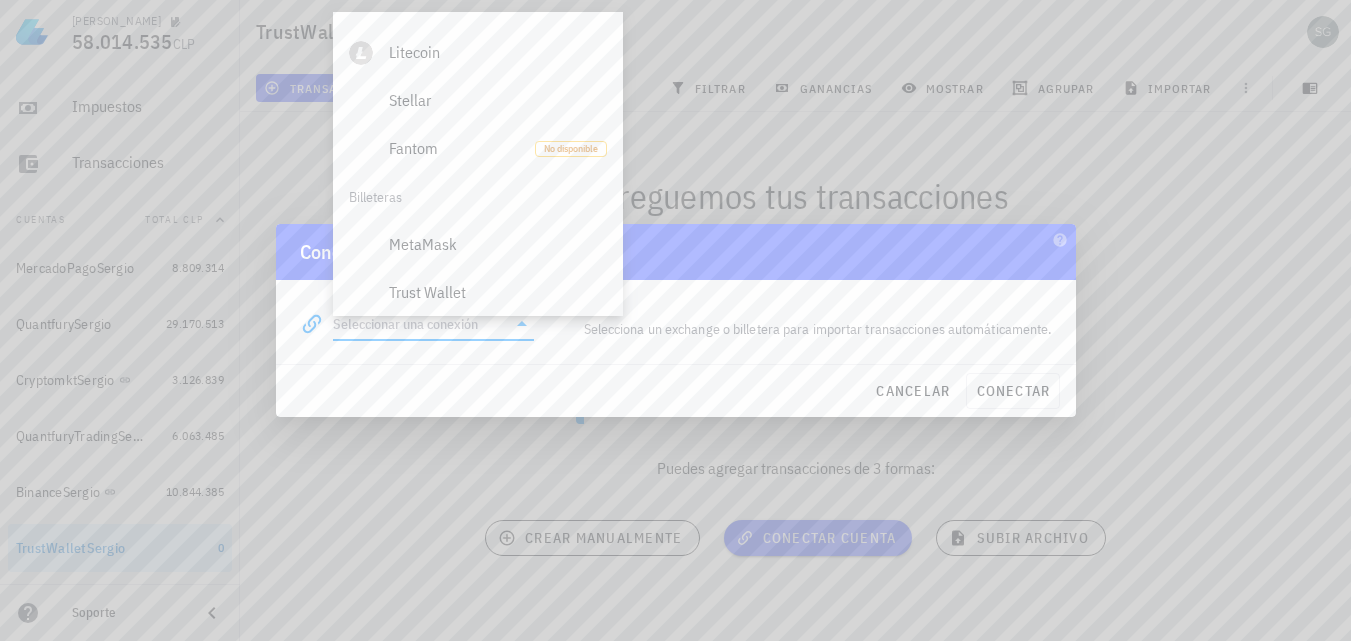 scroll, scrollTop: 1300, scrollLeft: 0, axis: vertical 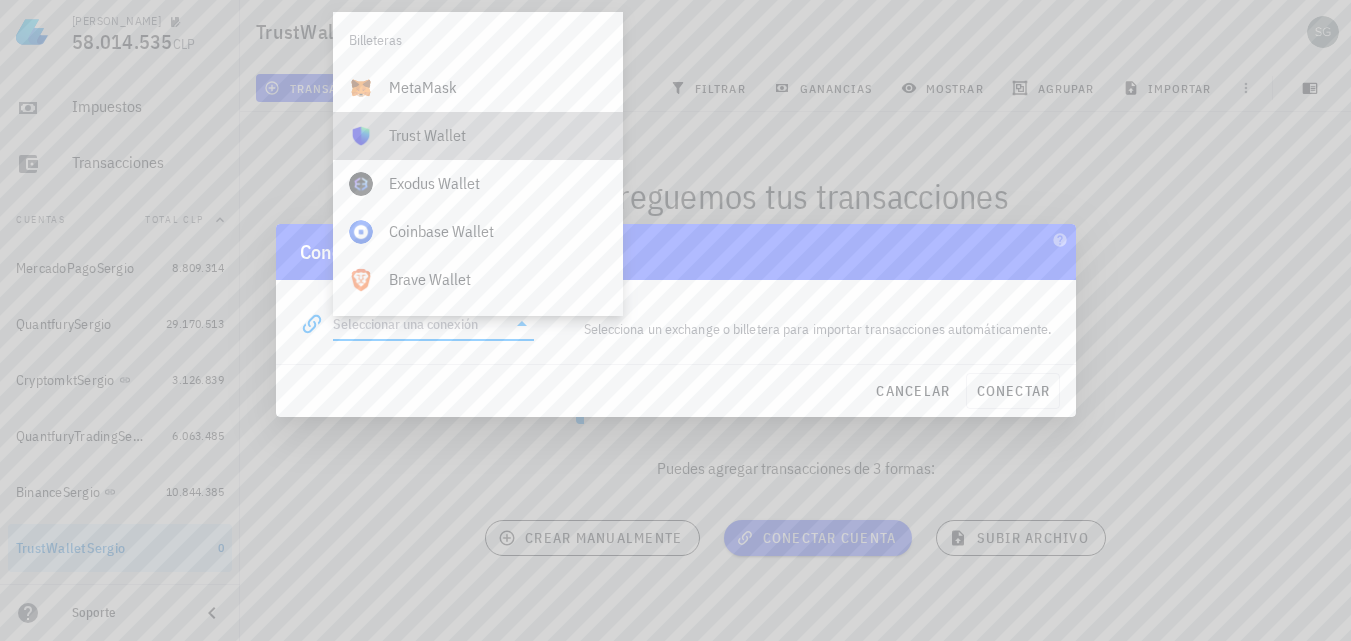 click on "Trust Wallet" at bounding box center (498, 135) 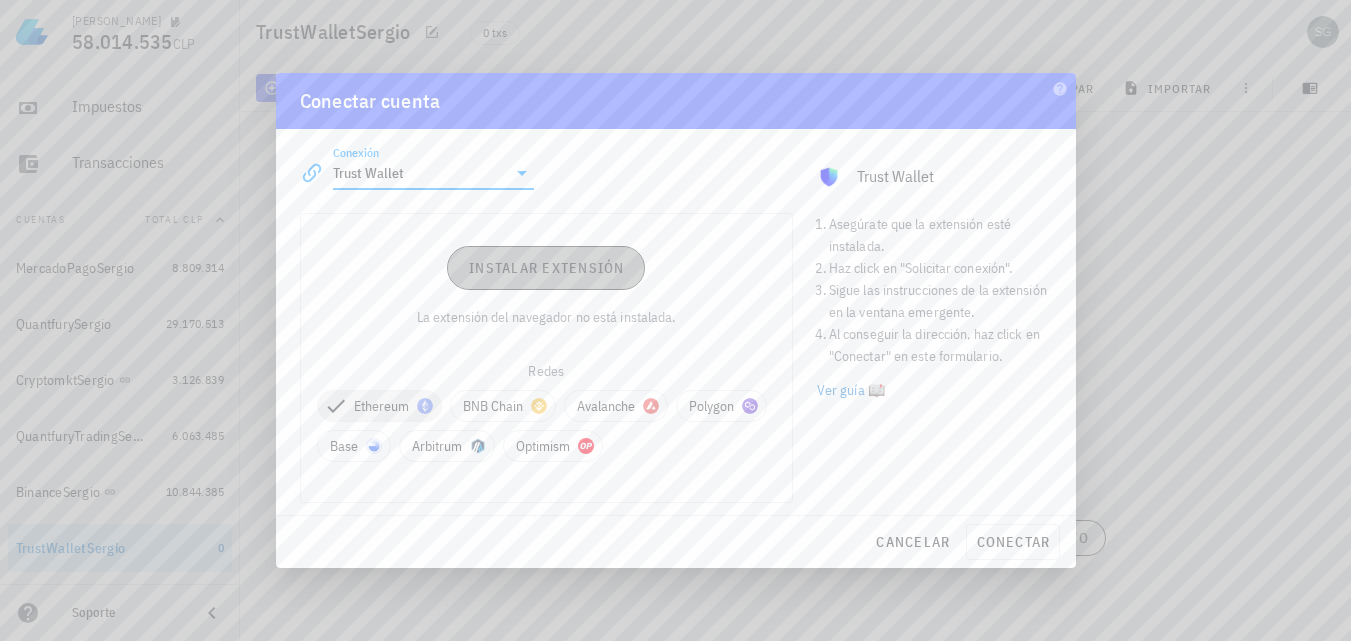 click on "Instalar extensión" at bounding box center (546, 268) 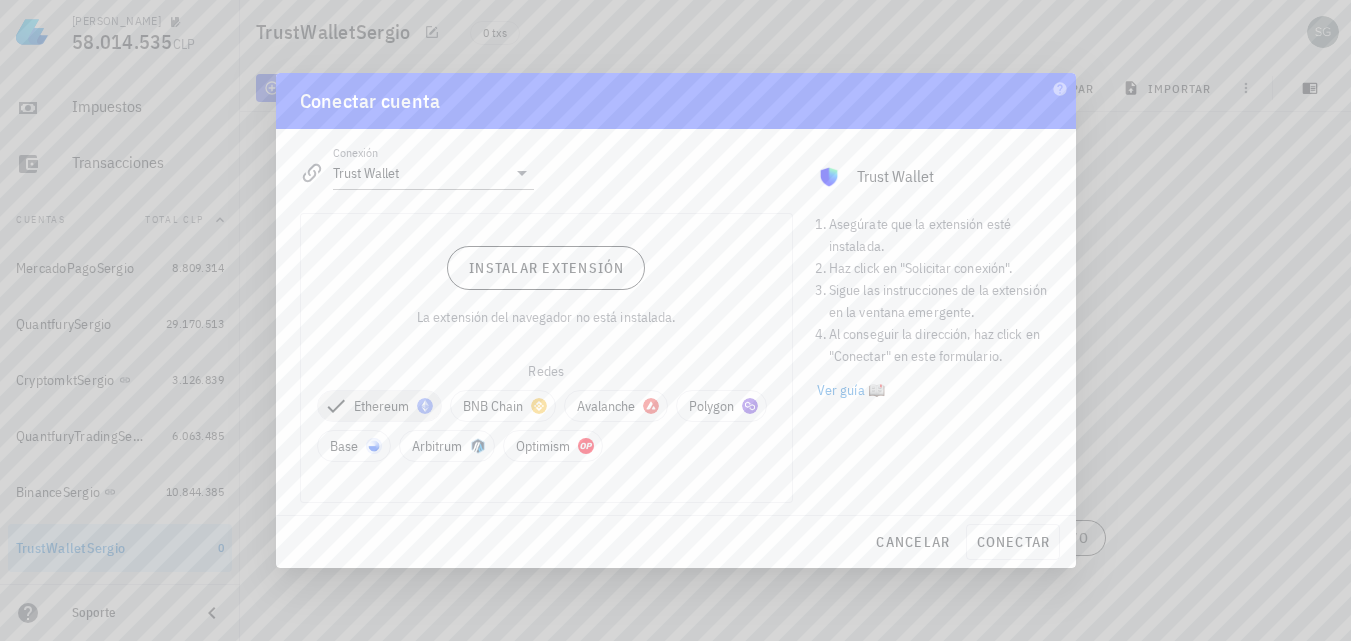 click on "Conexión Trust Wallet
editar
Trust Wallet" at bounding box center [676, 165] 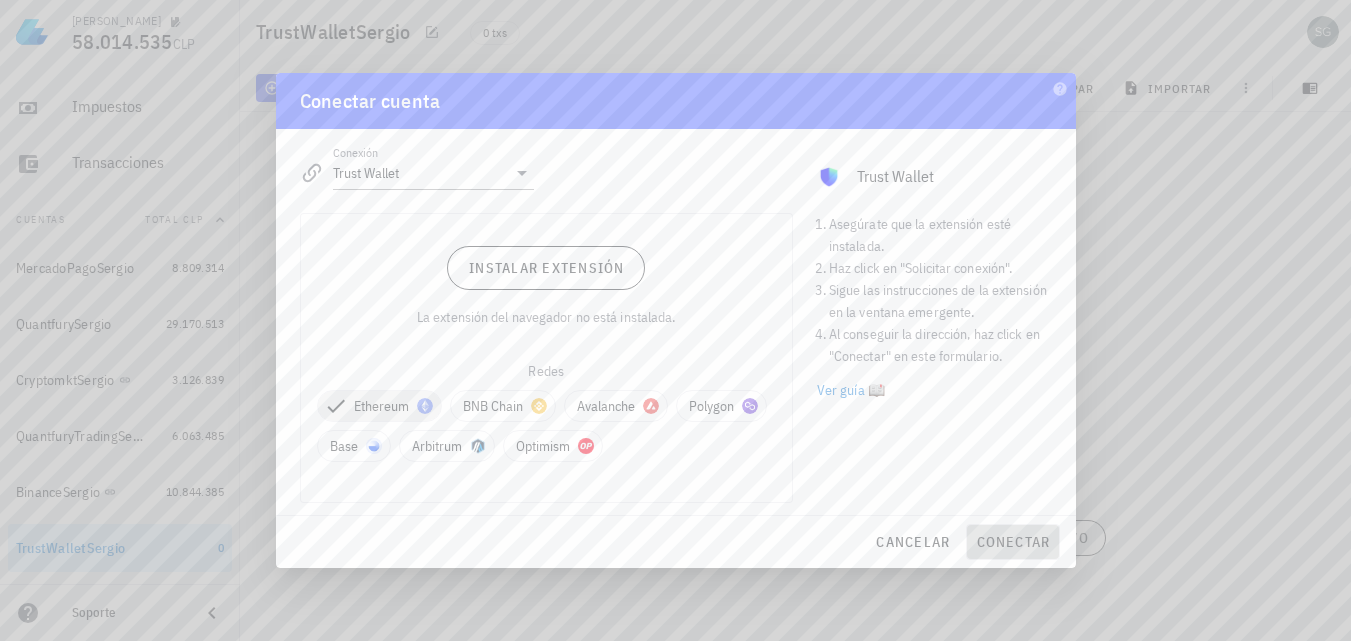 click on "conectar" at bounding box center [1012, 542] 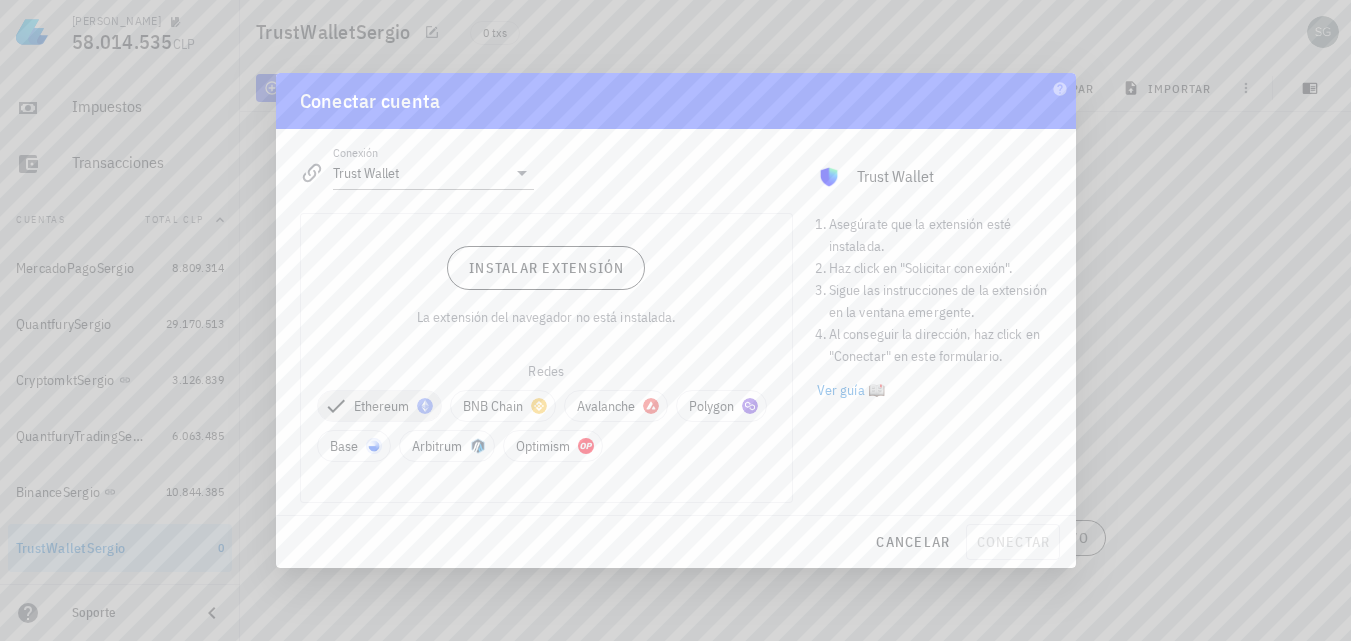 click on "Conectar cuenta" at bounding box center (676, 101) 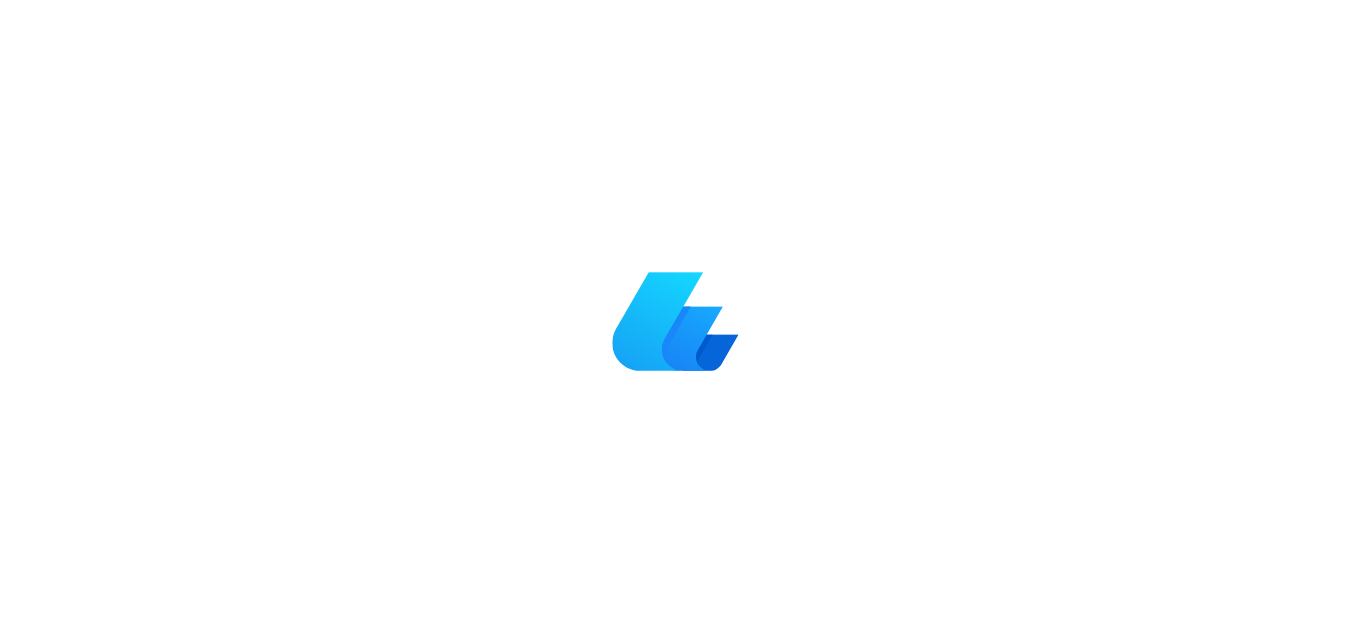 scroll, scrollTop: 0, scrollLeft: 0, axis: both 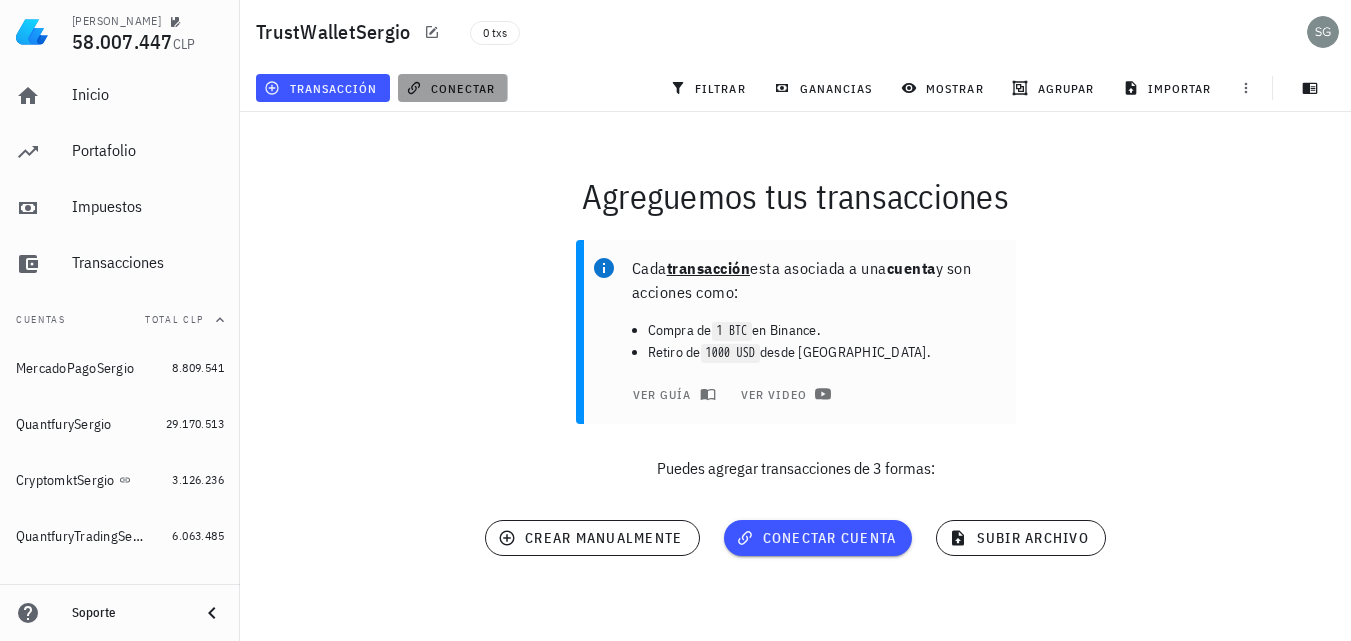 click on "conectar" at bounding box center (452, 88) 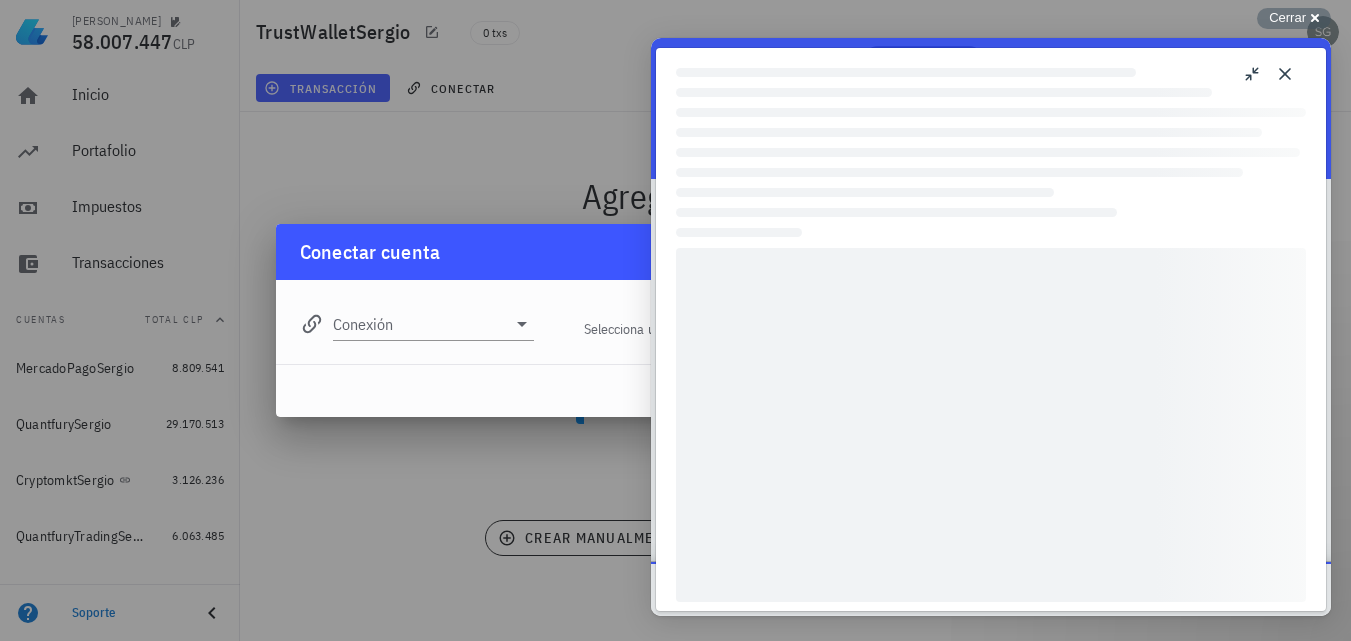 scroll, scrollTop: 0, scrollLeft: 0, axis: both 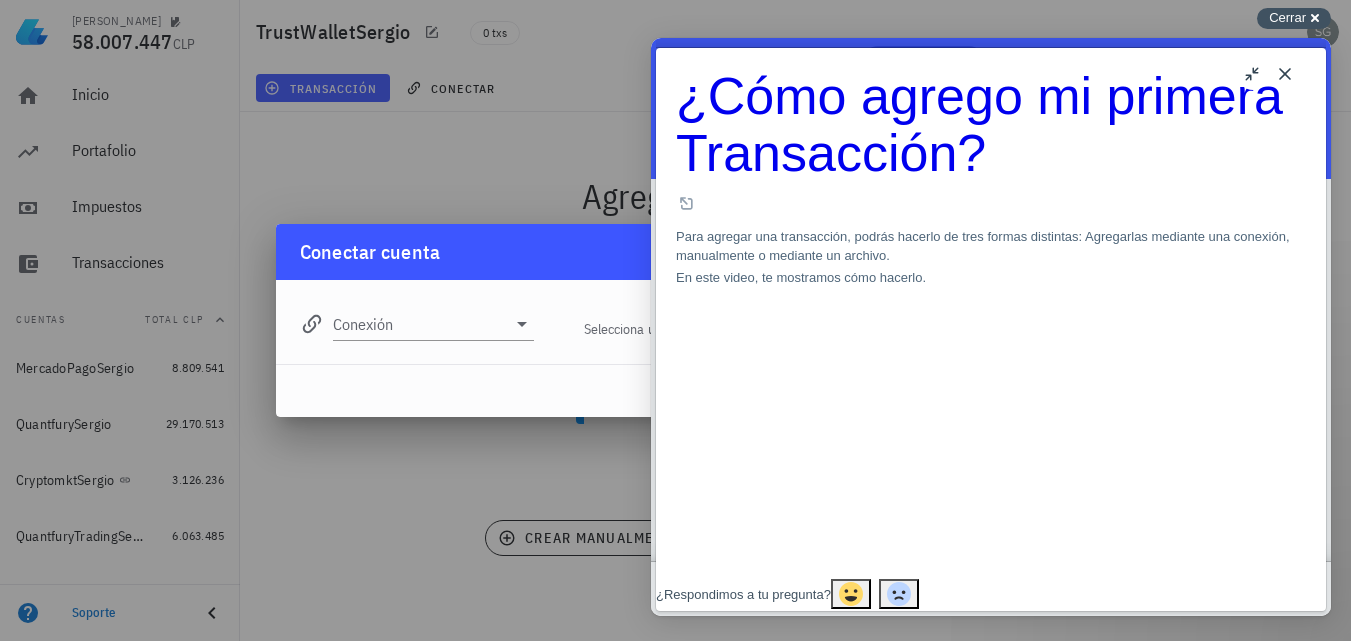 click on "Cerrar" at bounding box center [1287, 17] 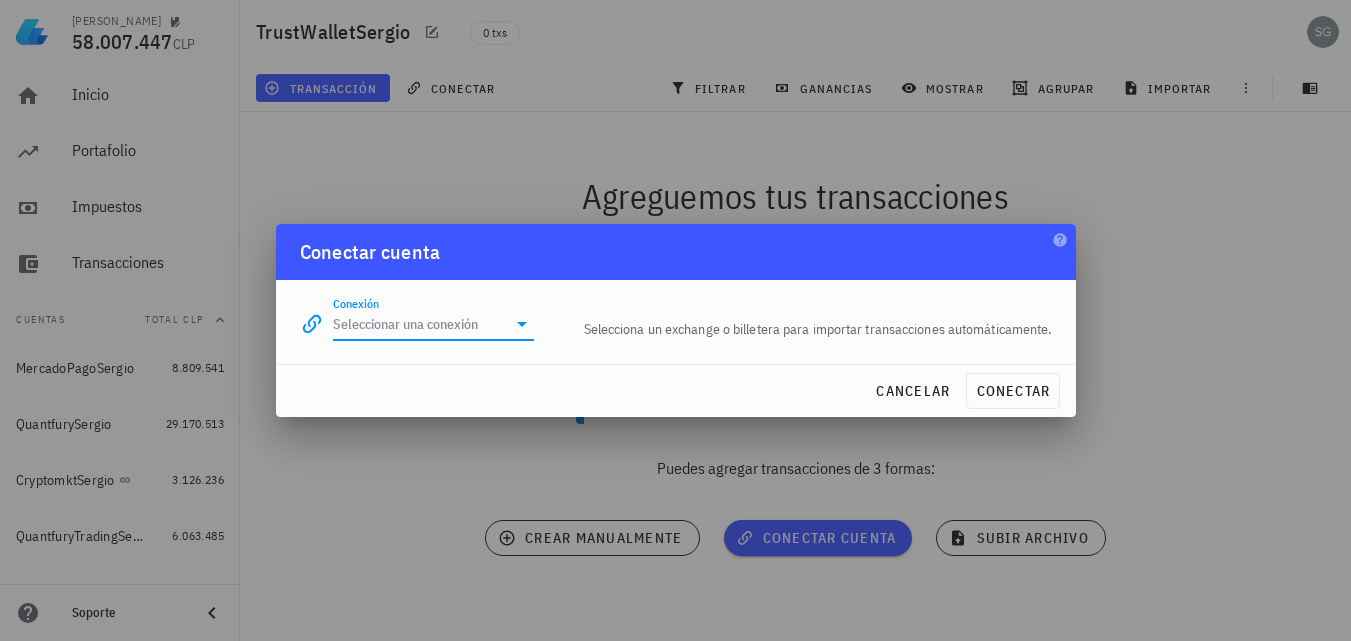 drag, startPoint x: 503, startPoint y: 310, endPoint x: 494, endPoint y: 327, distance: 19.235384 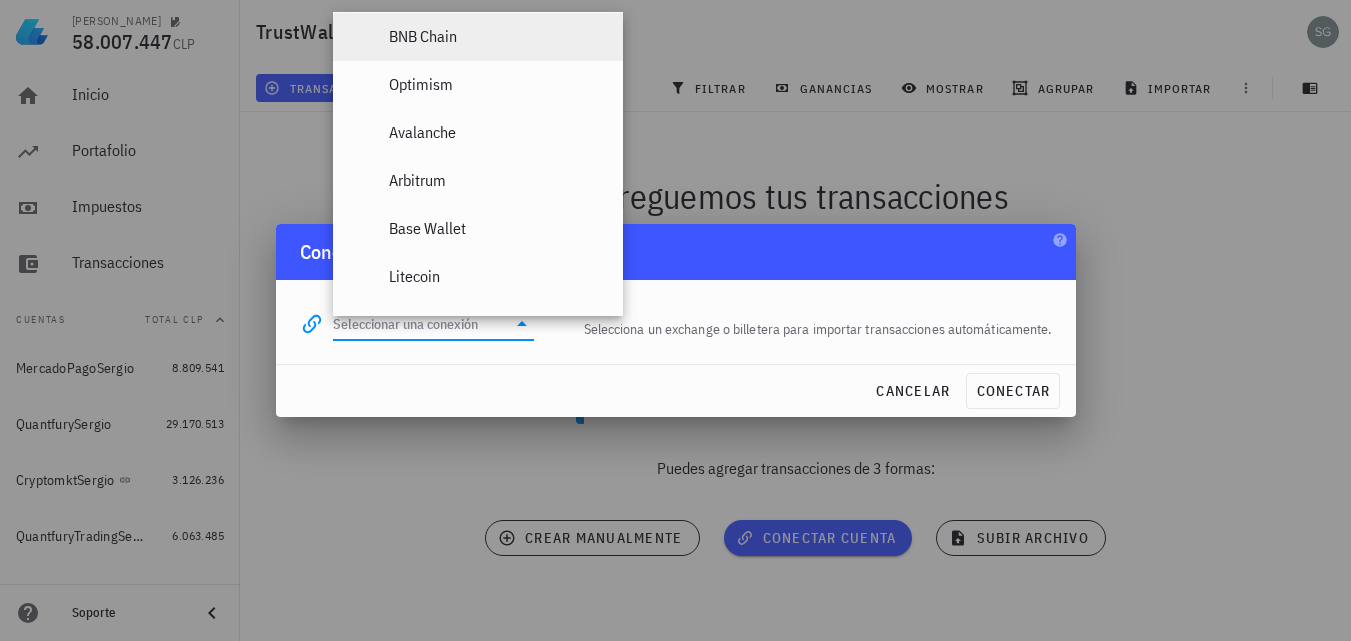scroll, scrollTop: 1300, scrollLeft: 0, axis: vertical 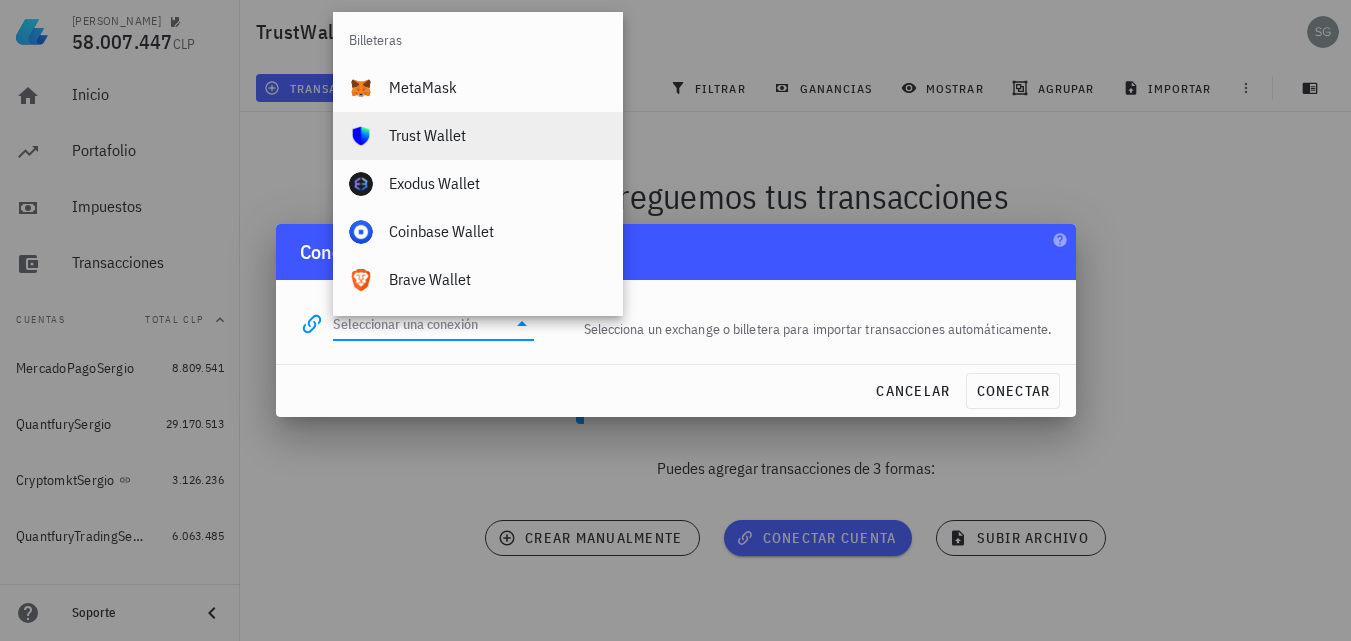 click on "Trust Wallet" at bounding box center [498, 135] 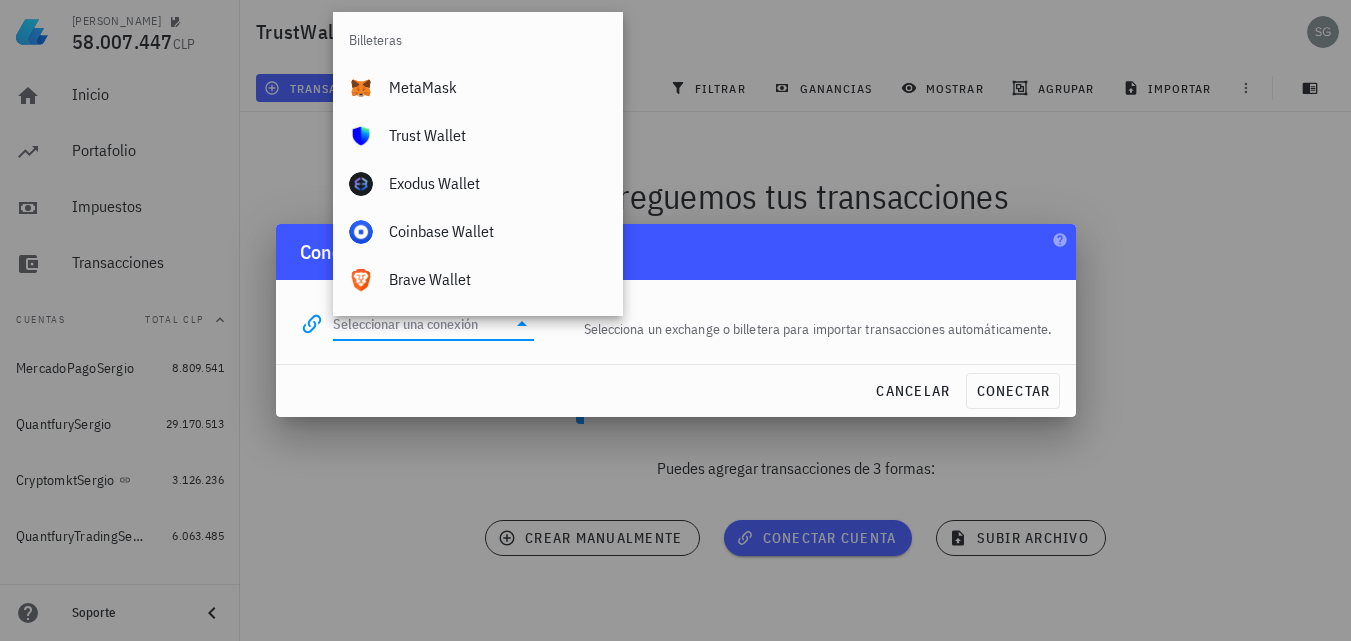 type on "Trust Wallet" 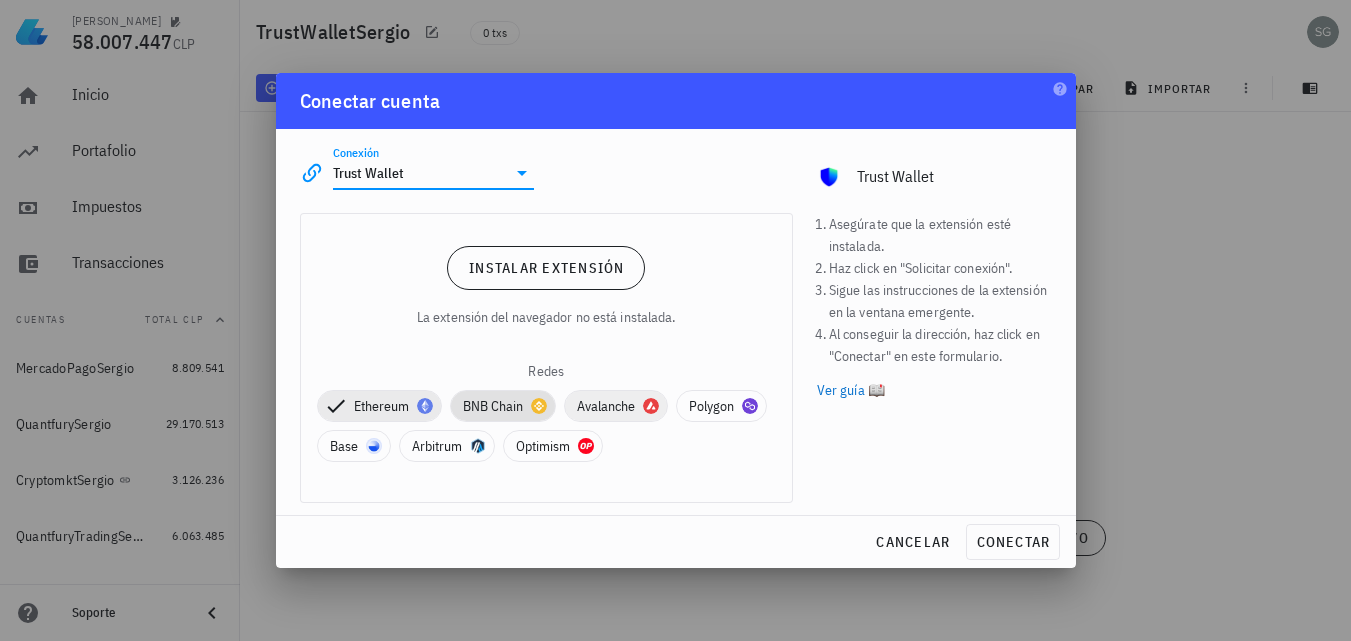 click on "BNB Chain" at bounding box center (503, 406) 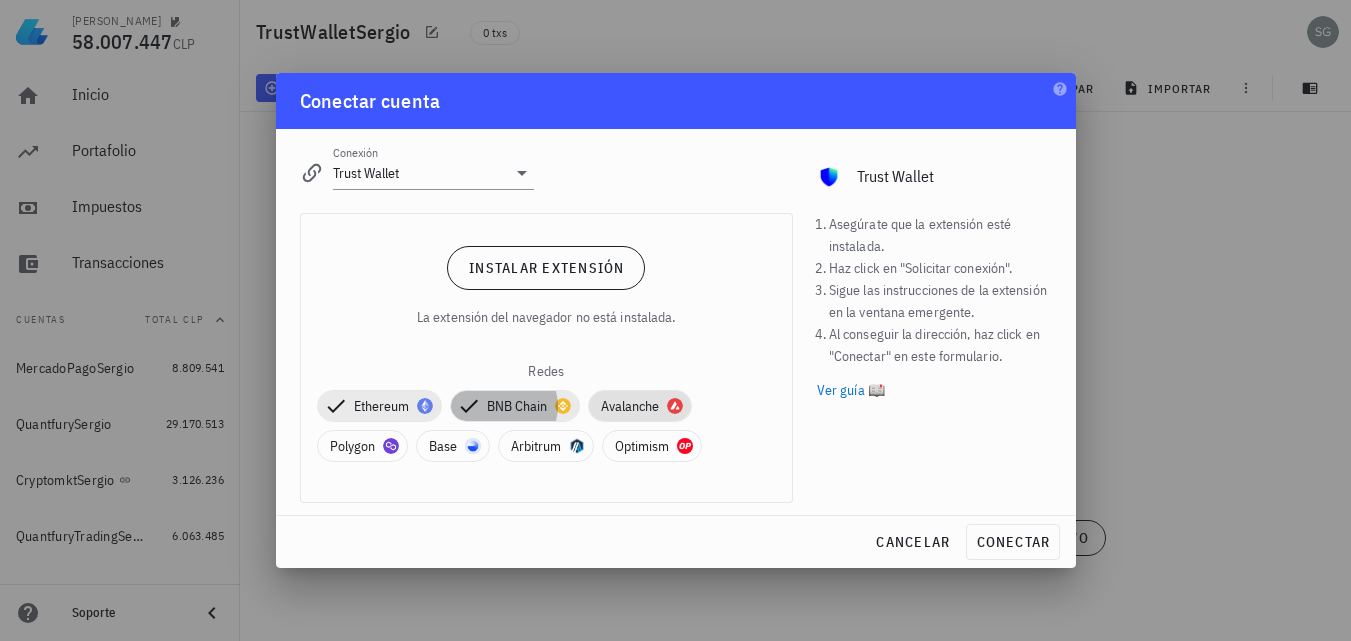 click on "Avalanche" at bounding box center [640, 406] 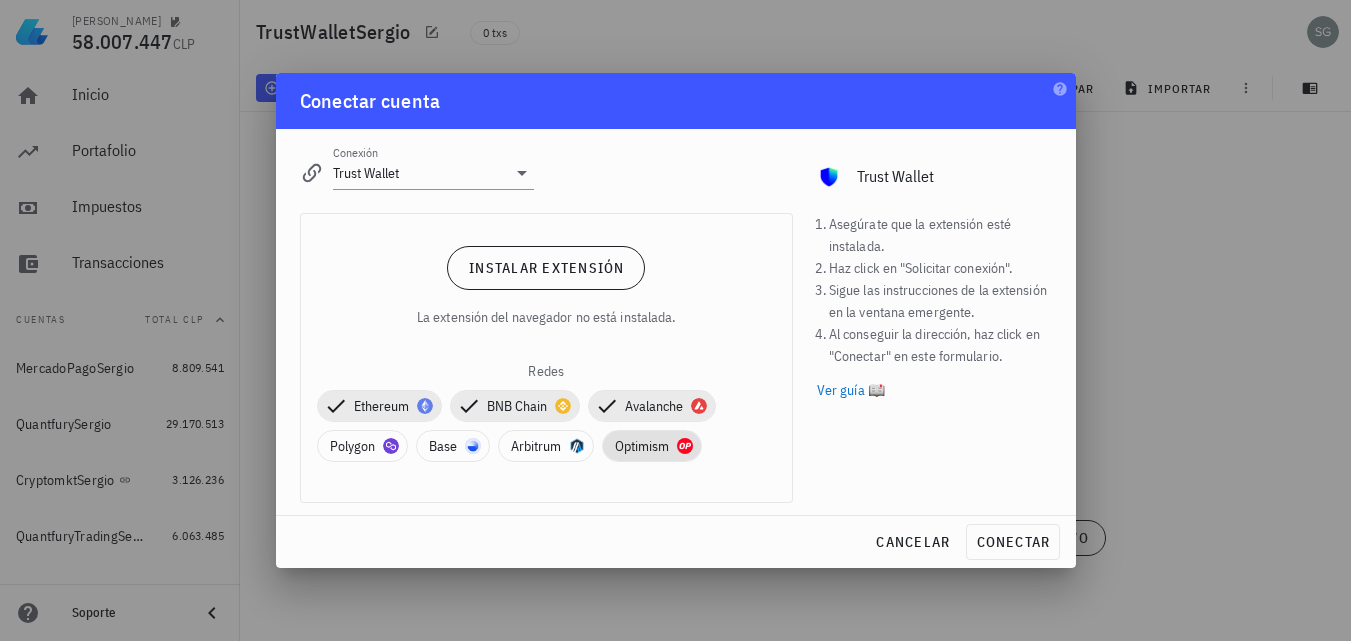click on "Optimism" at bounding box center [652, 446] 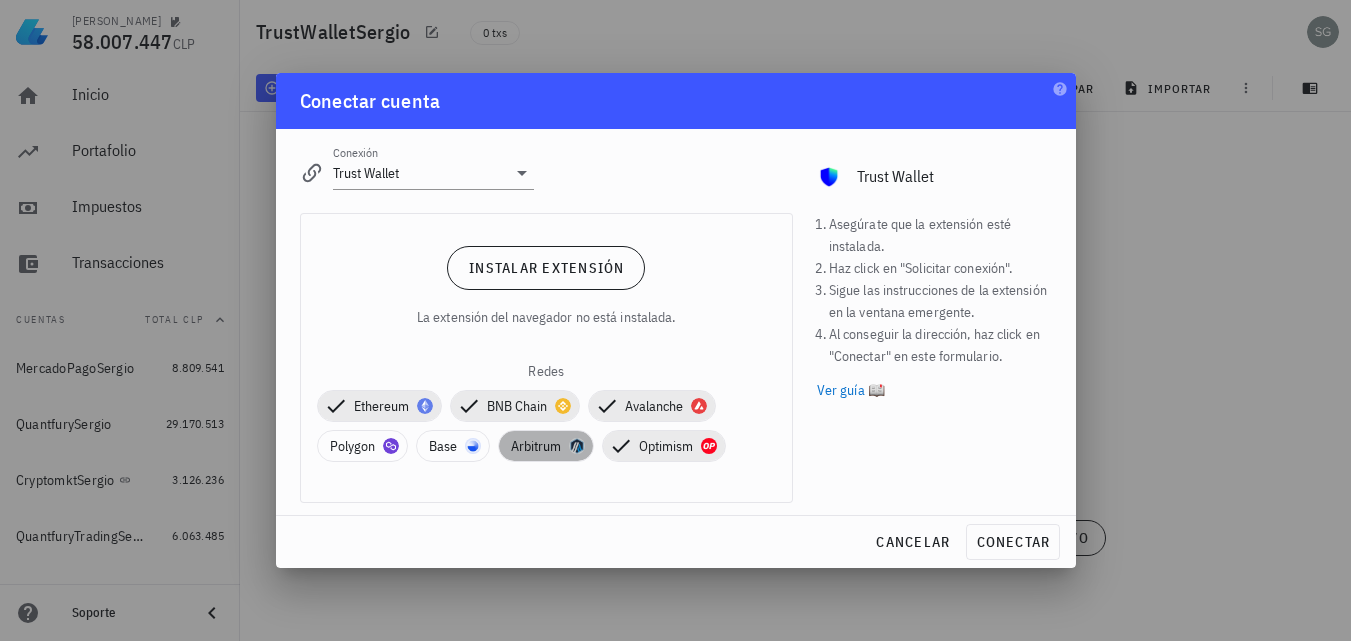 click on "Arbitrum" at bounding box center (546, 446) 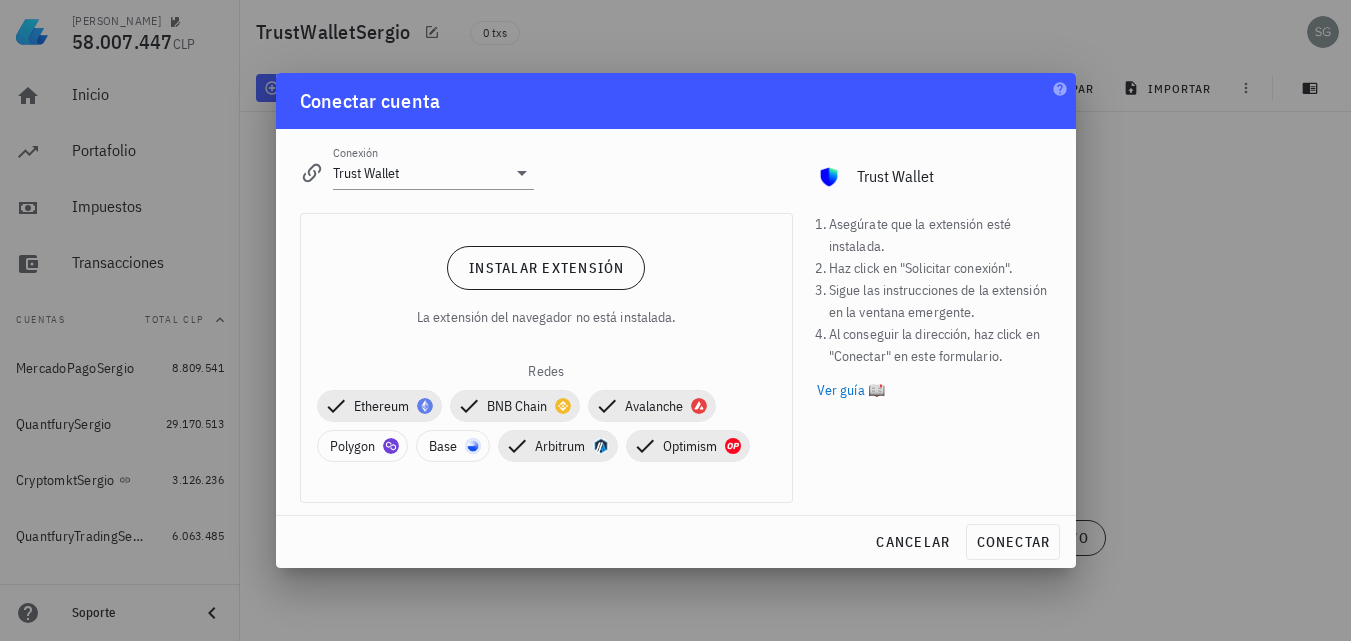 click on "Ethereum
BNB Chain
Avalanche
Polygon
Base
[GEOGRAPHIC_DATA]
Optimism" at bounding box center (546, 426) 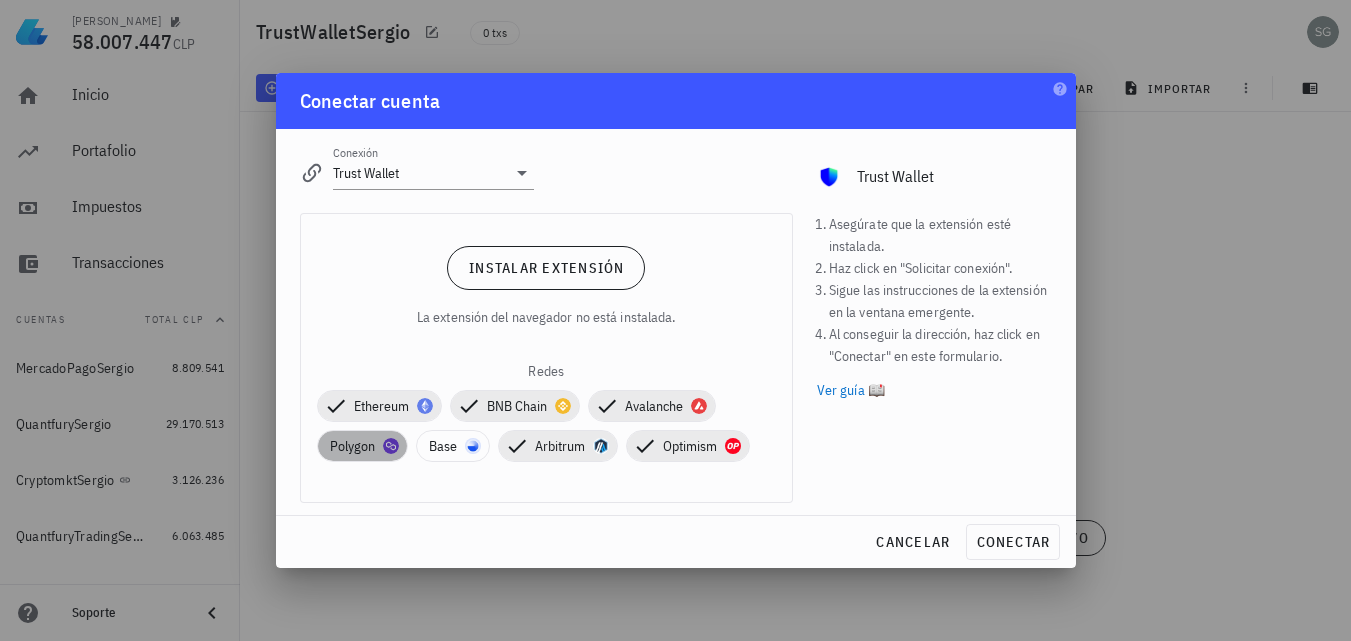 click on "Polygon" at bounding box center [362, 446] 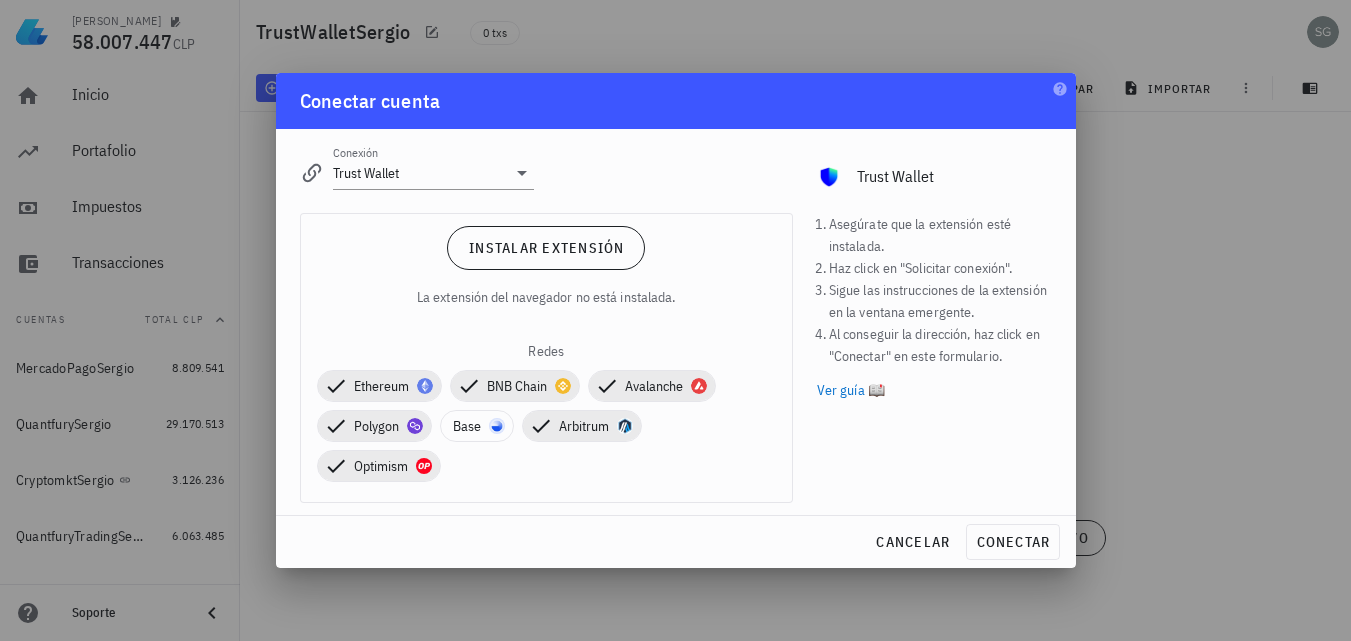 click on "Ethereum
BNB Chain
Avalanche
Polygon
Base
[GEOGRAPHIC_DATA]
Optimism" at bounding box center (546, 426) 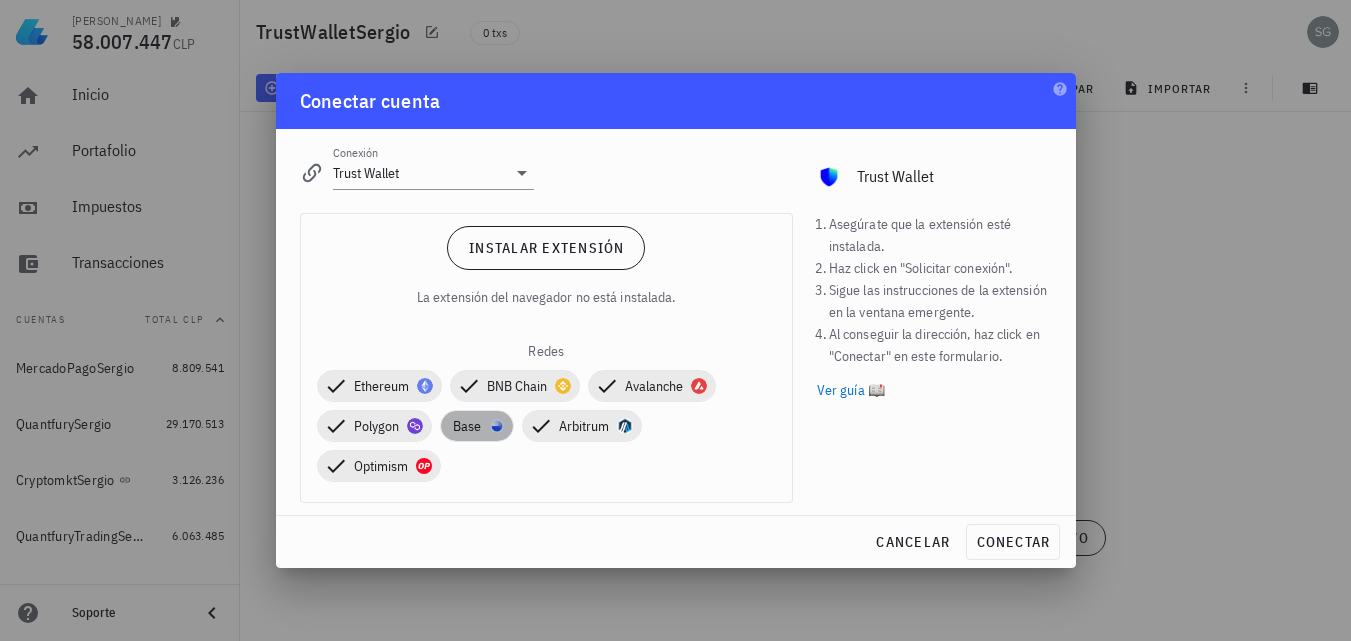 click at bounding box center [497, 426] 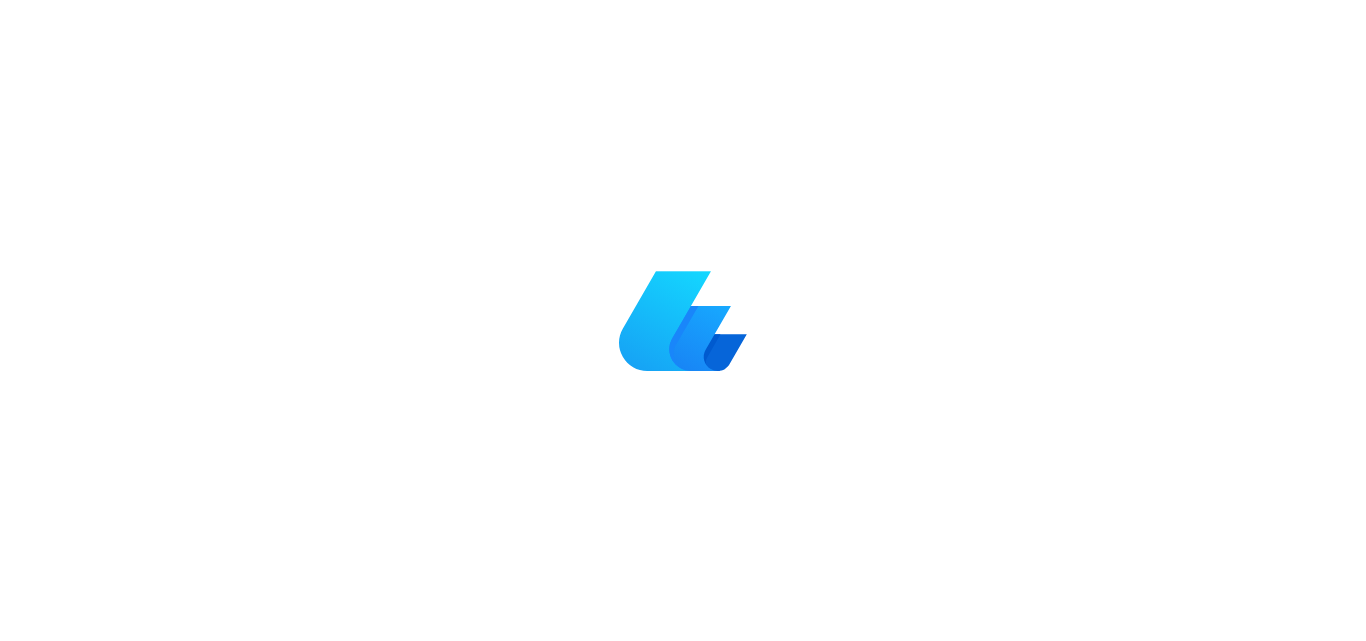 scroll, scrollTop: 0, scrollLeft: 0, axis: both 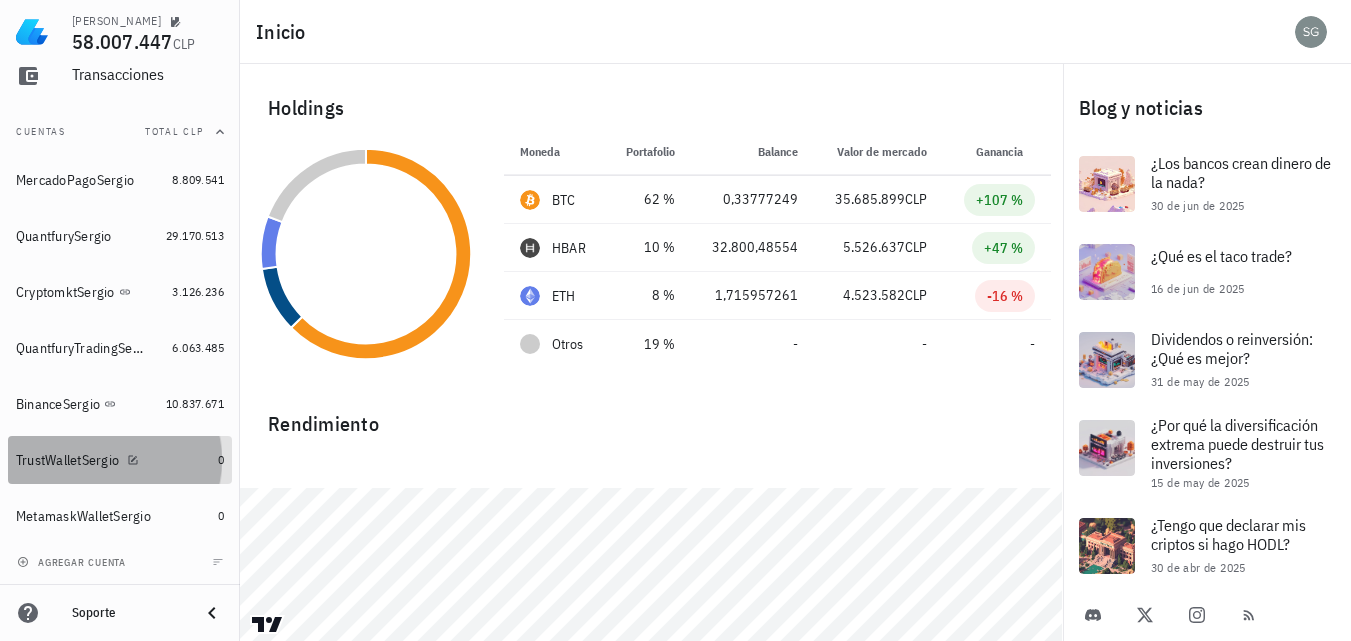 click on "TrustWalletSergio" at bounding box center [67, 460] 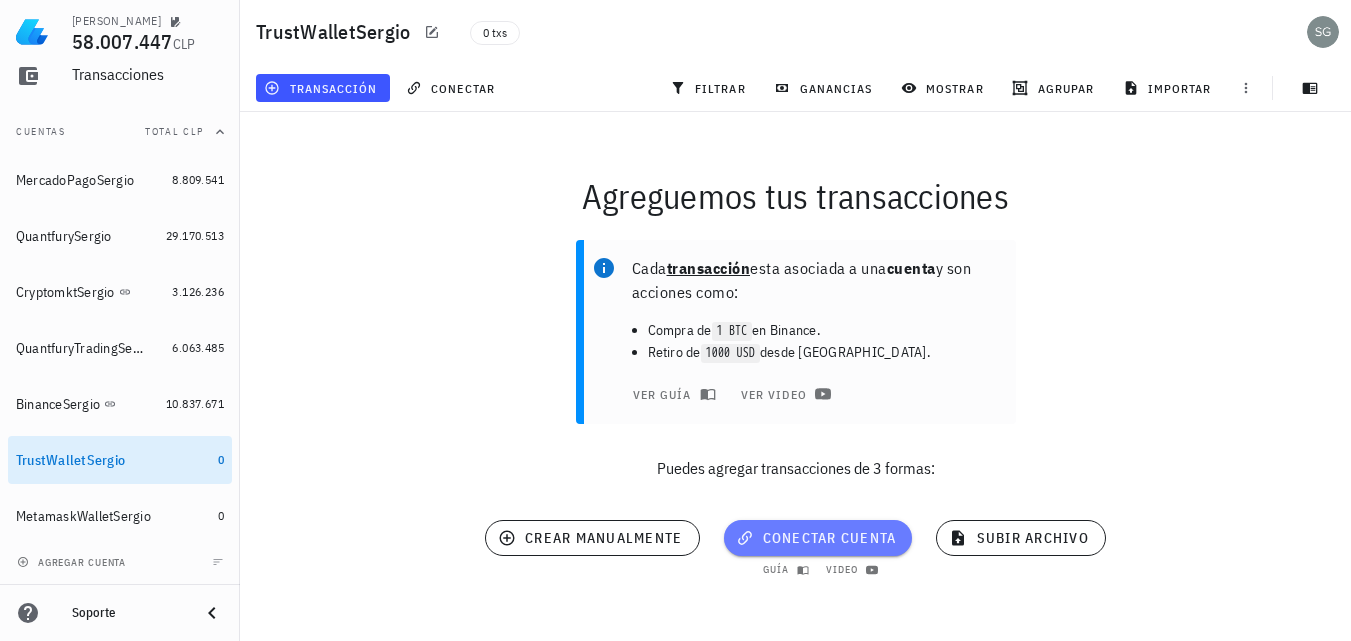 click on "conectar cuenta" at bounding box center [818, 538] 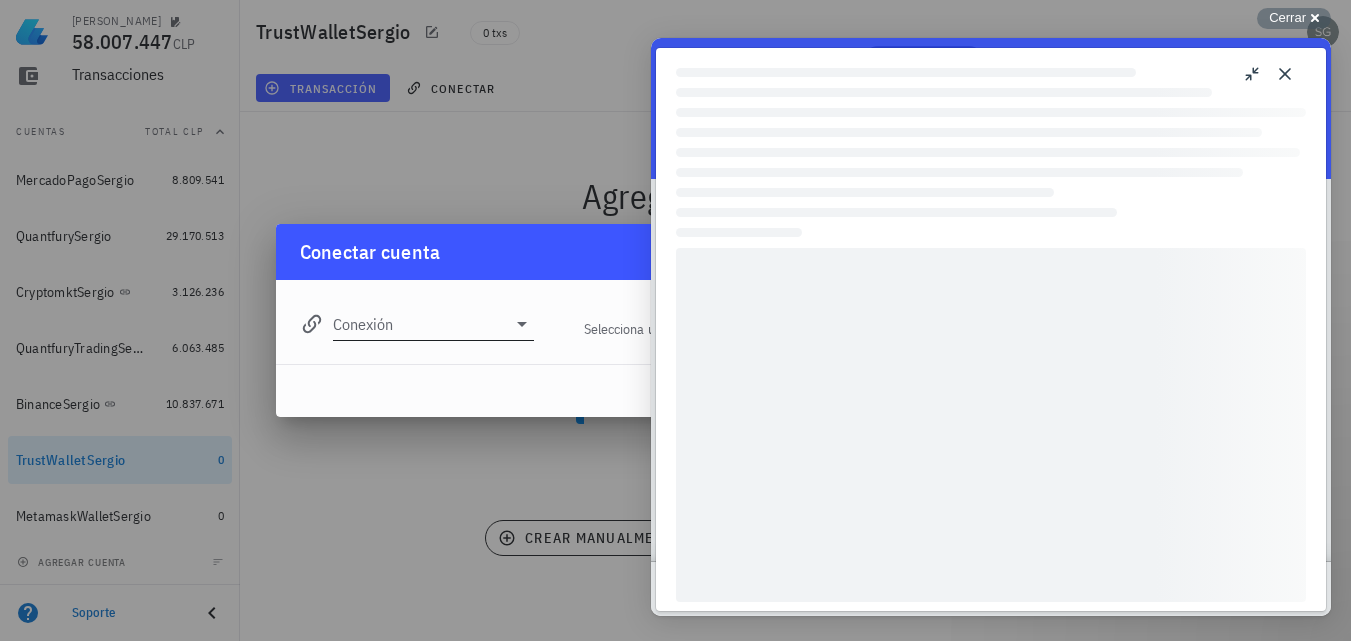 scroll, scrollTop: 0, scrollLeft: 0, axis: both 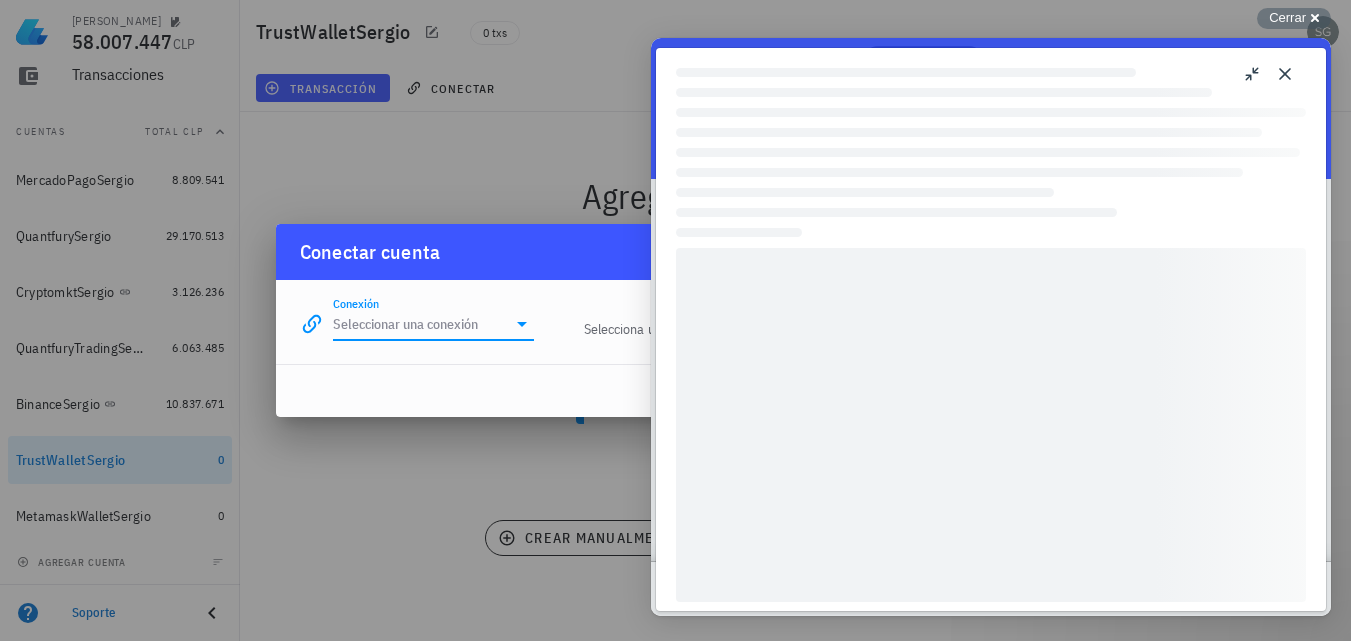 click on "Conexión" at bounding box center (420, 324) 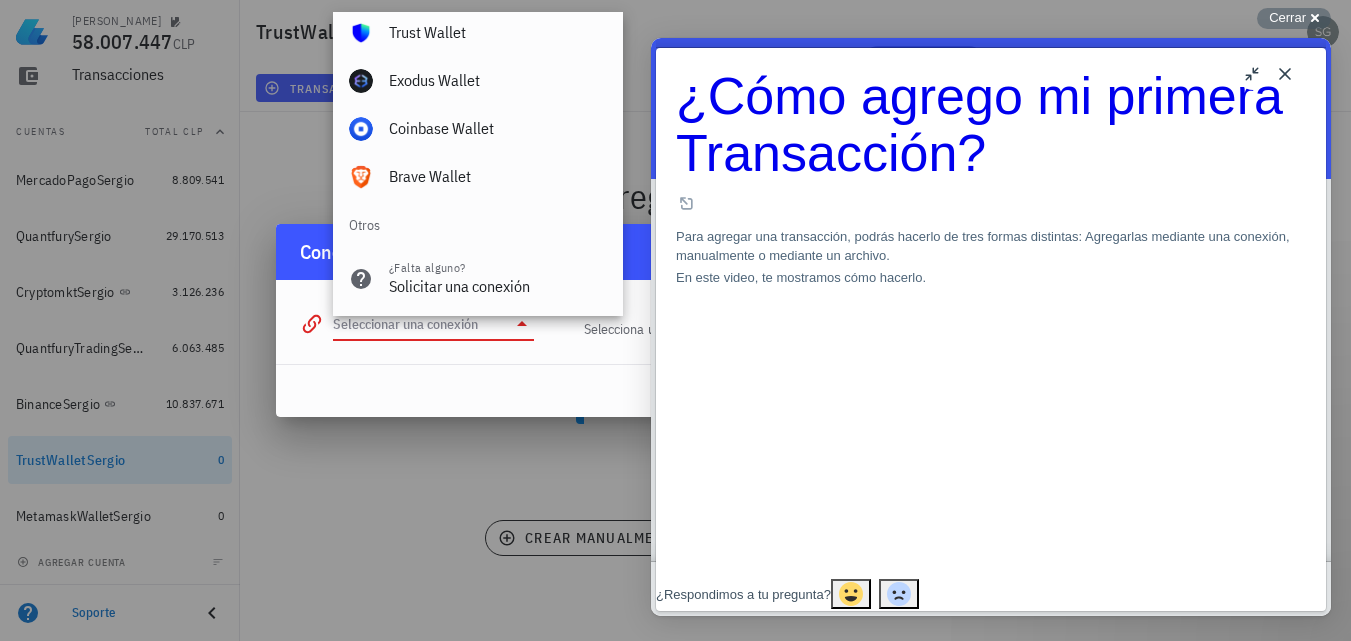 scroll, scrollTop: 1404, scrollLeft: 0, axis: vertical 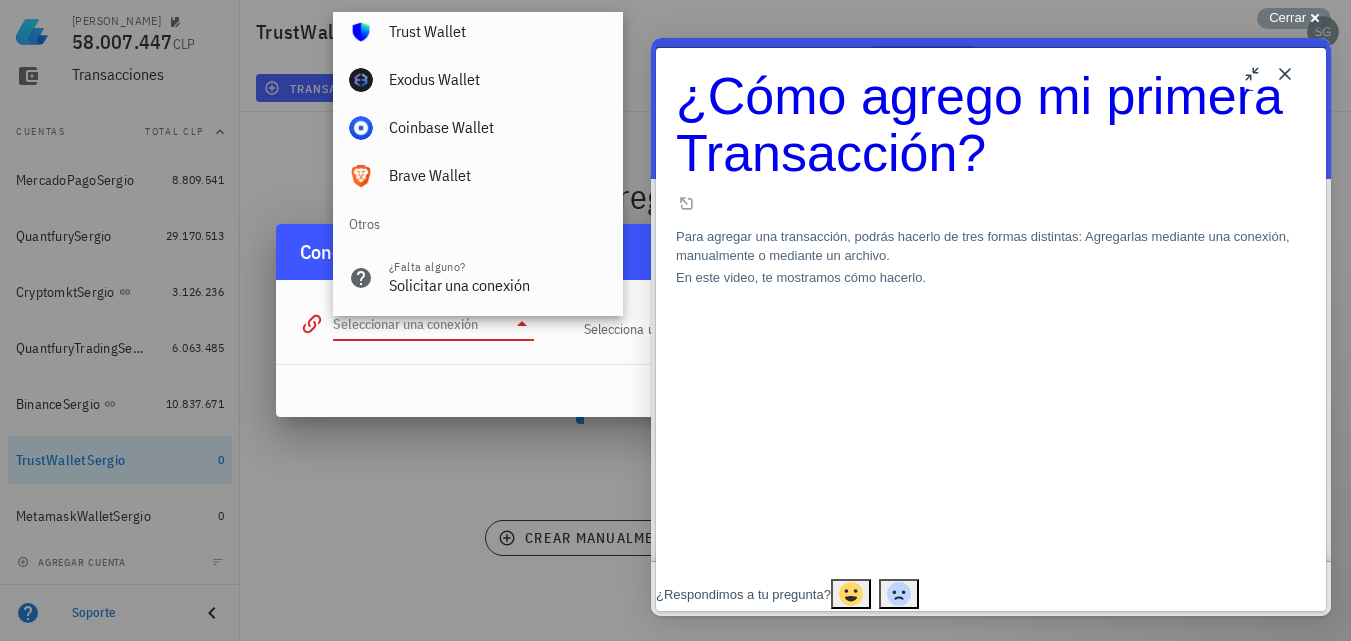 click on "Trust Wallet" at bounding box center (498, 31) 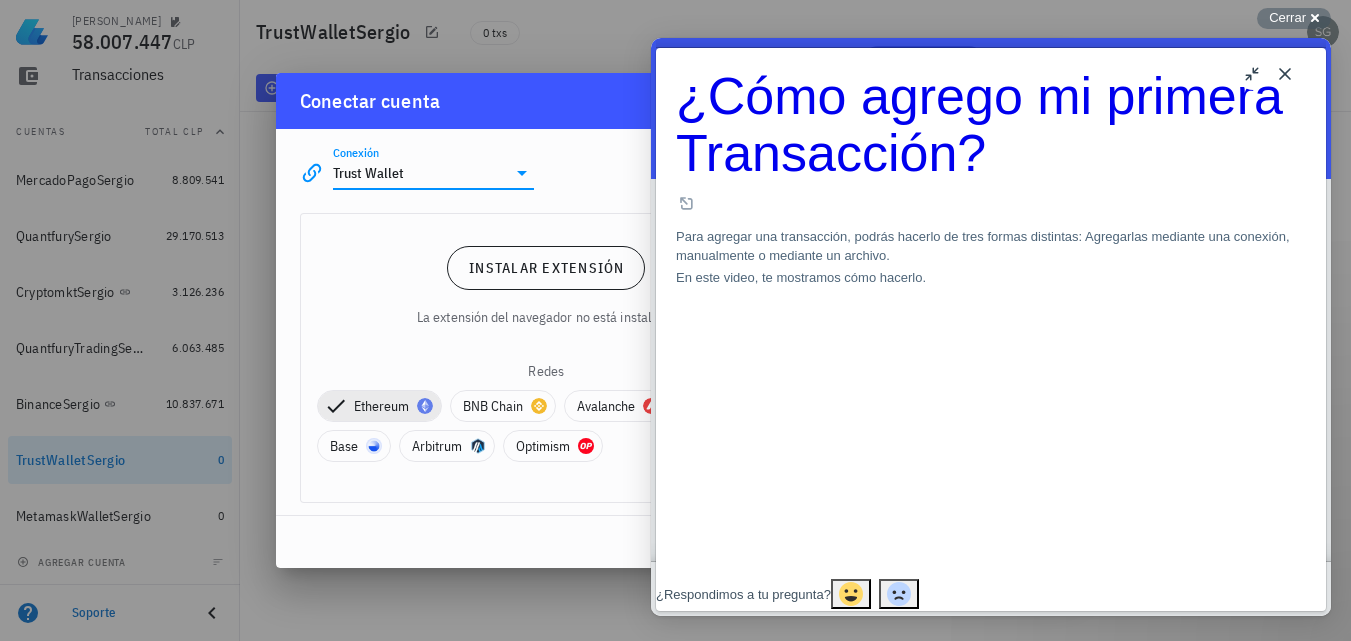 click on "Close" at bounding box center [1285, 74] 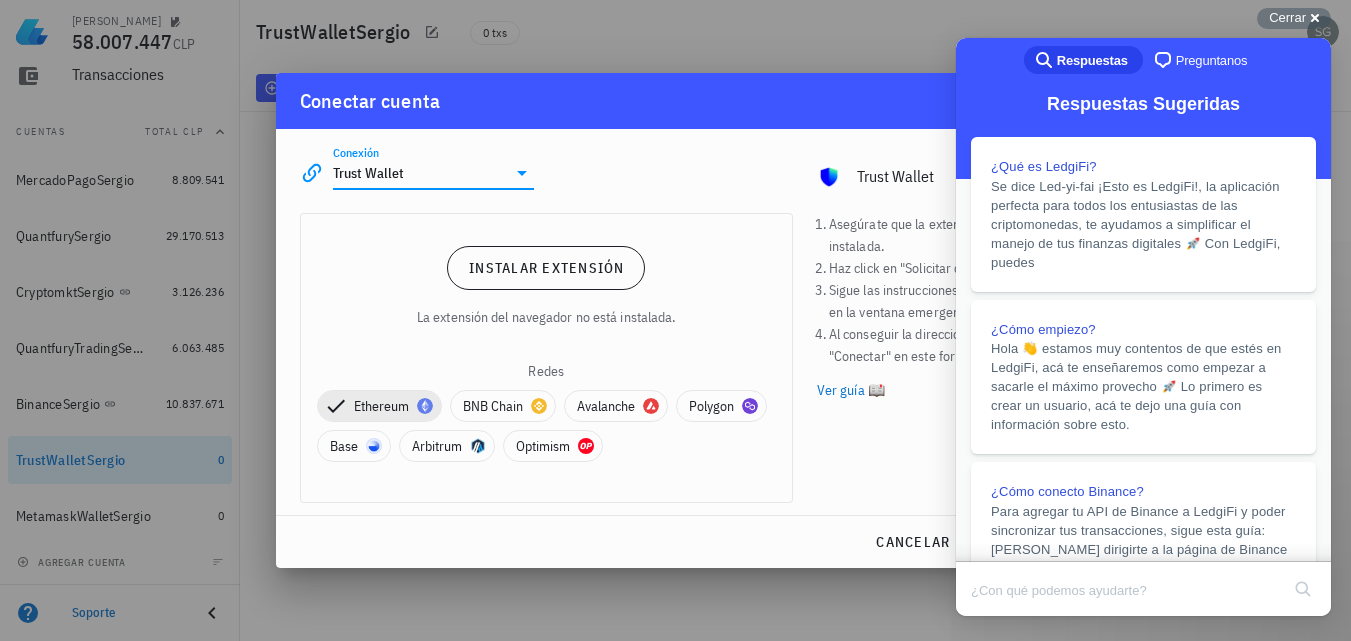 click on "Instalar extensión
La extensión del navegador no está instalada.
Redes
Ethereum
BNB Chain
Avalanche
Polygon
Base
Arbitrum
Optimism" at bounding box center [546, 358] 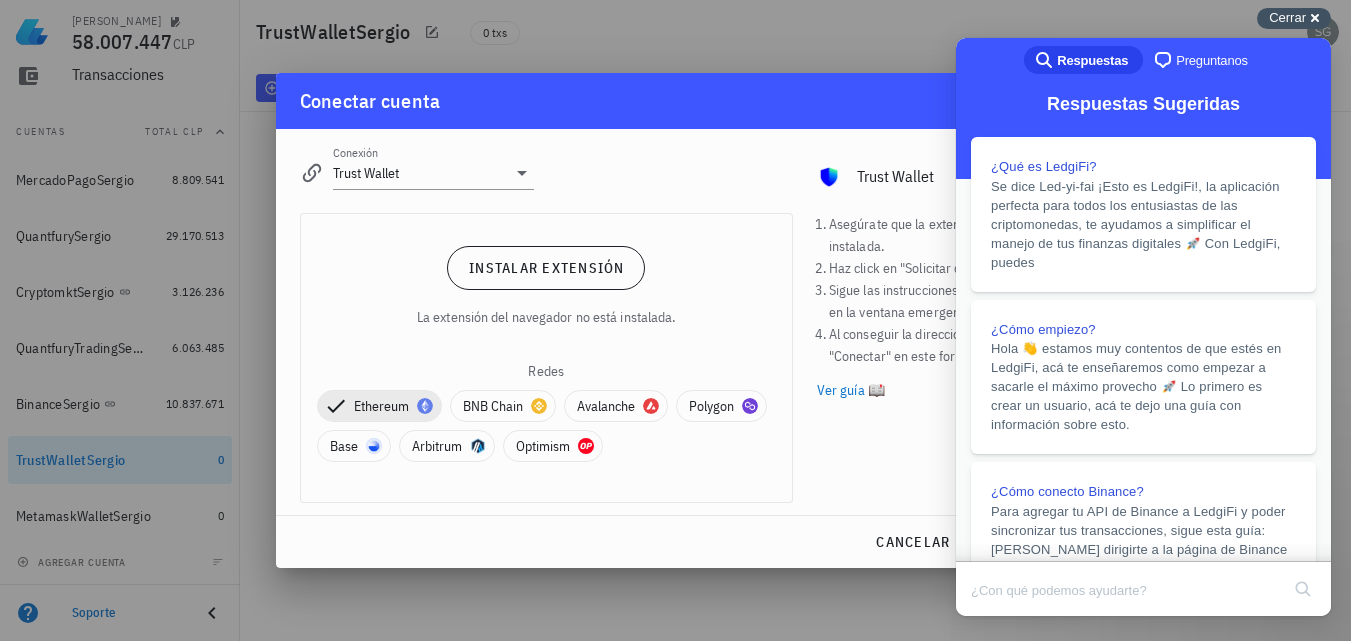 drag, startPoint x: 1304, startPoint y: 14, endPoint x: 335, endPoint y: 28, distance: 969.10114 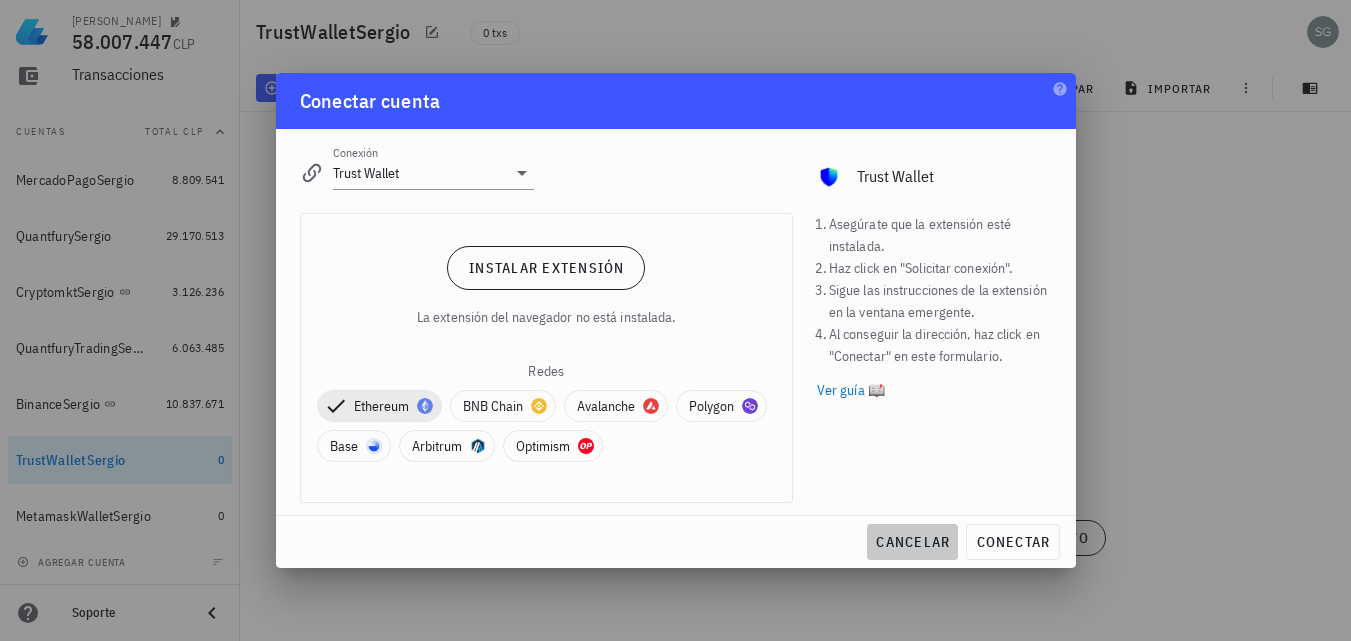 click on "cancelar" at bounding box center (912, 542) 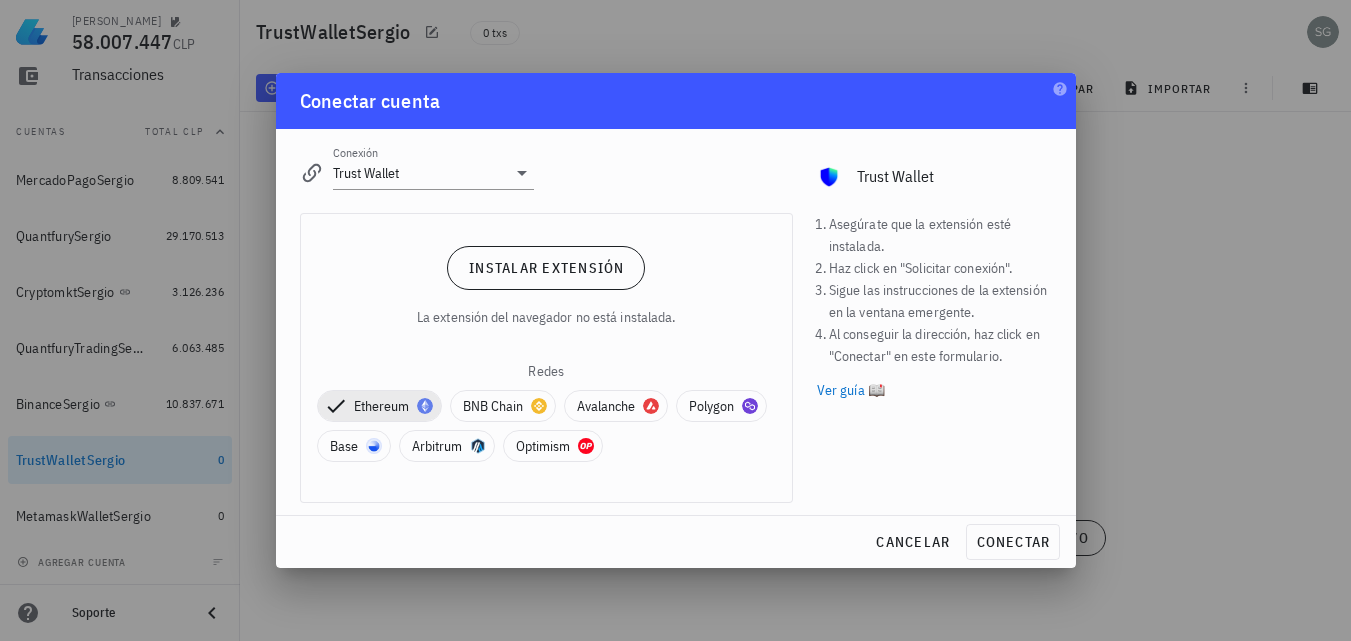 type 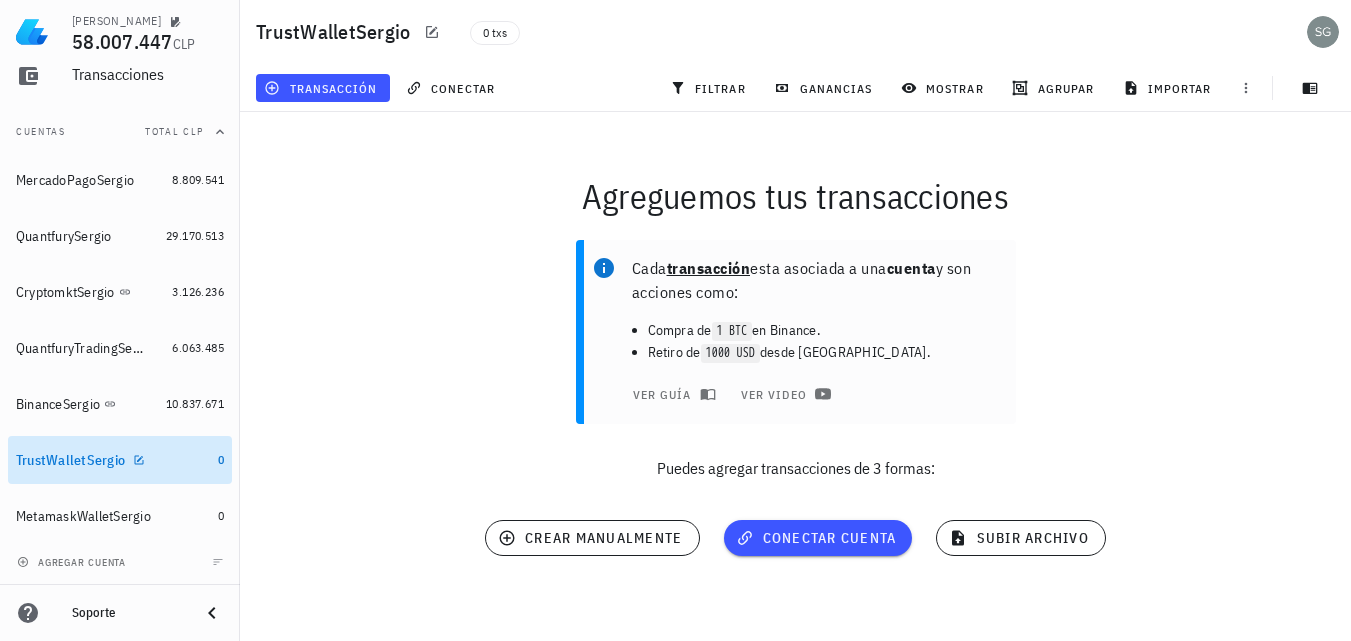 click on "TrustWalletSergio" at bounding box center [113, 460] 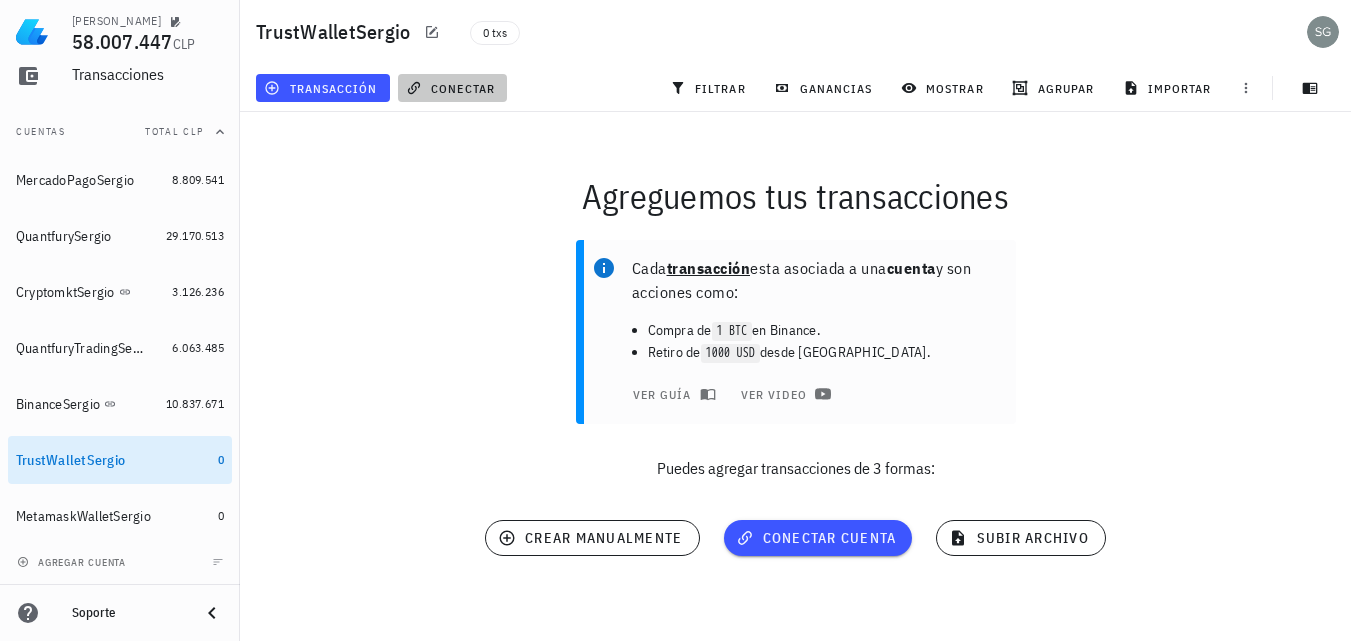 click on "conectar" at bounding box center (452, 88) 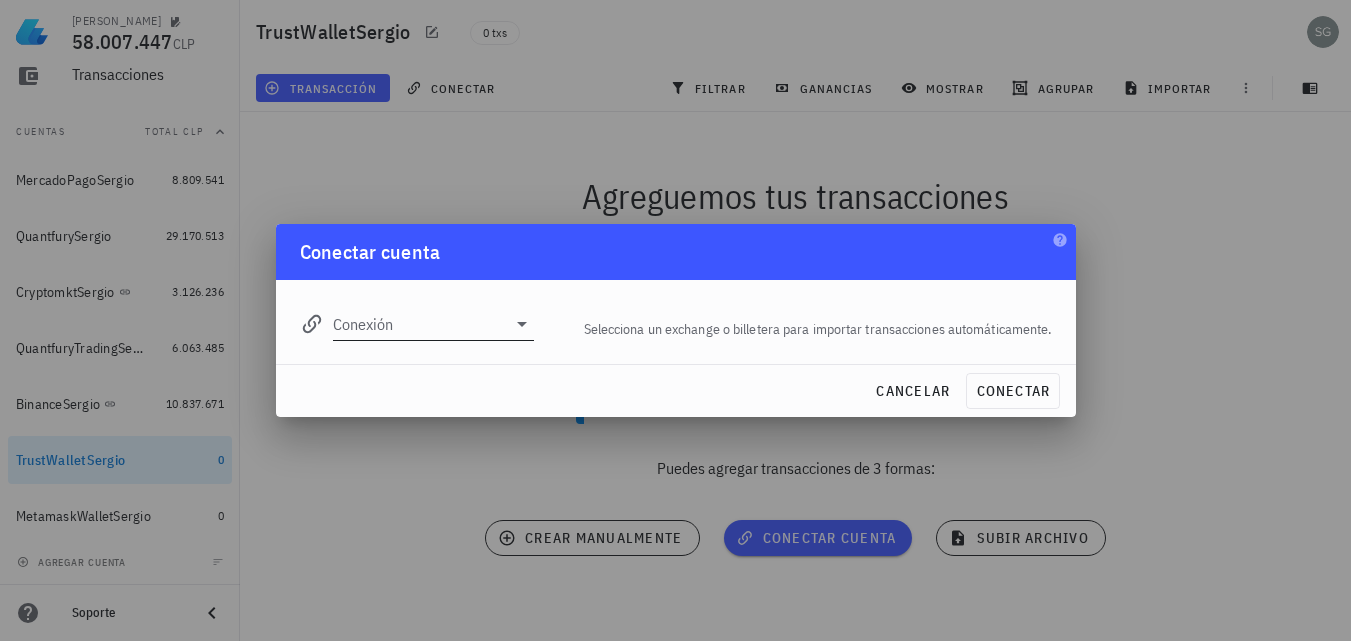 click at bounding box center (520, 324) 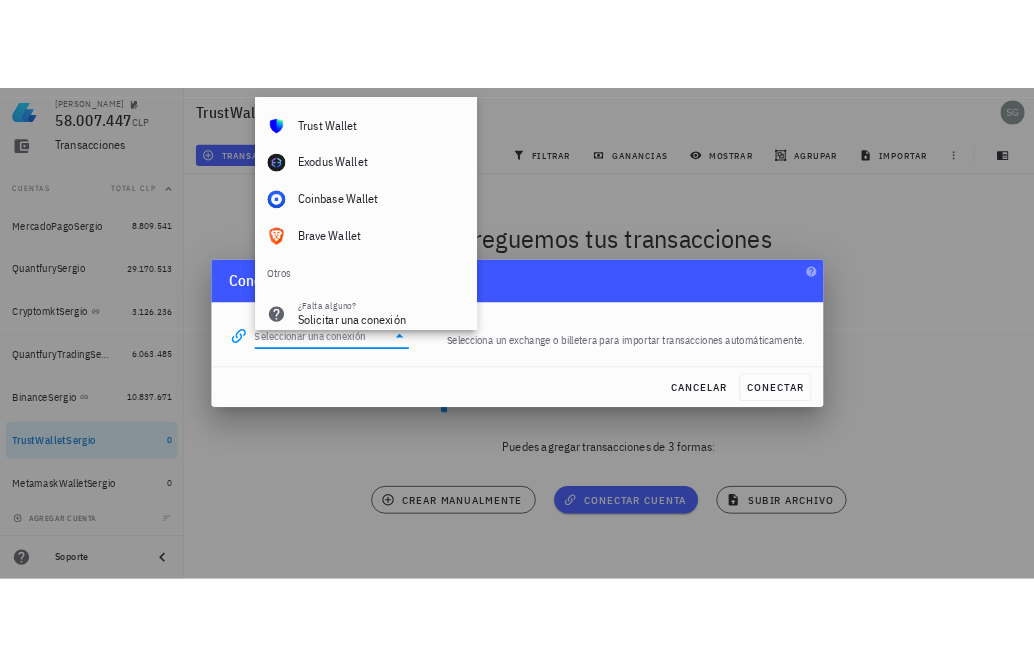 scroll, scrollTop: 1400, scrollLeft: 0, axis: vertical 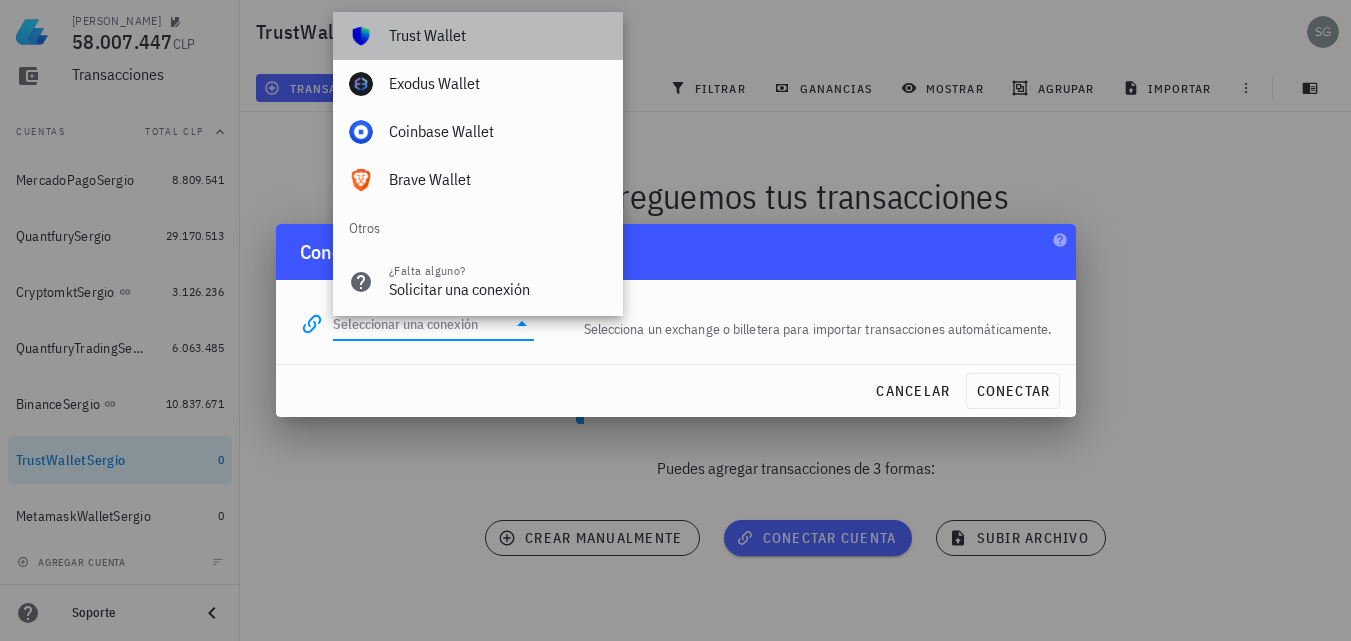 click on "Trust Wallet" at bounding box center [498, 35] 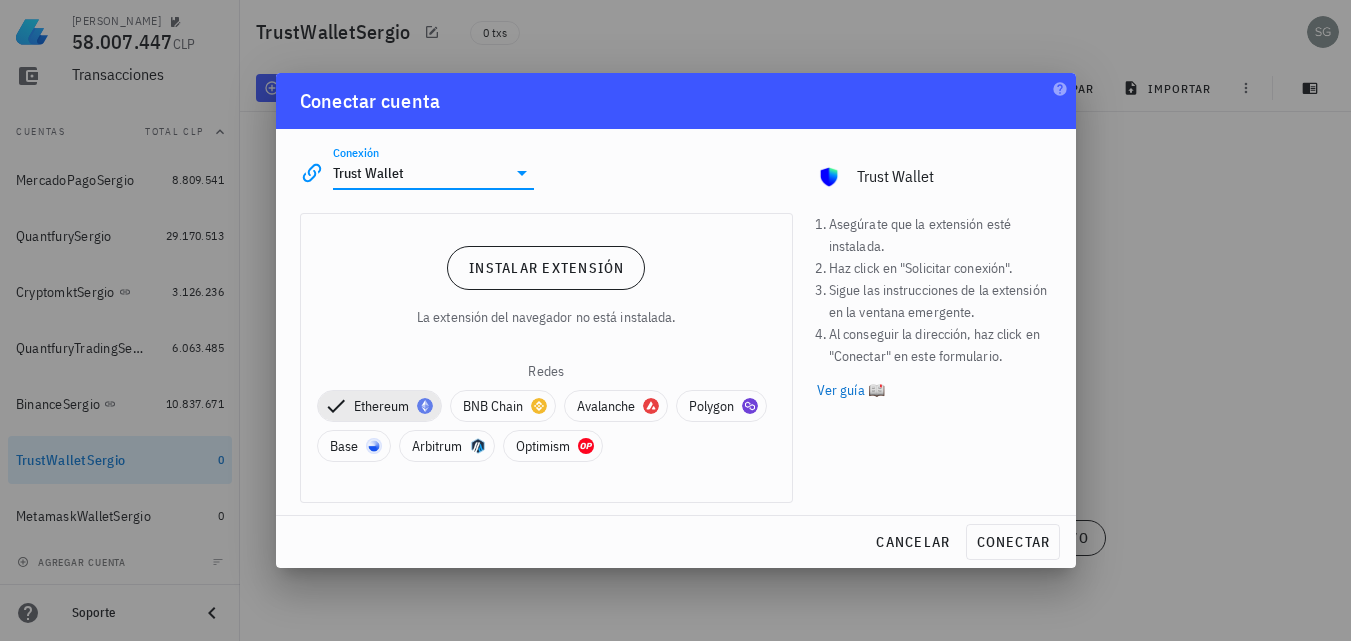 click on "Instalar extensión
La extensión del navegador no está instalada.
Redes
Ethereum
BNB Chain
Avalanche
Polygon
Base
Arbitrum
Optimism" at bounding box center (546, 358) 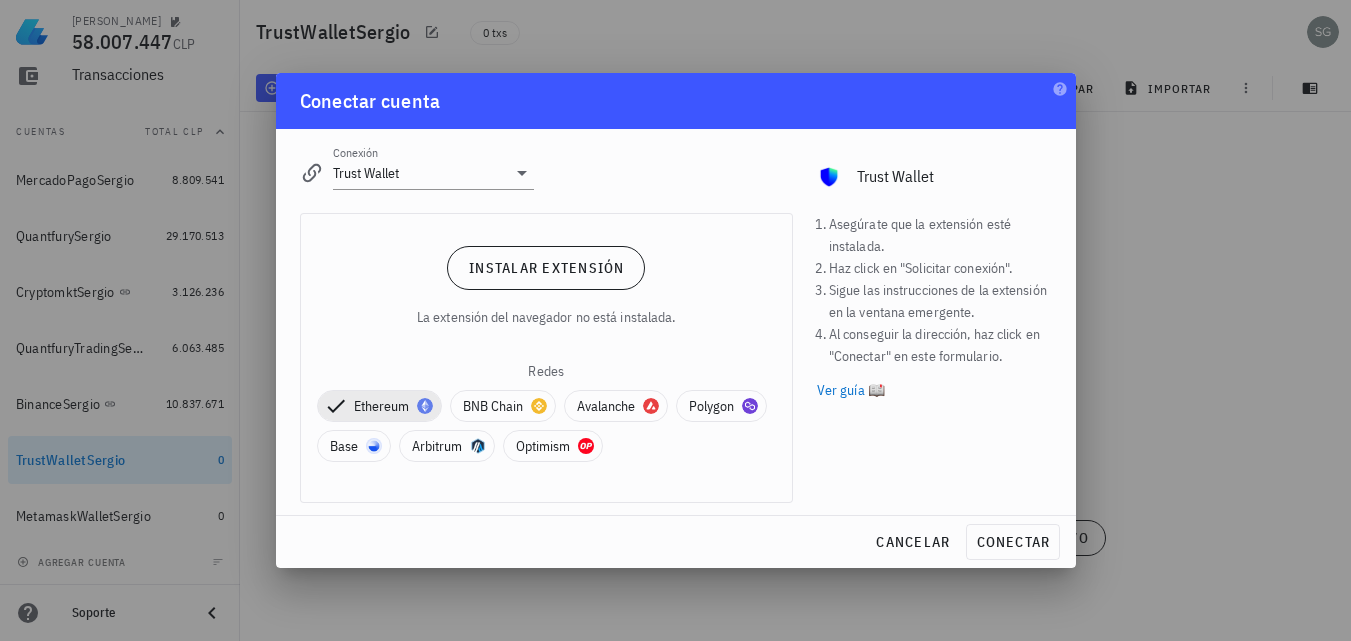 click on "Conectar cuenta" at bounding box center [676, 101] 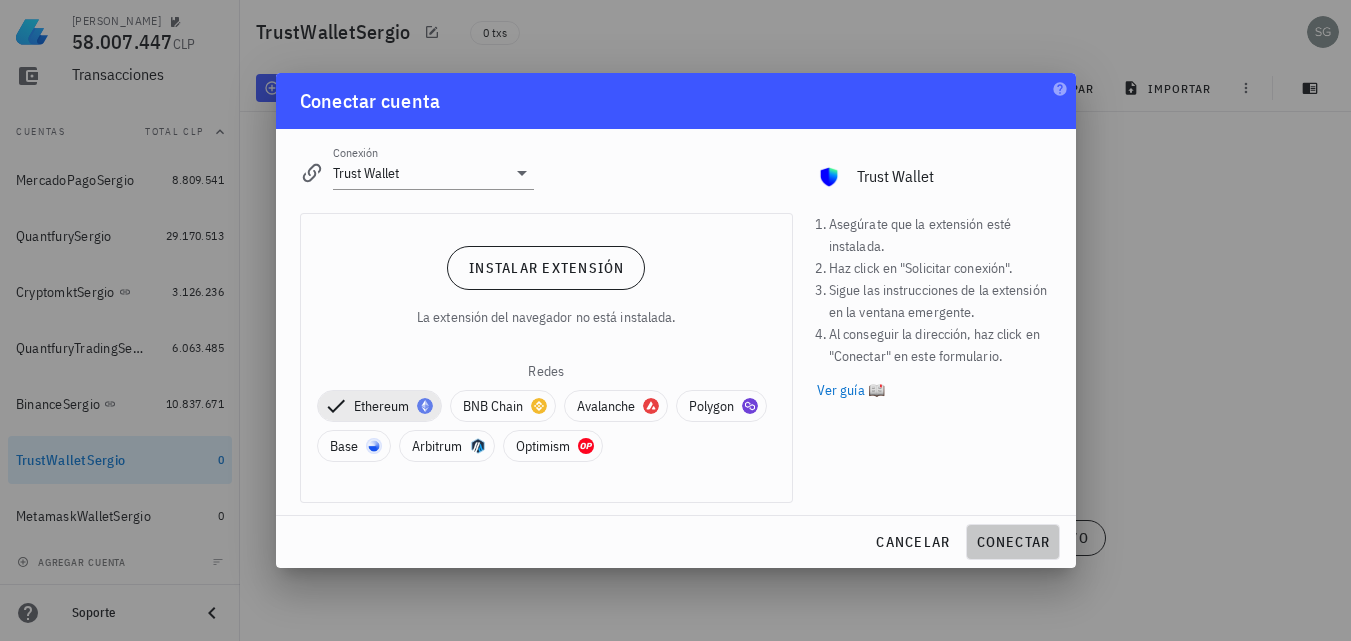 click on "conectar" at bounding box center (1012, 542) 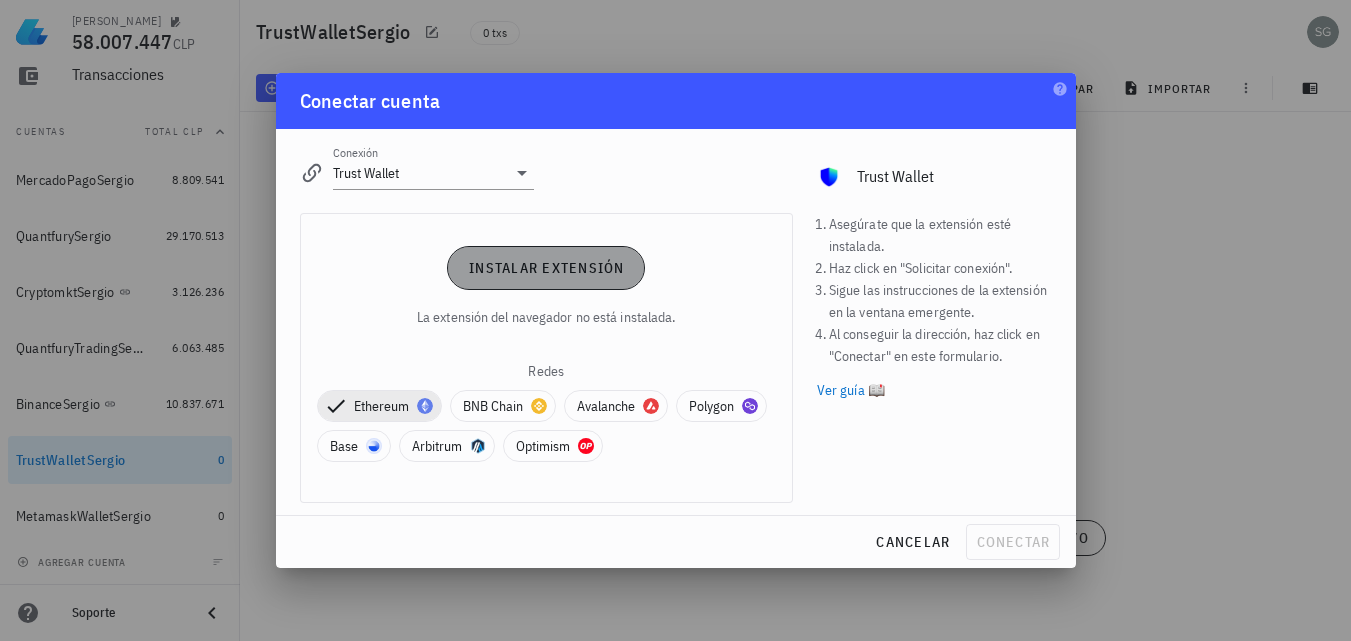 click on "Instalar extensión" at bounding box center [546, 268] 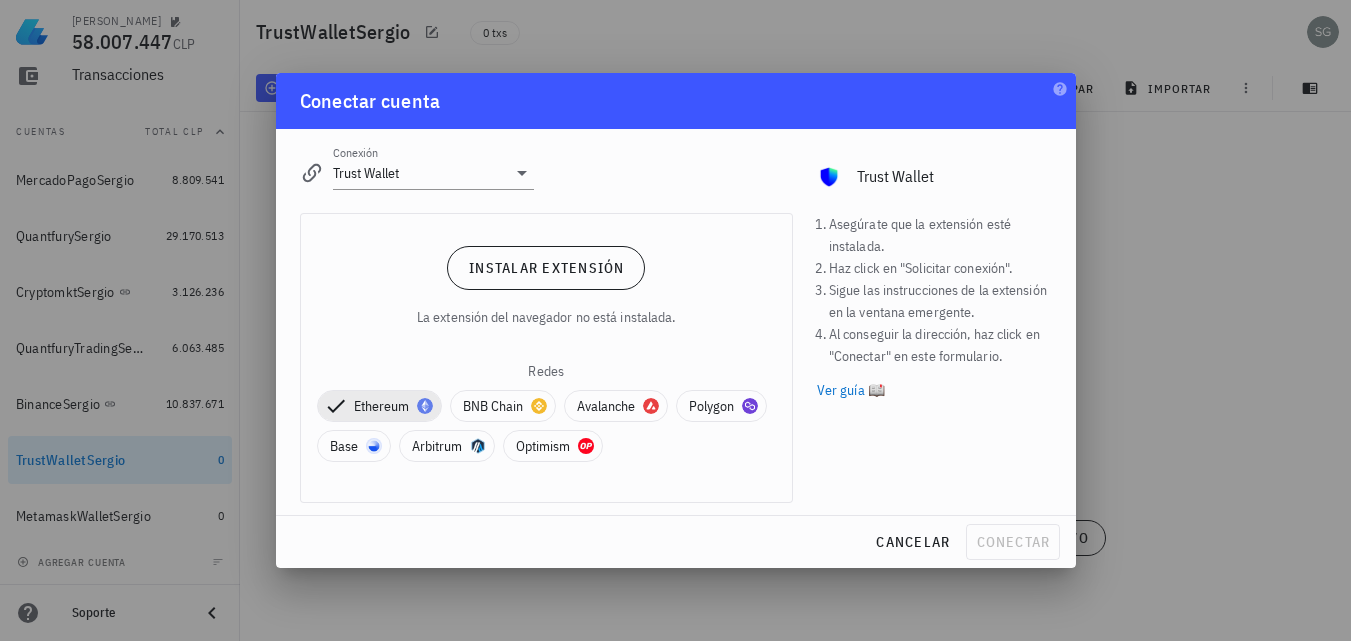 click on "Instalar extensión
La extensión del navegador no está instalada.
Redes
Ethereum
BNB Chain
Avalanche
Polygon
Base
Arbitrum
Optimism" at bounding box center [546, 358] 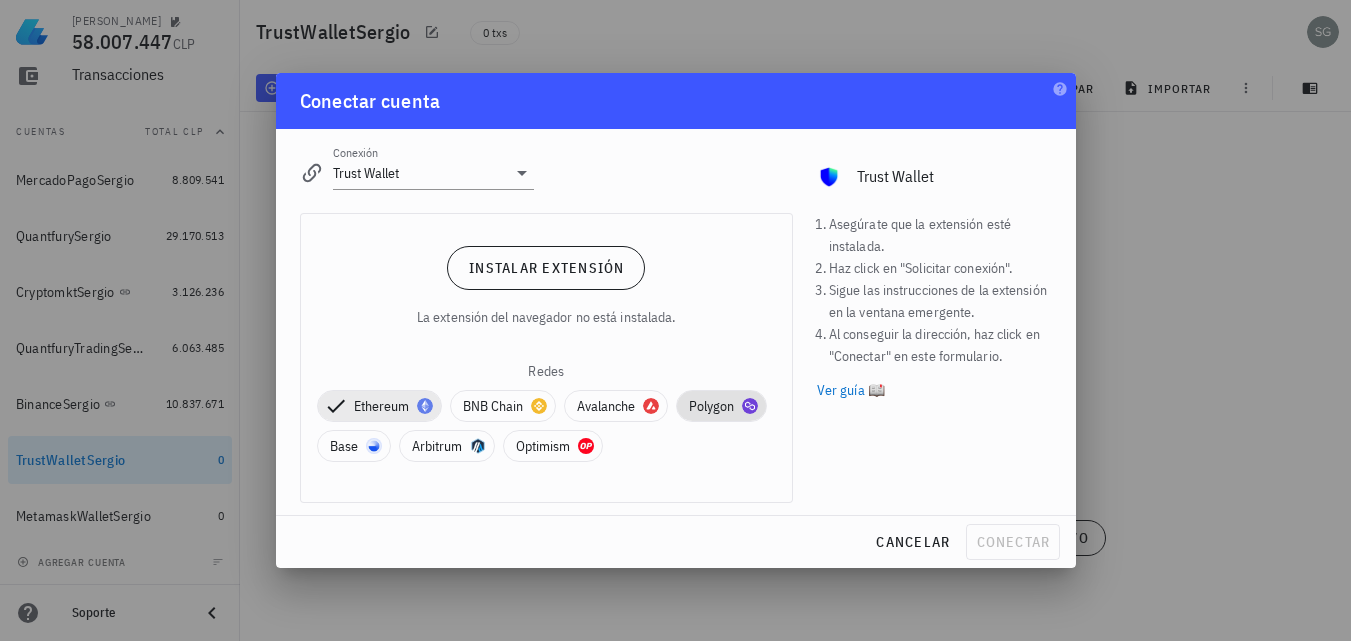 click on "Polygon" at bounding box center [721, 406] 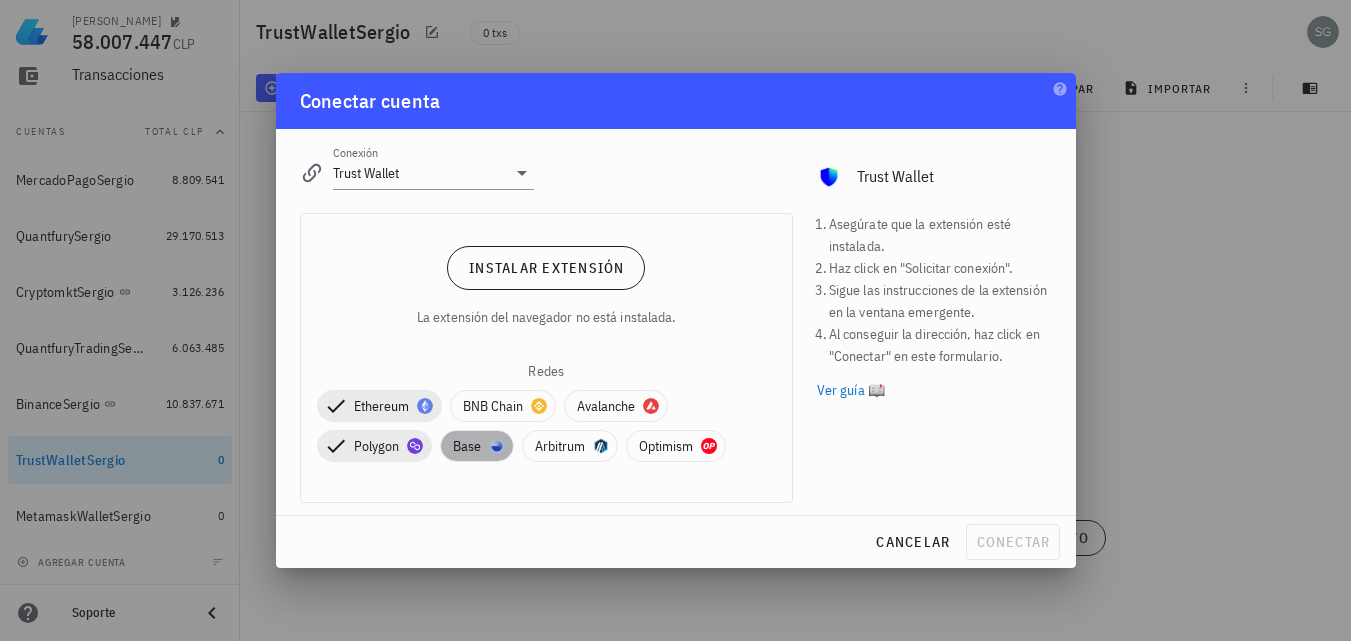 drag, startPoint x: 440, startPoint y: 441, endPoint x: 452, endPoint y: 433, distance: 14.422205 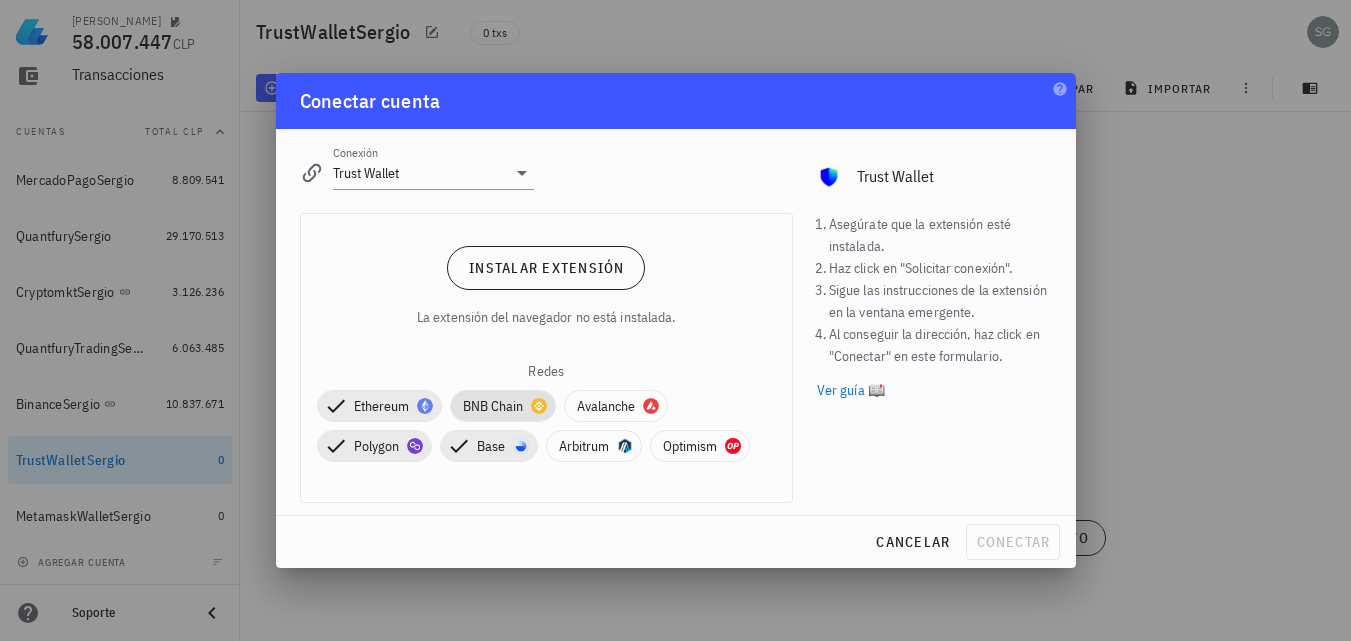 drag, startPoint x: 470, startPoint y: 398, endPoint x: 572, endPoint y: 400, distance: 102.01961 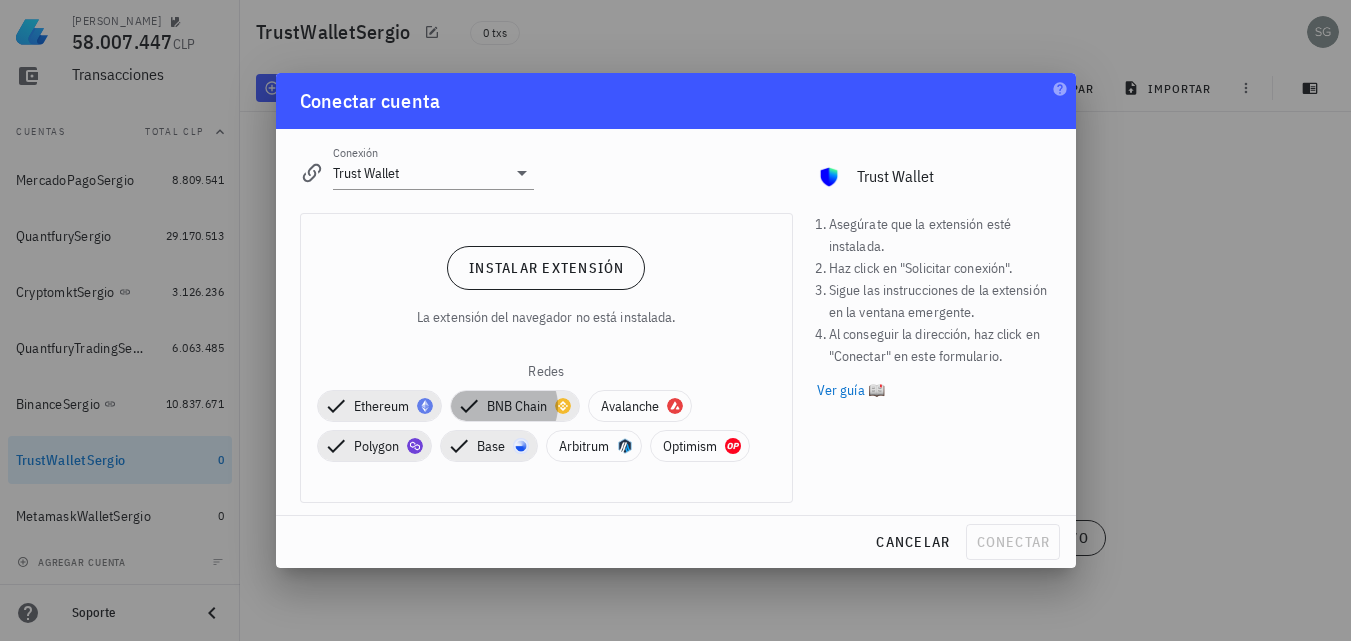 click on "BNB Chain" at bounding box center (515, 406) 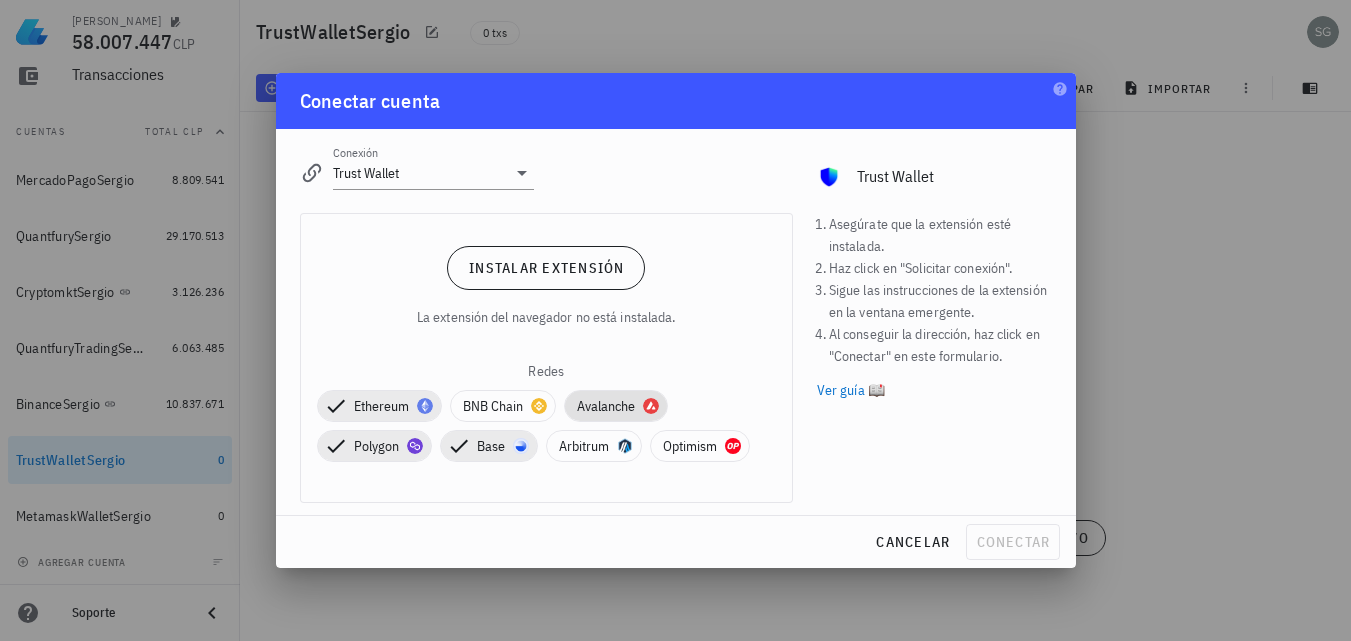 click on "Avalanche" at bounding box center [616, 406] 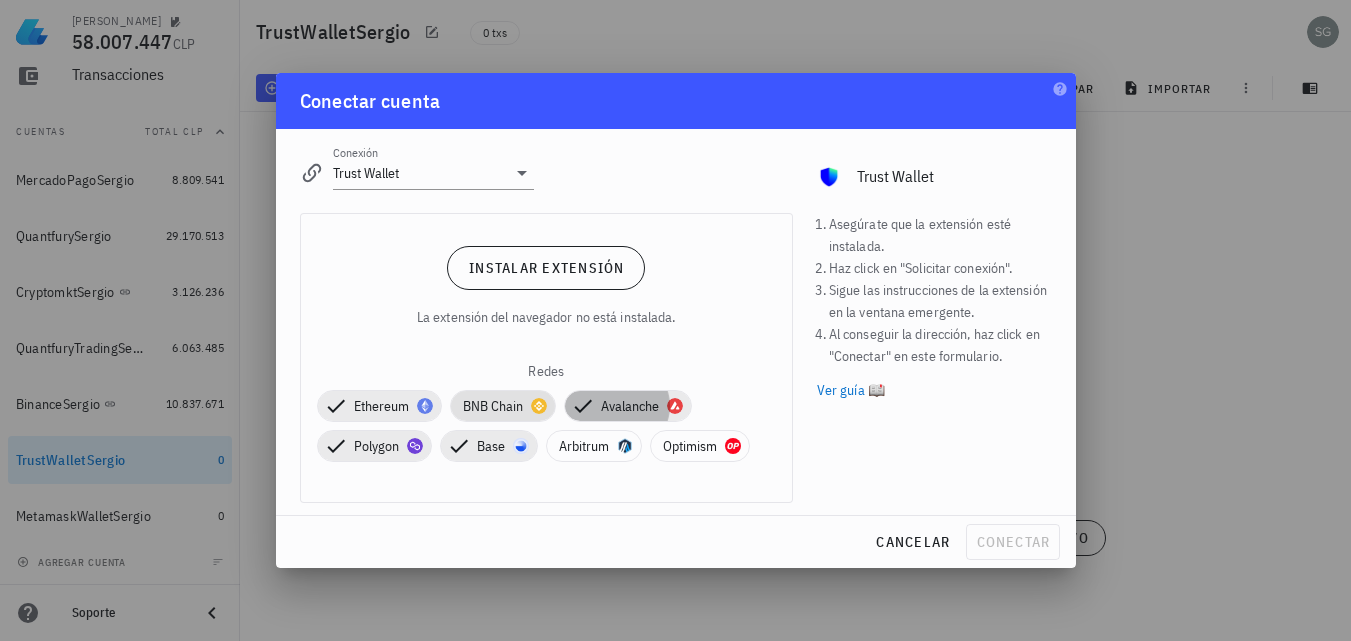 click on "BNB Chain" at bounding box center (503, 406) 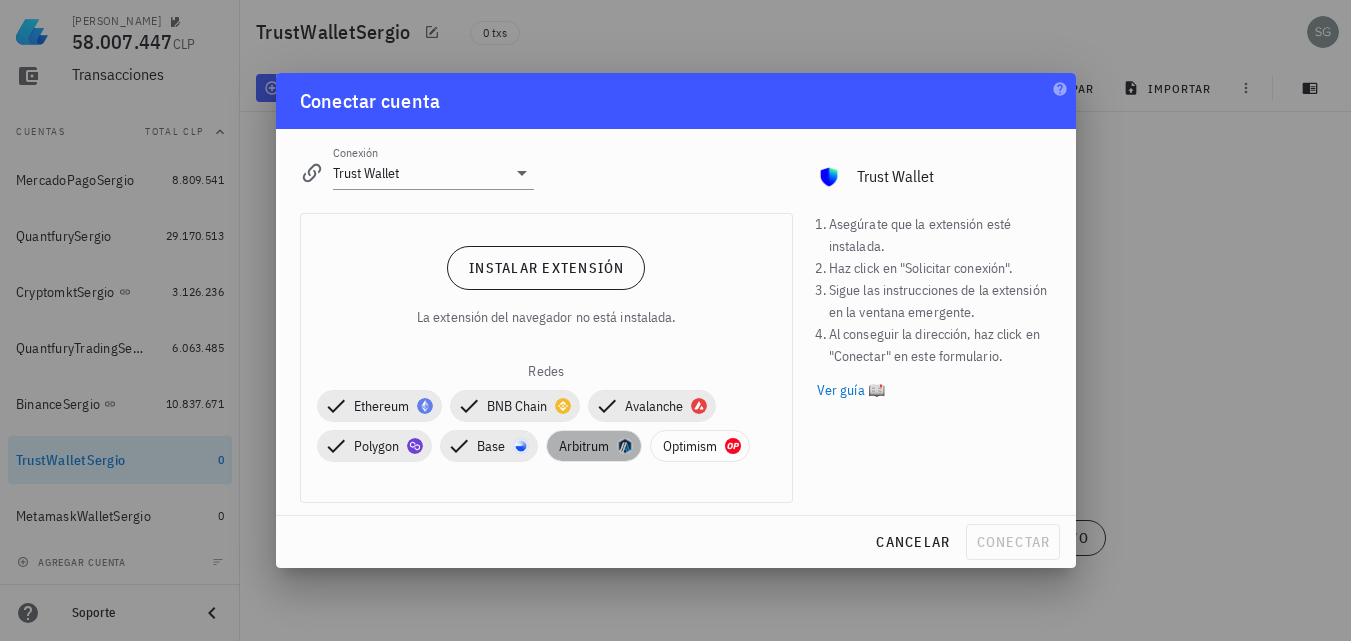 click on "Arbitrum" at bounding box center (594, 446) 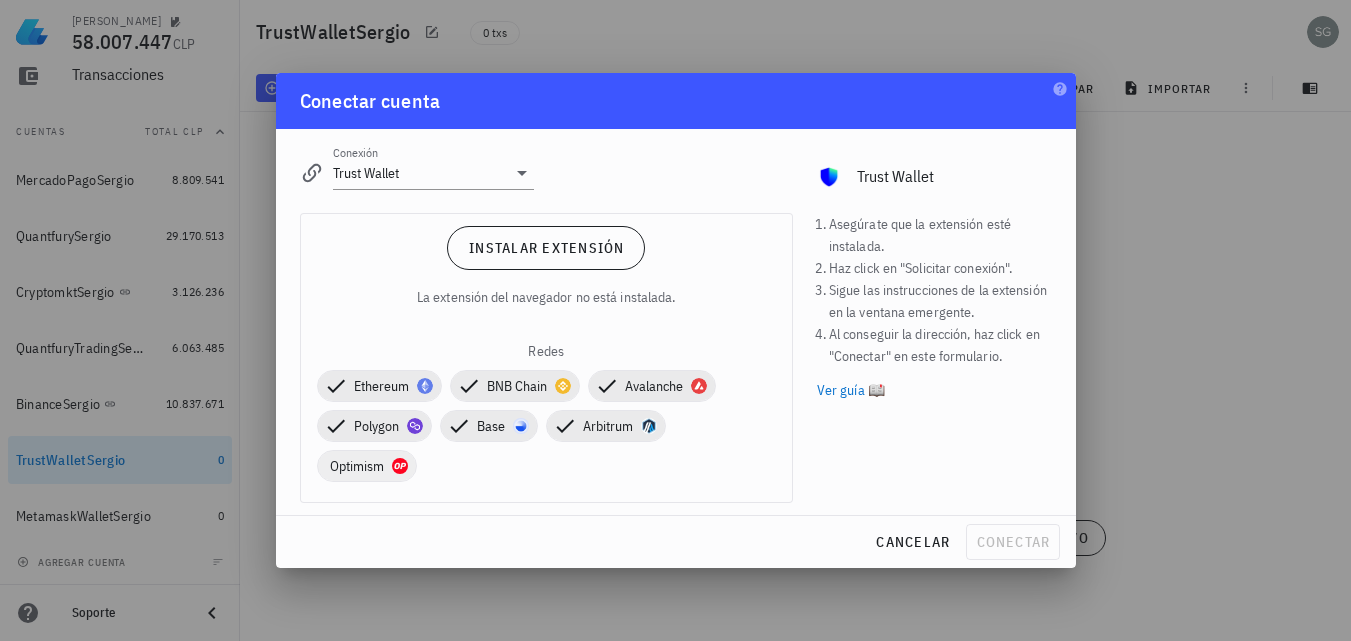 click on "Ethereum
BNB Chain
Avalanche
Polygon
Base
[GEOGRAPHIC_DATA]
Optimism" at bounding box center [546, 426] 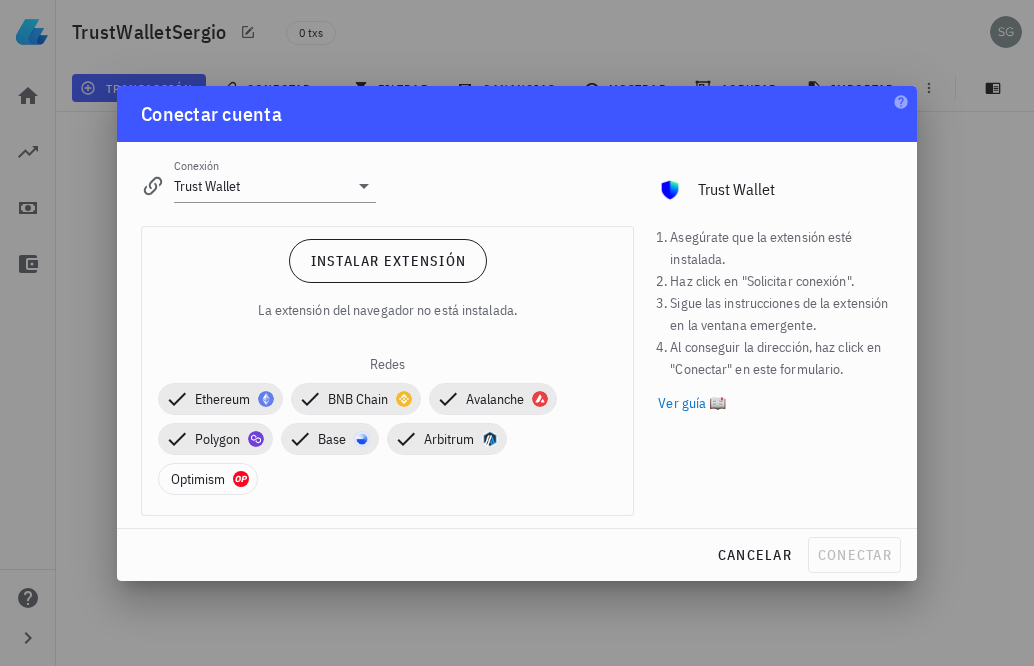 scroll, scrollTop: 0, scrollLeft: 0, axis: both 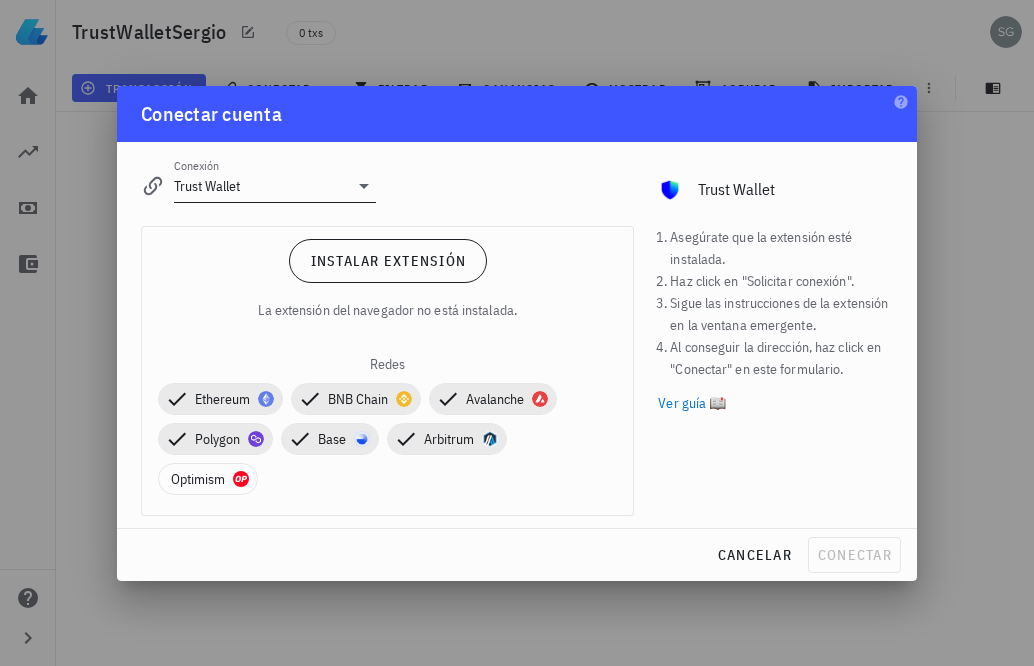 click on "Trust Wallet" at bounding box center [261, 186] 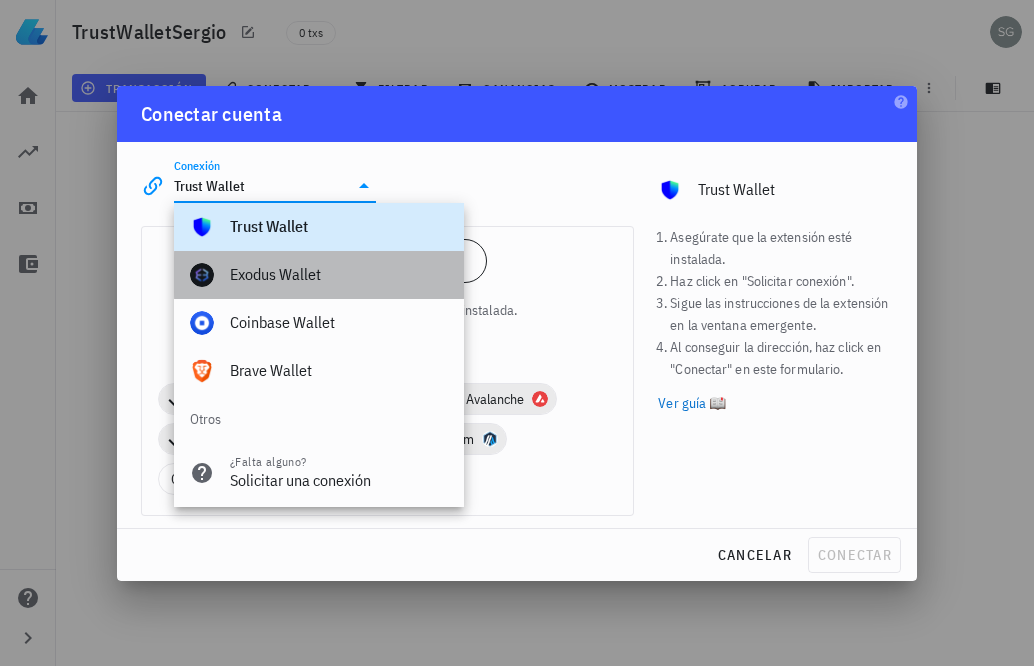 click on "Exodus Wallet" at bounding box center (339, 274) 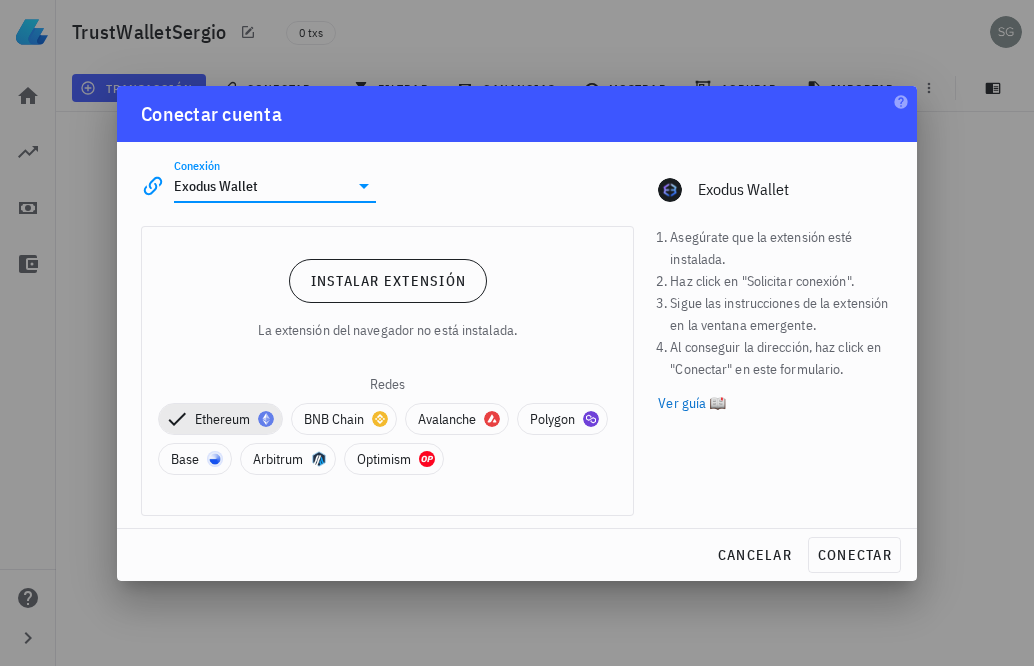 click on "Exodus Wallet" at bounding box center (261, 186) 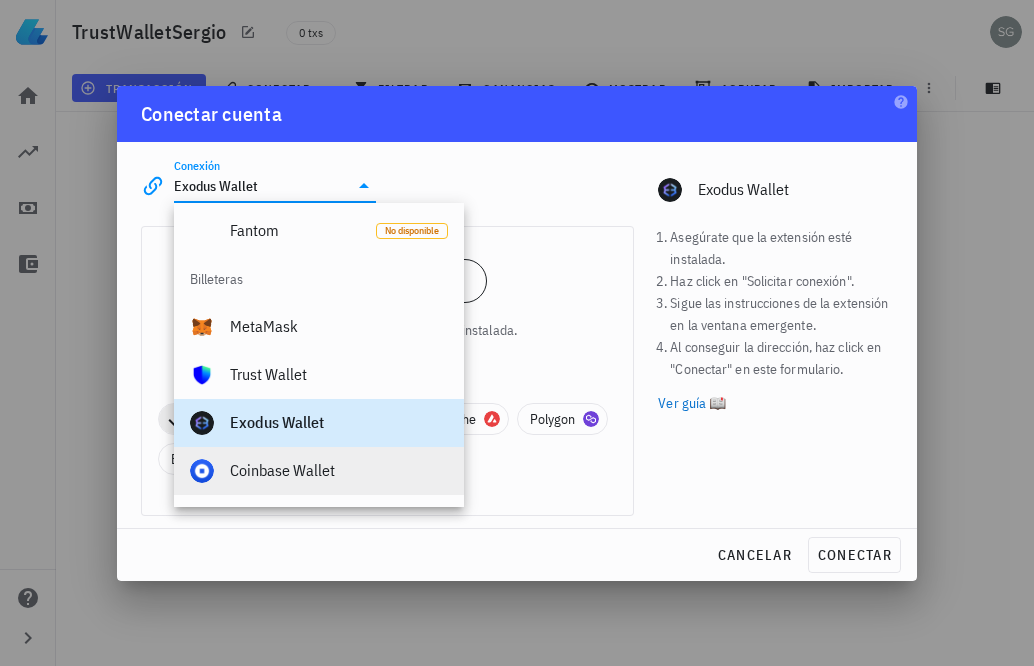 scroll, scrollTop: 1200, scrollLeft: 0, axis: vertical 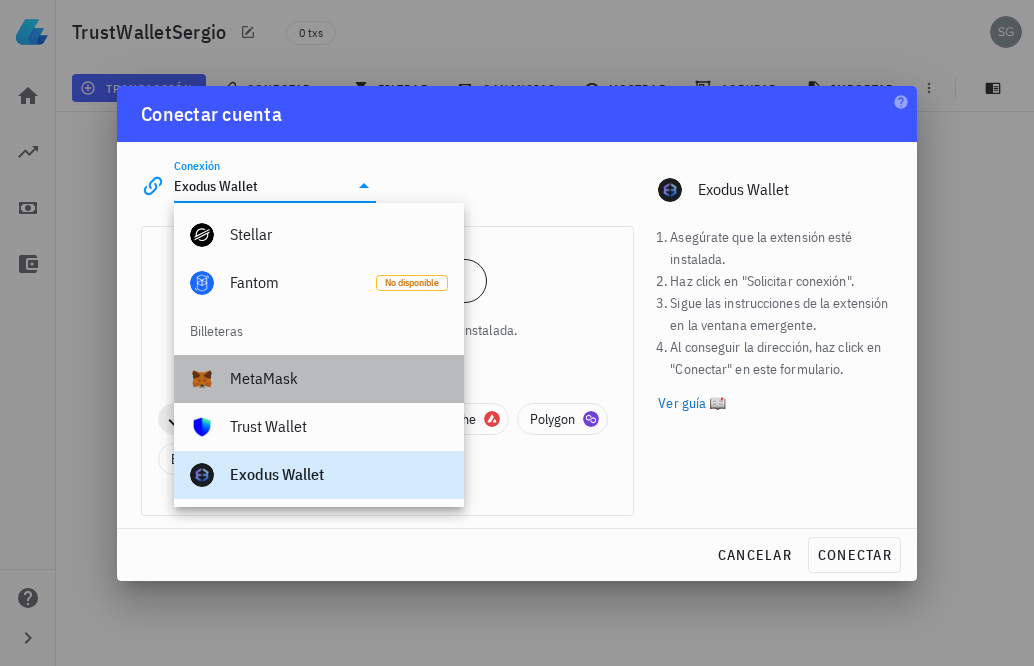 click on "MetaMask" at bounding box center (339, 378) 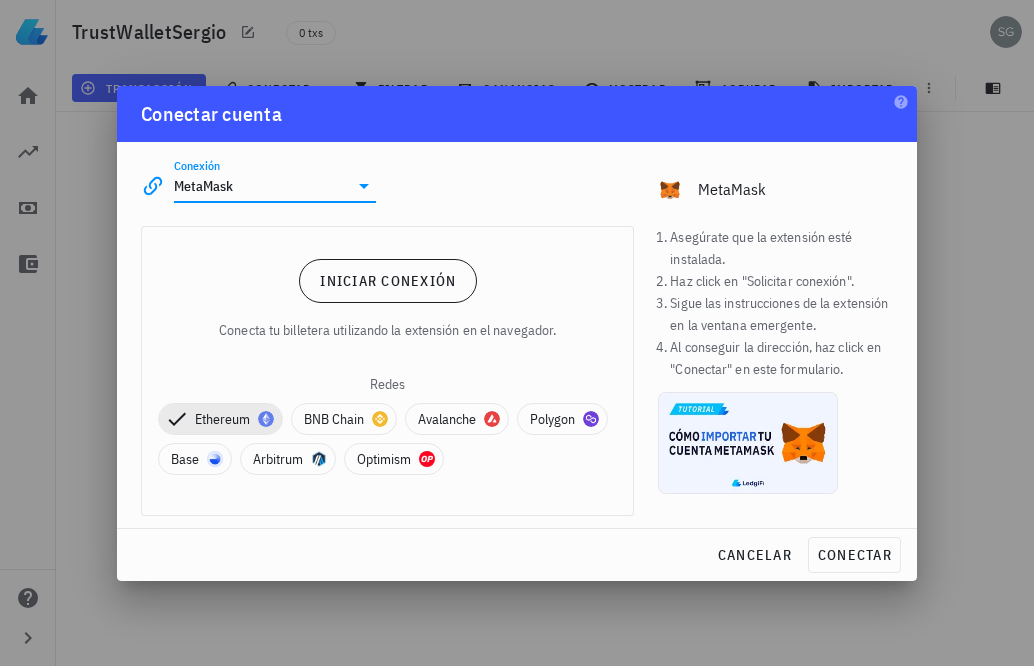click 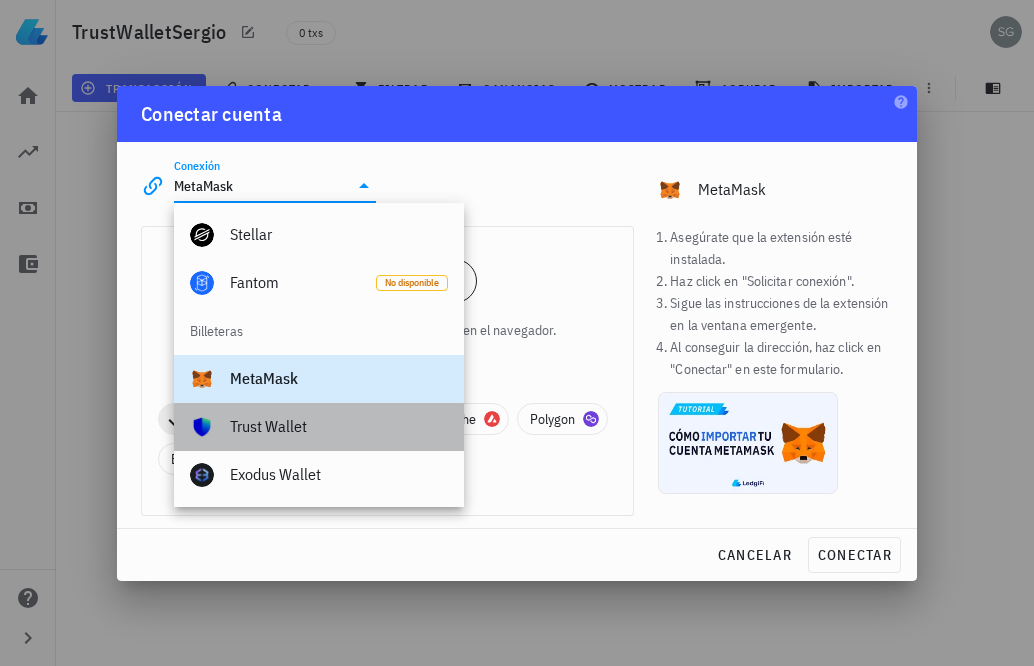 click on "Trust Wallet" at bounding box center [339, 426] 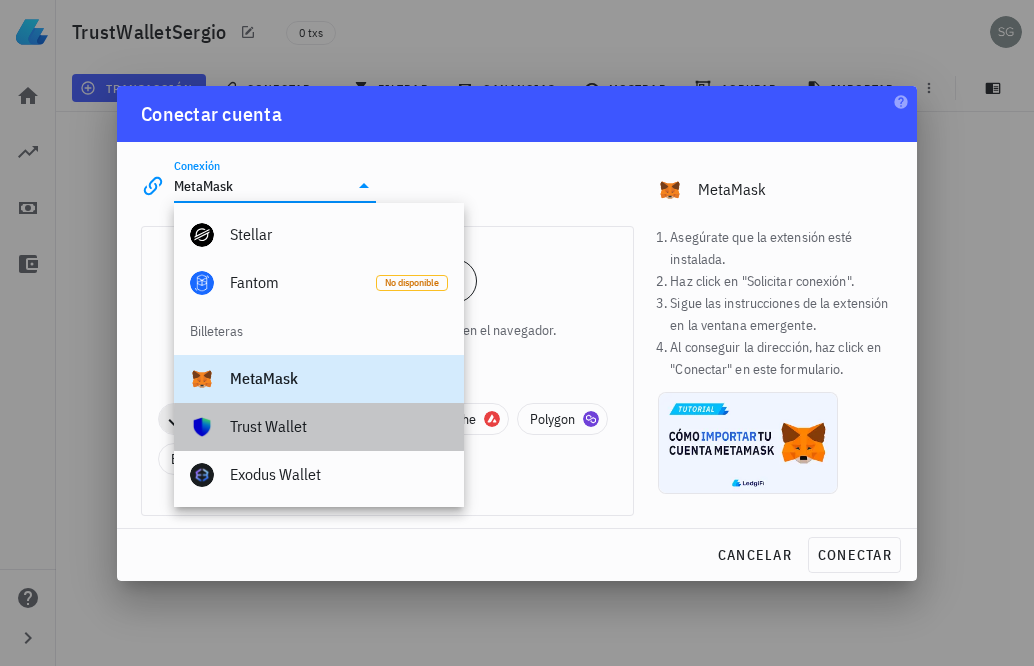 type on "Trust Wallet" 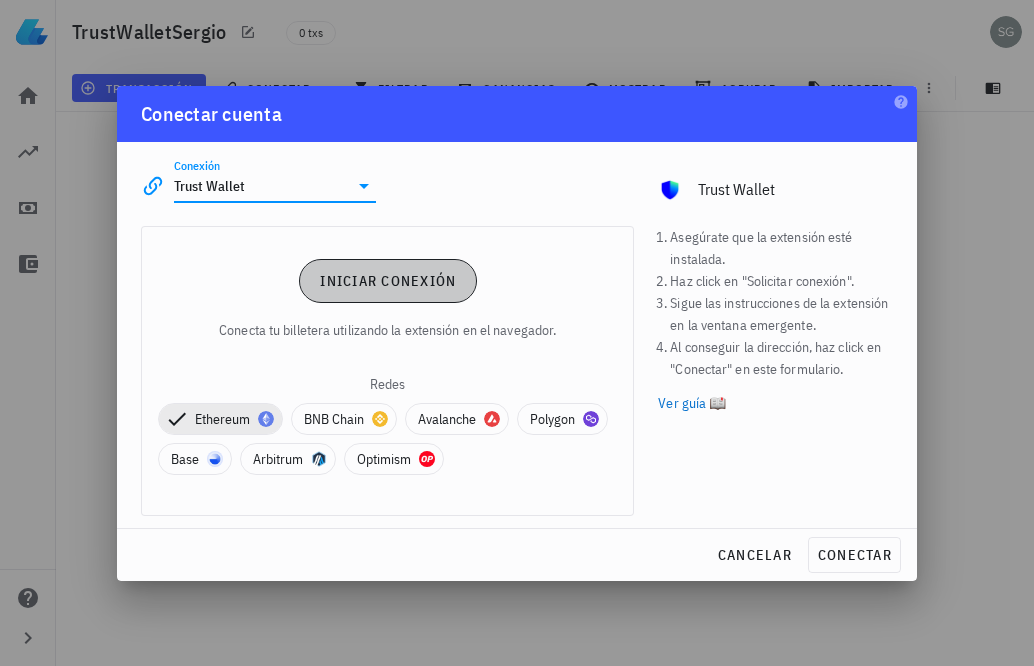 click on "Iniciar conexión" at bounding box center (387, 281) 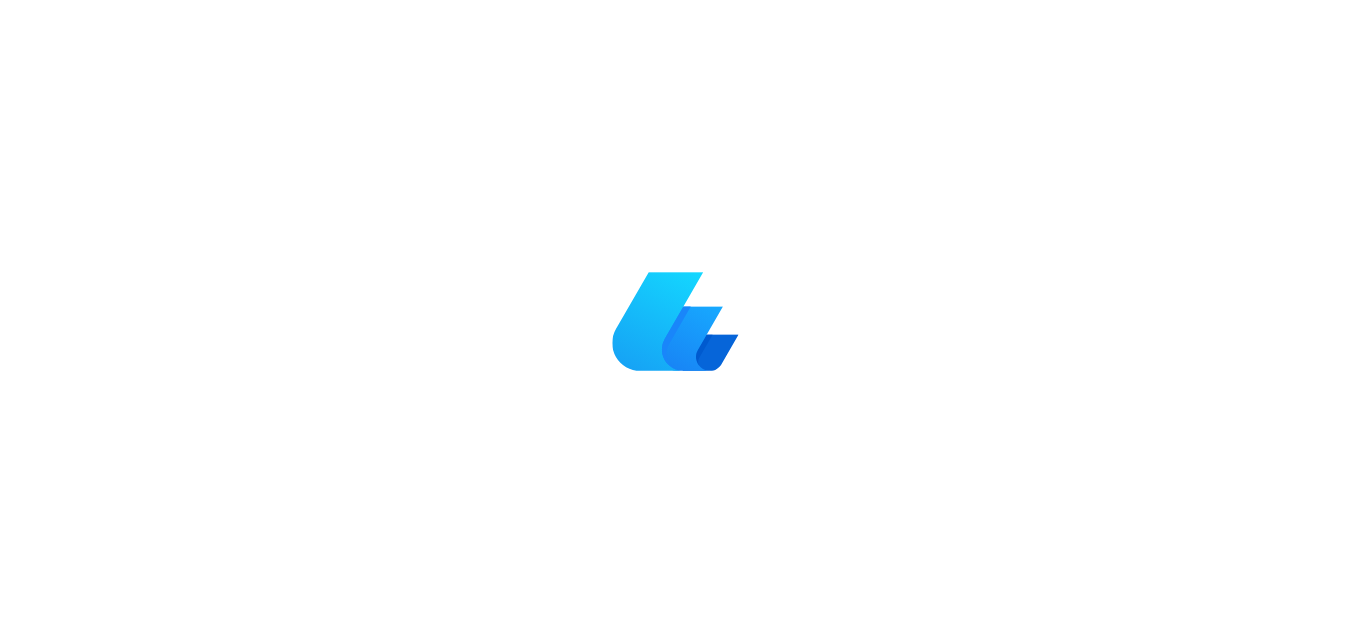 scroll, scrollTop: 0, scrollLeft: 0, axis: both 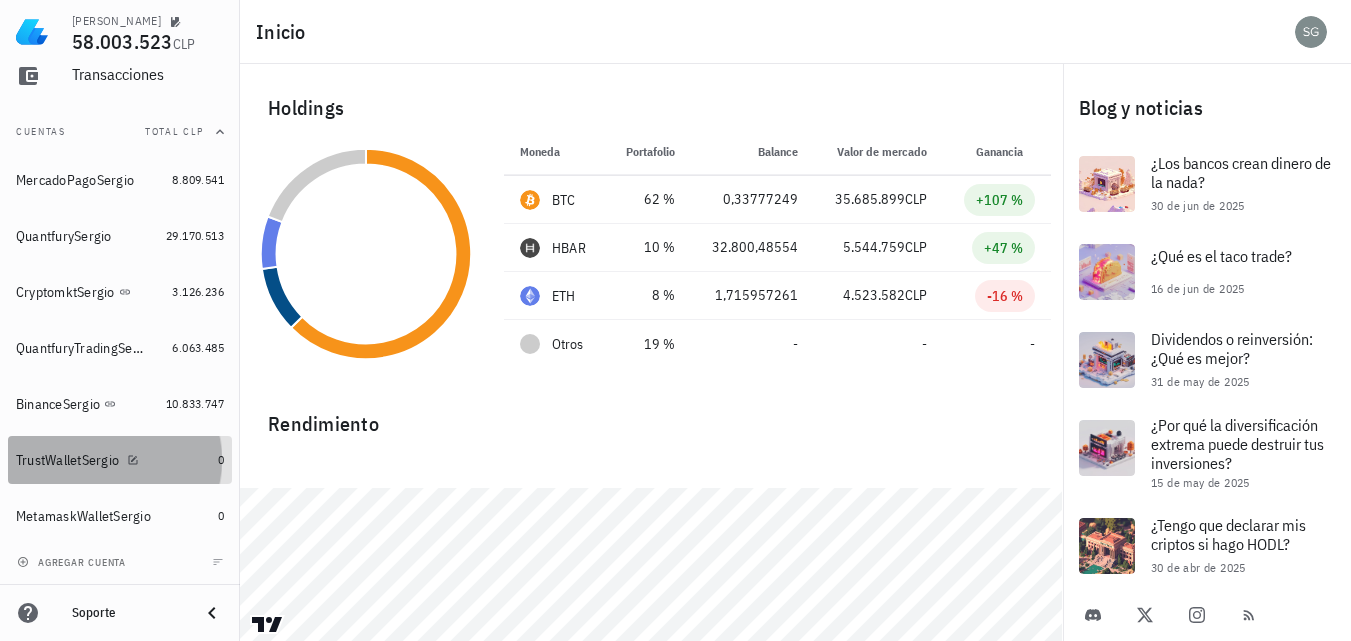 click on "TrustWalletSergio" at bounding box center (67, 460) 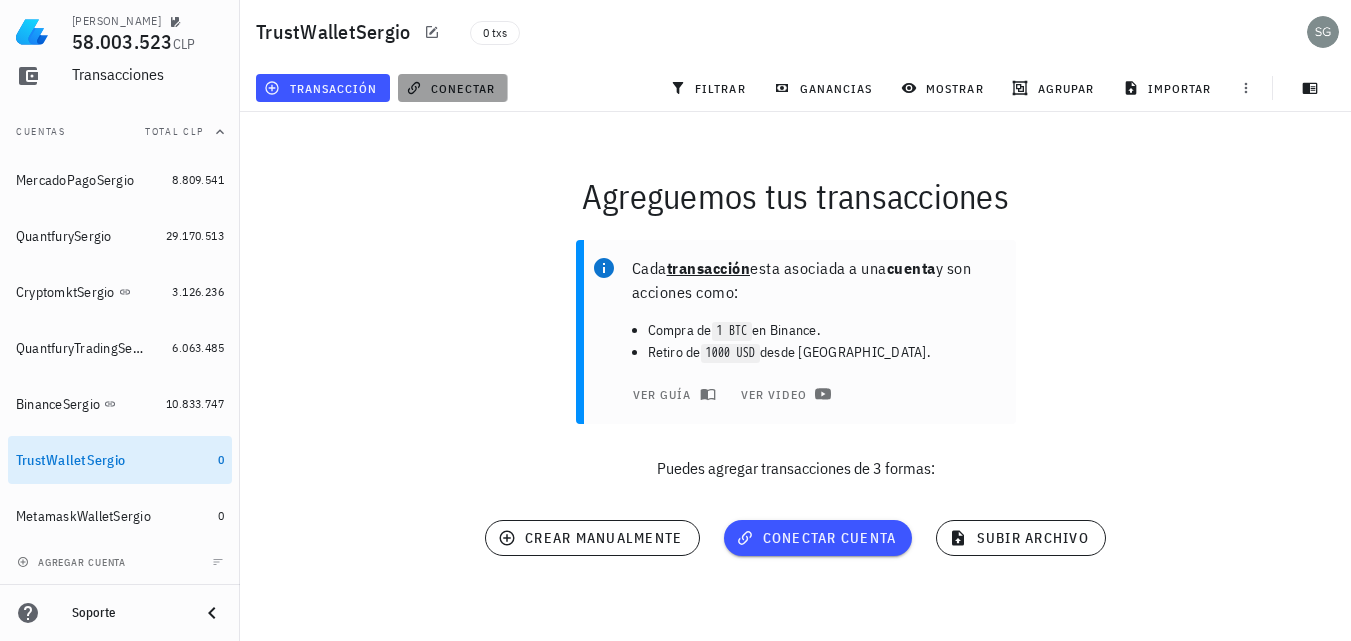 click on "conectar" at bounding box center (452, 88) 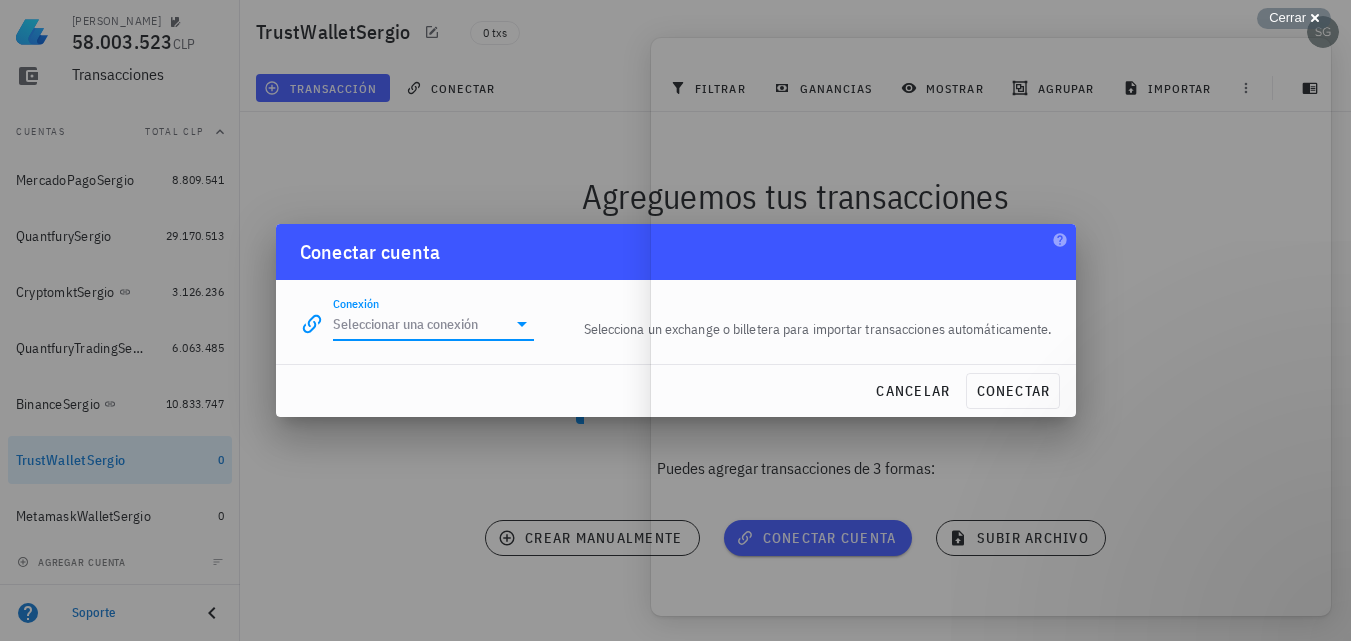 click on "Conexión" at bounding box center [420, 324] 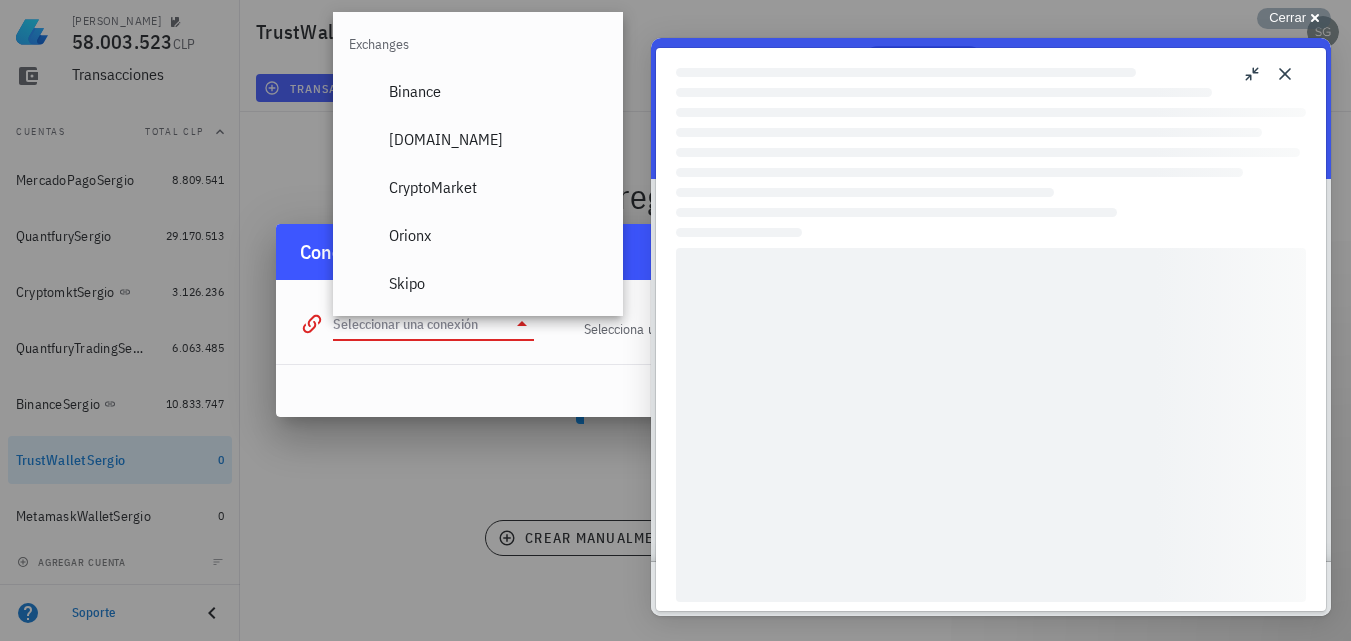 scroll, scrollTop: 0, scrollLeft: 0, axis: both 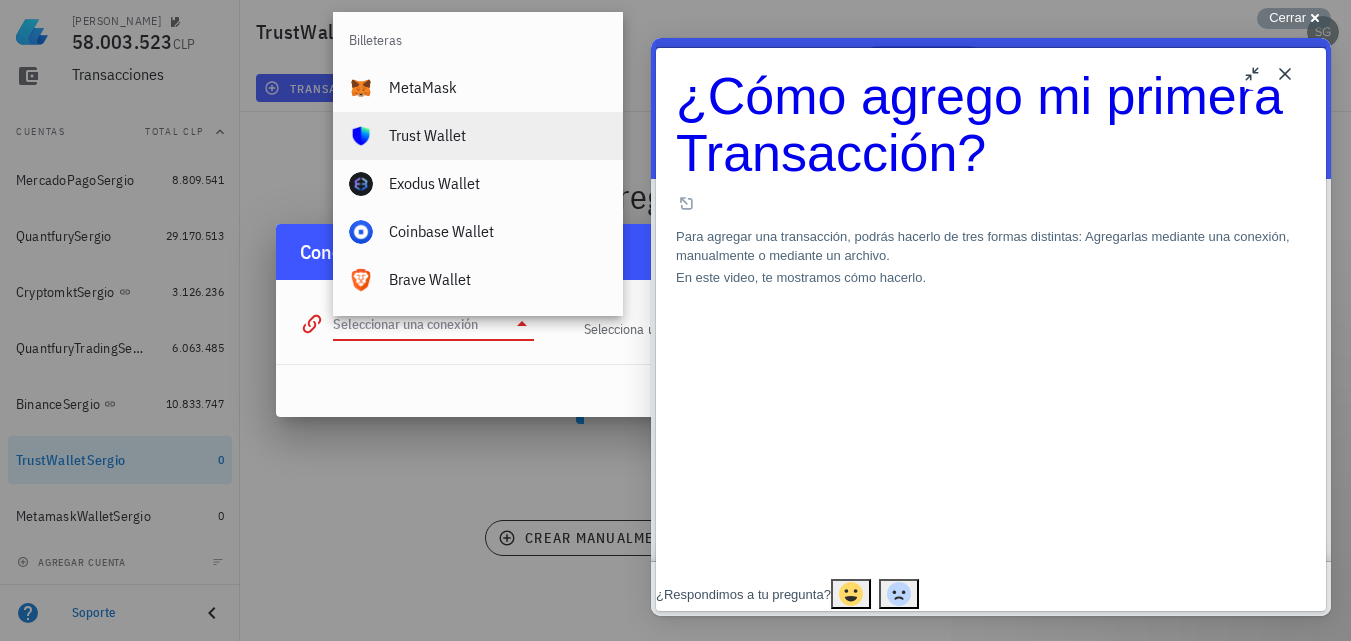 click on "Trust Wallet" at bounding box center [498, 135] 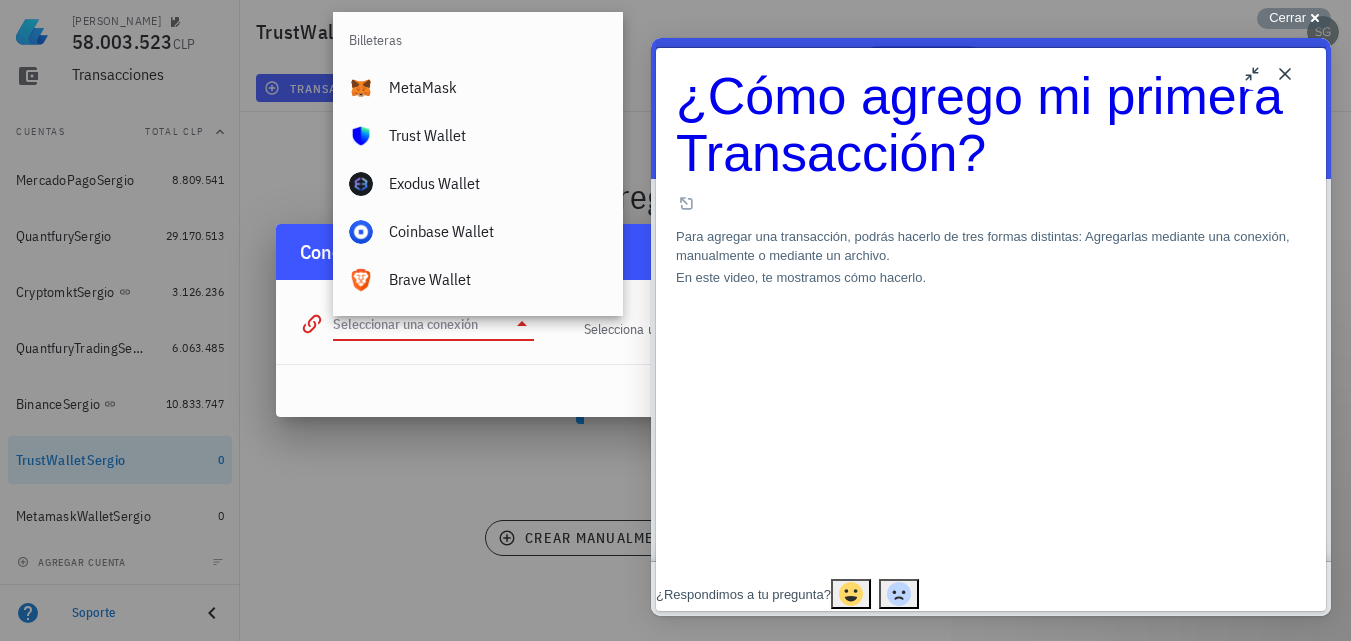 type on "Trust Wallet" 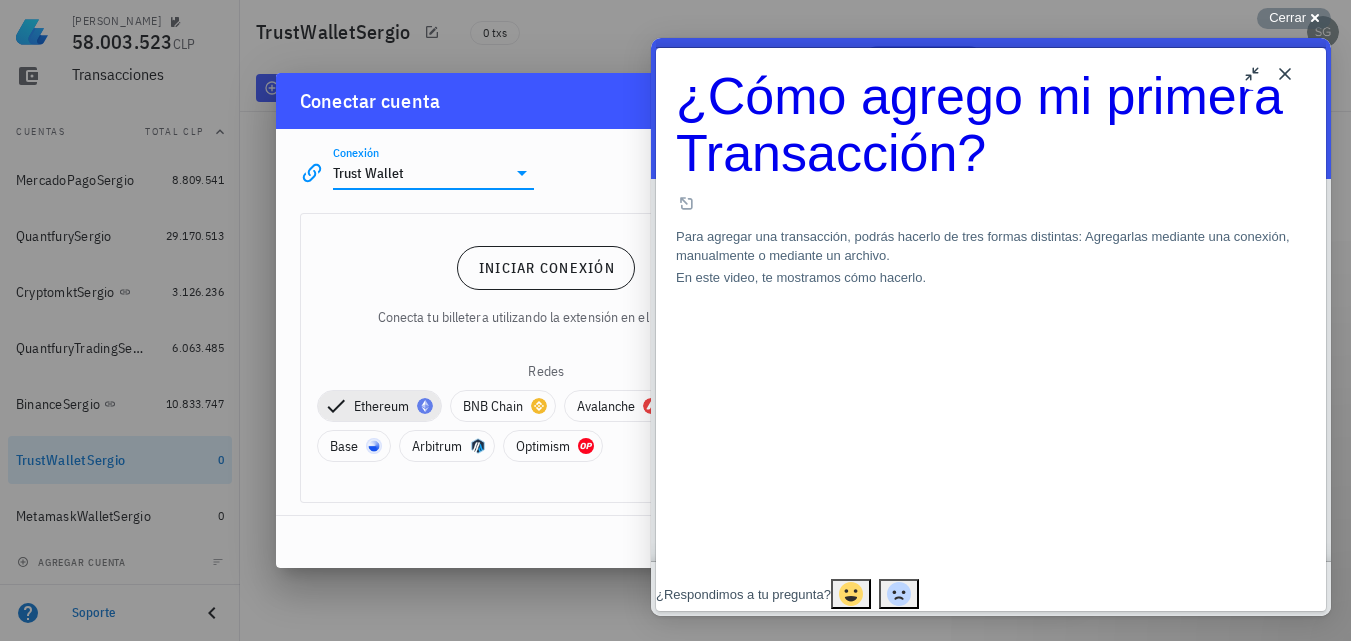 click on "¿Cómo agrego mi primera Transacción? ¿Cómo agrego mi primera Transacción? Open in a new window Para agregar una transacción, podrás hacerlo de tres formas distintas: Agregarlas mediante una conexión, manualmente o mediante un archivo.
En este video, te mostramos cómo hacerlo.
También si lo prefieres puedes revisar cada método por separado en su propio video tutorial. Recuerda que los trés métodos son:
Conectar cuenta
Crear manualmente
Subir archivo
Conoce más revisando los artículos relacionados acá abajo ⬇️ Artículos Relacionados ¿Cómo empiezo? Hola 👋 estamos muy contentos de que estés en LedgiFi, acá te enseñaremos como empezar a sacarle el máximo provecho 🚀 Lo primero es crear un usuario, acá te dejo una guía con información sobre esto.… ¿Cómo elimino una o varias transacciones? ¿Cómo agregar una Conexión? Qué hacer si tienes transacciones por revisar Cómo configurar tu cuenta antes de declarar ¿Cómo LedgiFi resguarda mi seguridad?" at bounding box center [991, 313] 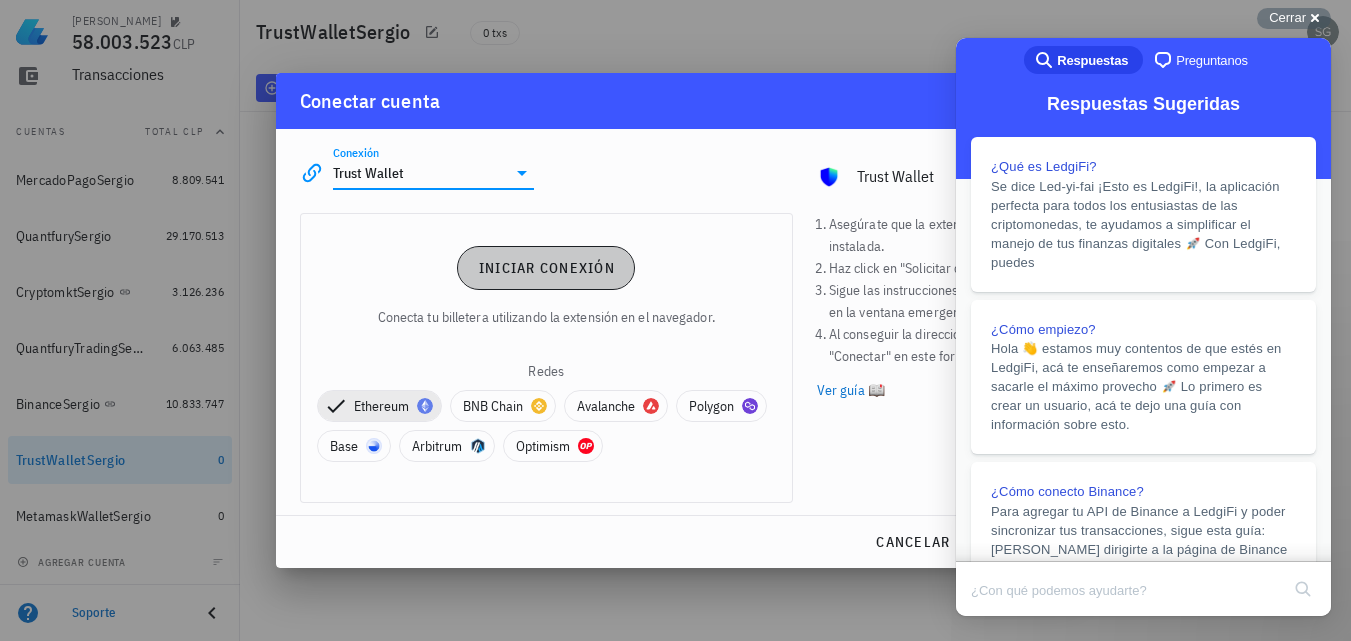 click on "Iniciar conexión" at bounding box center [546, 268] 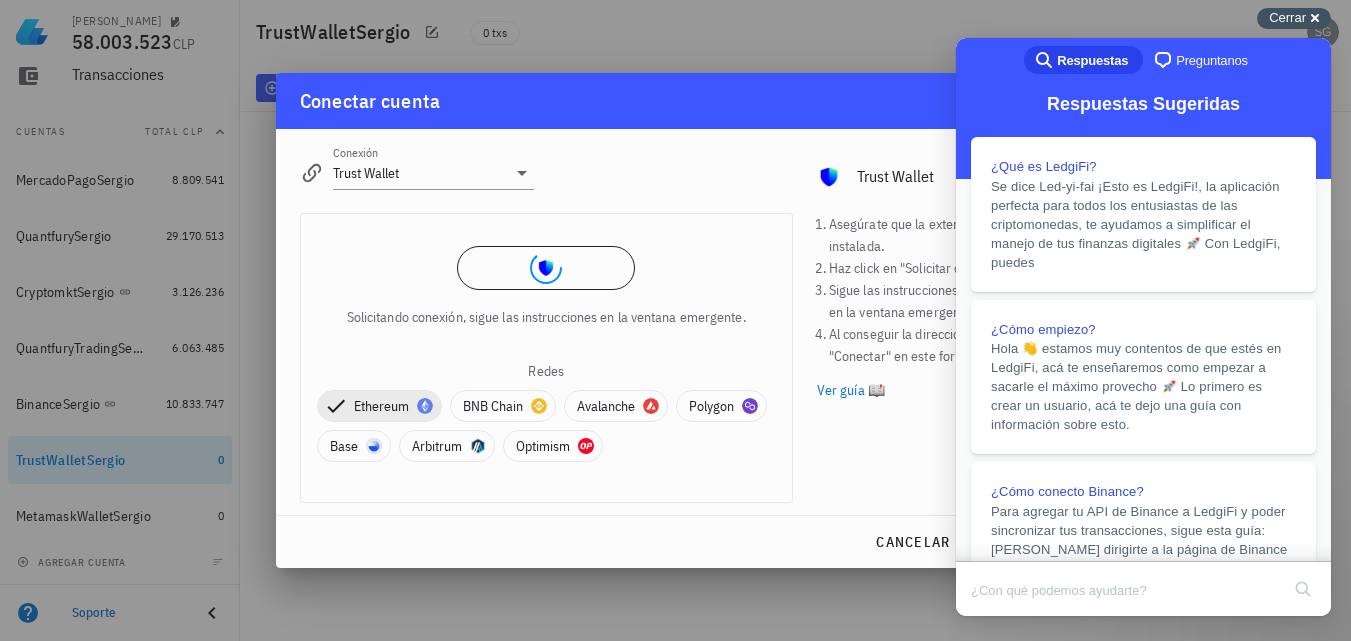 click on "Cerrar" at bounding box center (1287, 17) 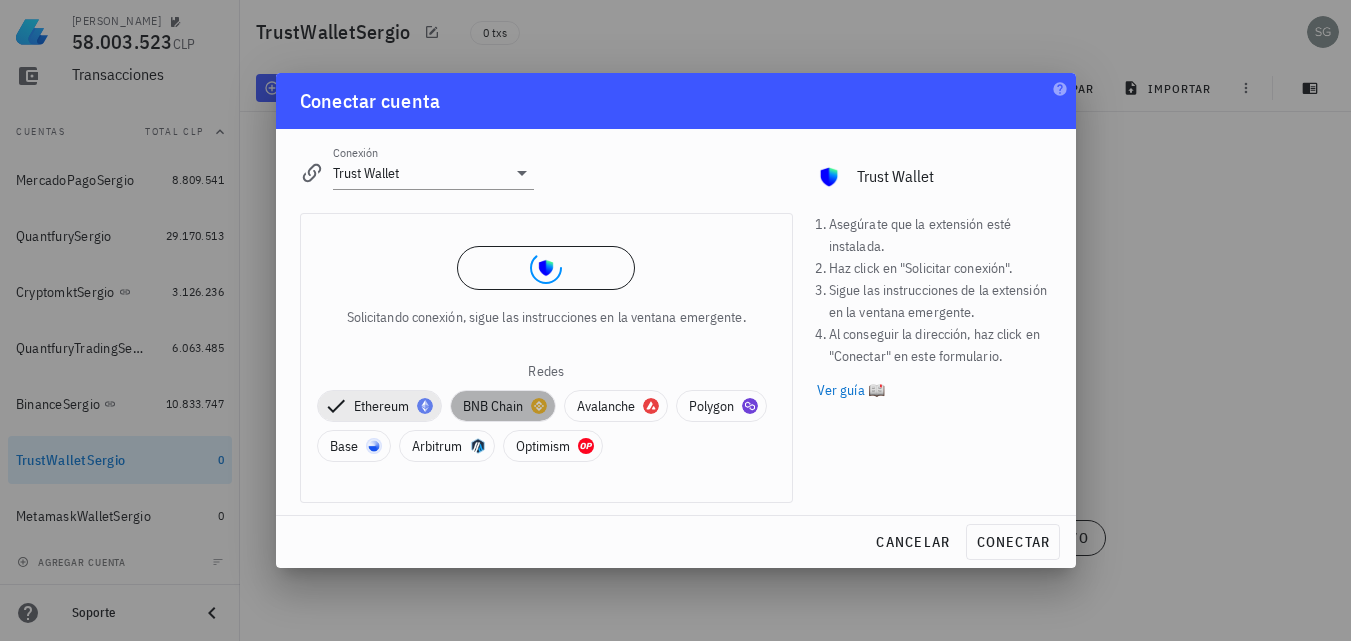 click on "BNB Chain" at bounding box center [503, 406] 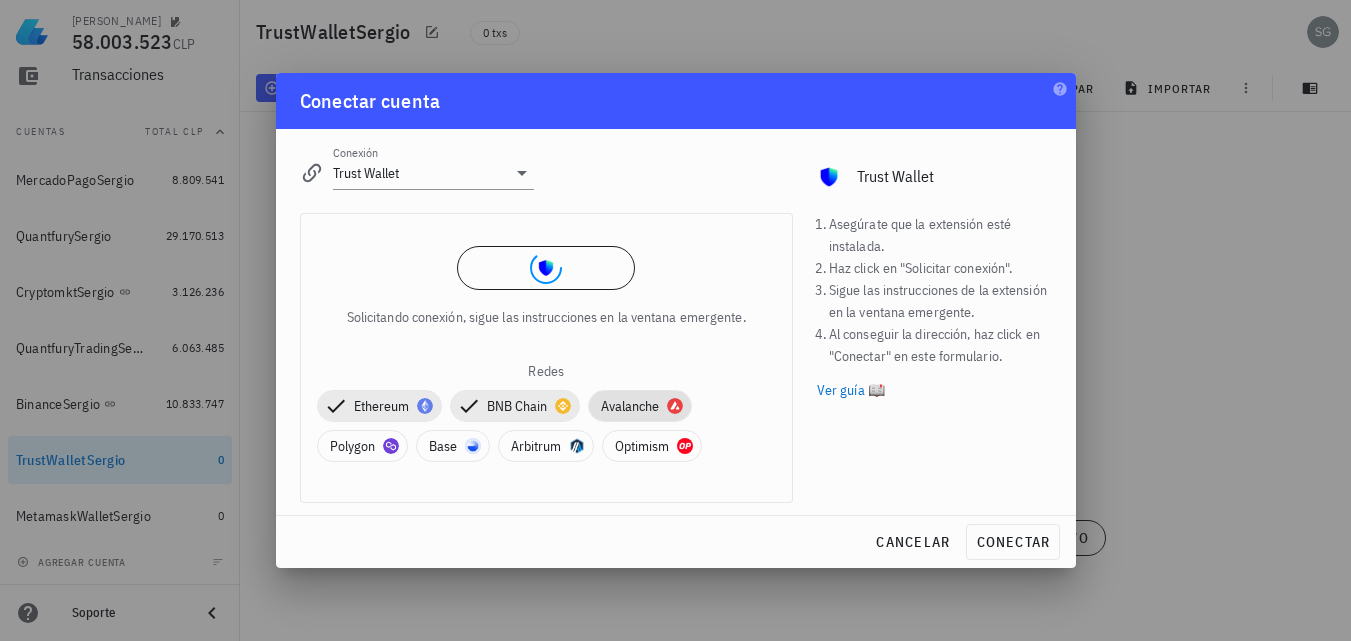 click on "Avalanche" at bounding box center (640, 406) 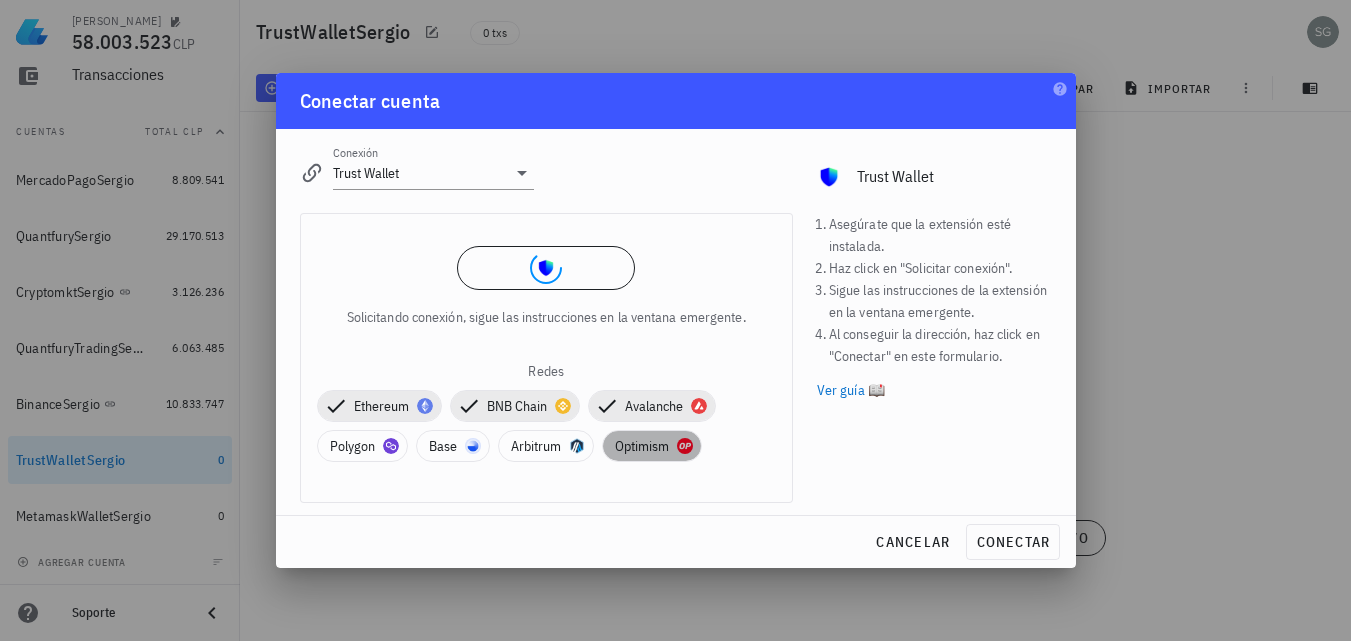 click on "Optimism" at bounding box center (652, 446) 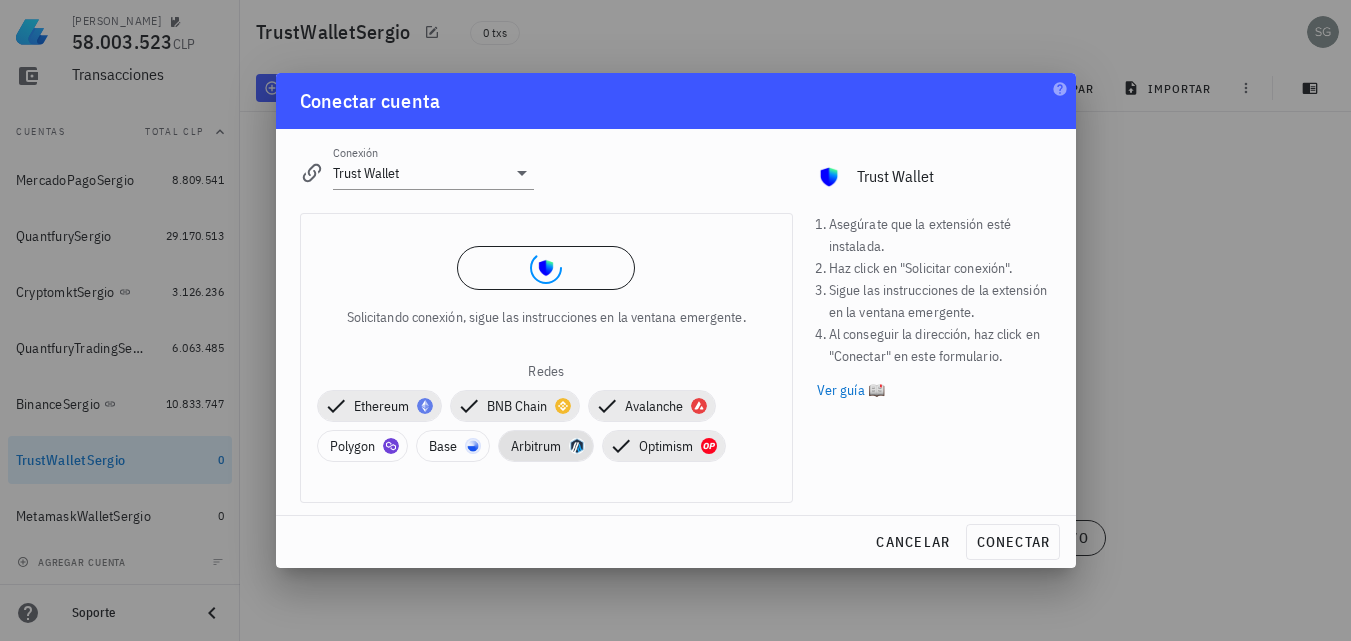 drag, startPoint x: 542, startPoint y: 454, endPoint x: 508, endPoint y: 450, distance: 34.234486 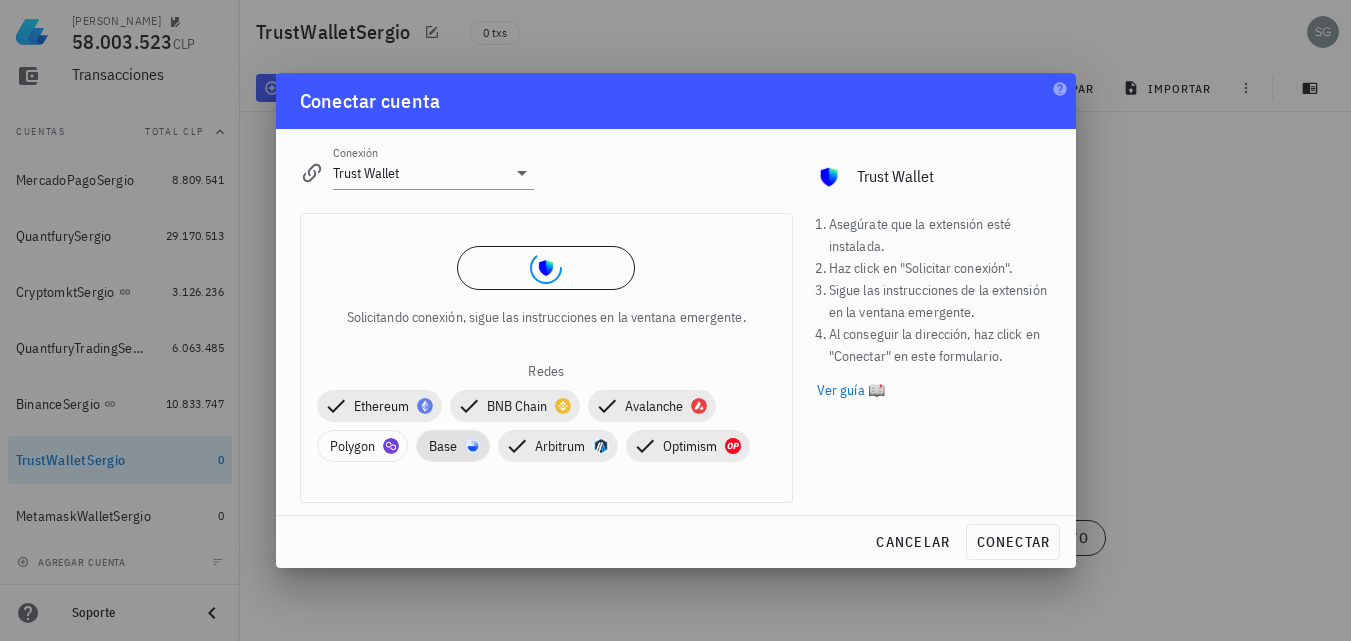 click on "Base" at bounding box center [453, 446] 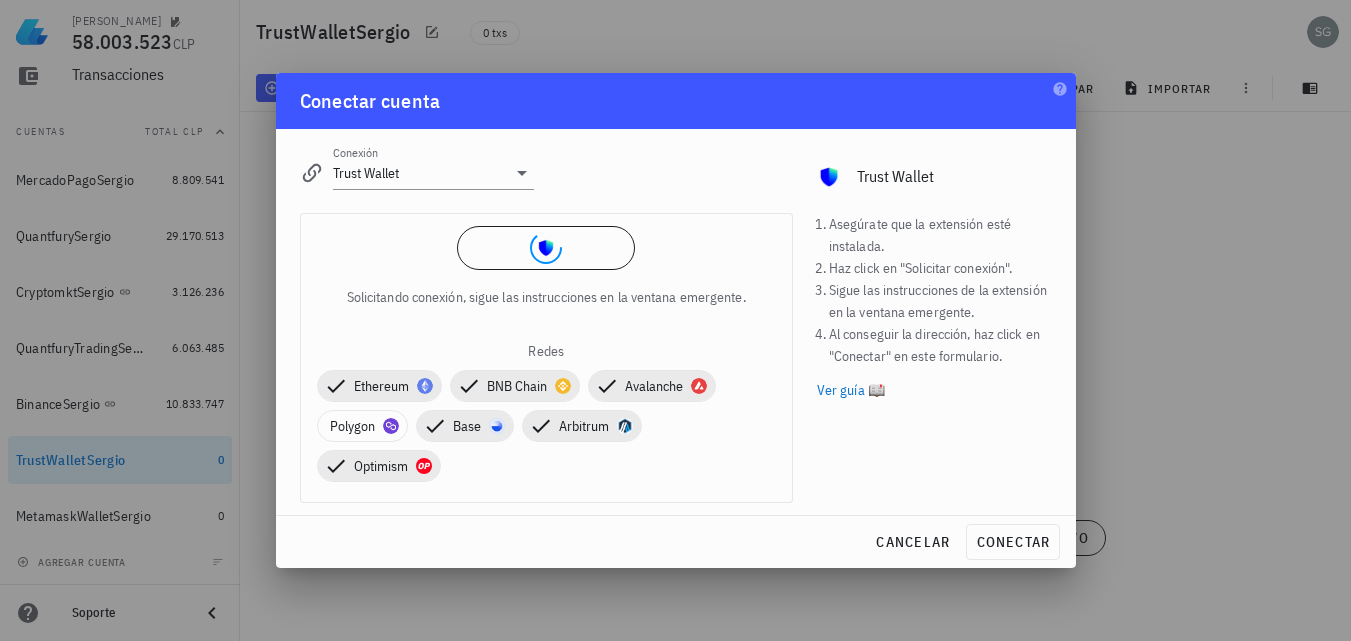 click on "Ethereum
BNB Chain
Avalanche
Polygon
Base
[GEOGRAPHIC_DATA]
Optimism" at bounding box center (546, 426) 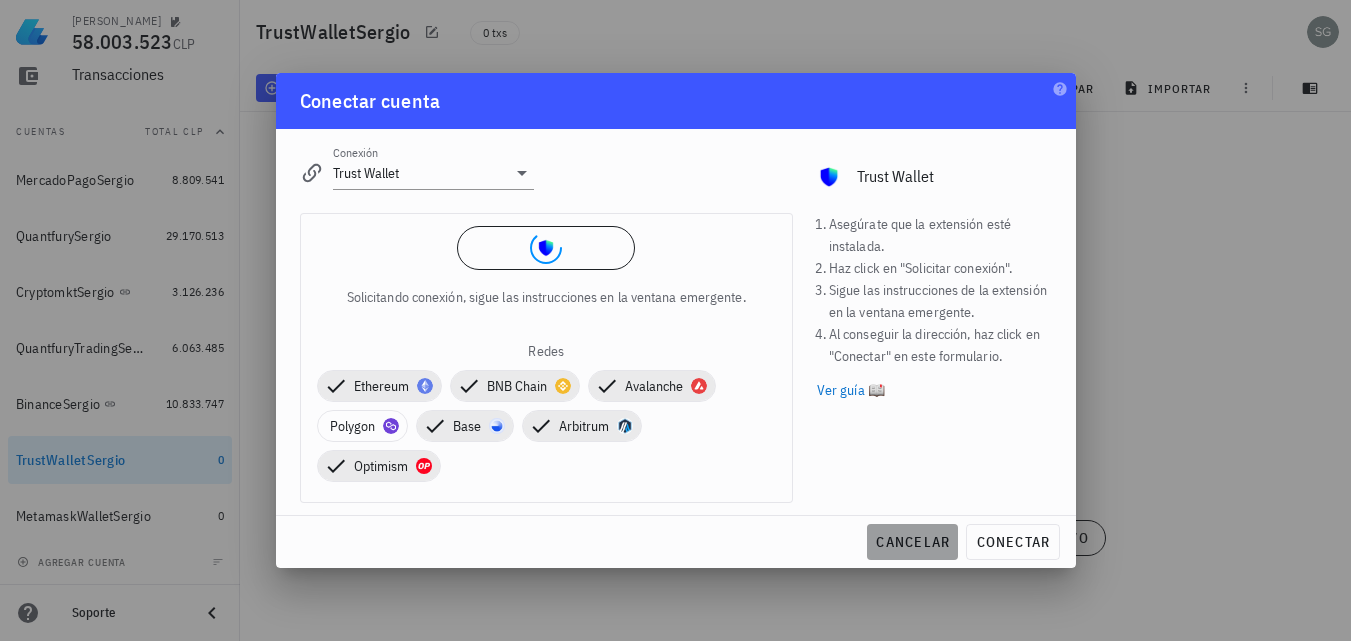 click on "cancelar" at bounding box center (912, 542) 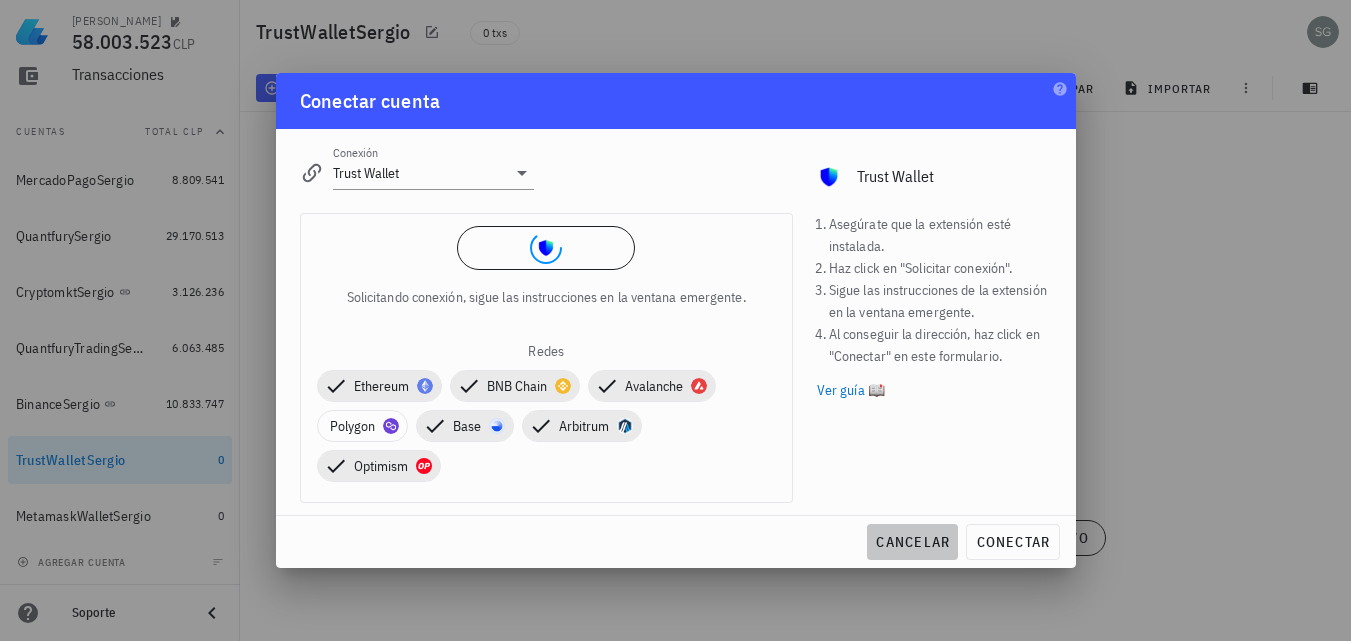 type 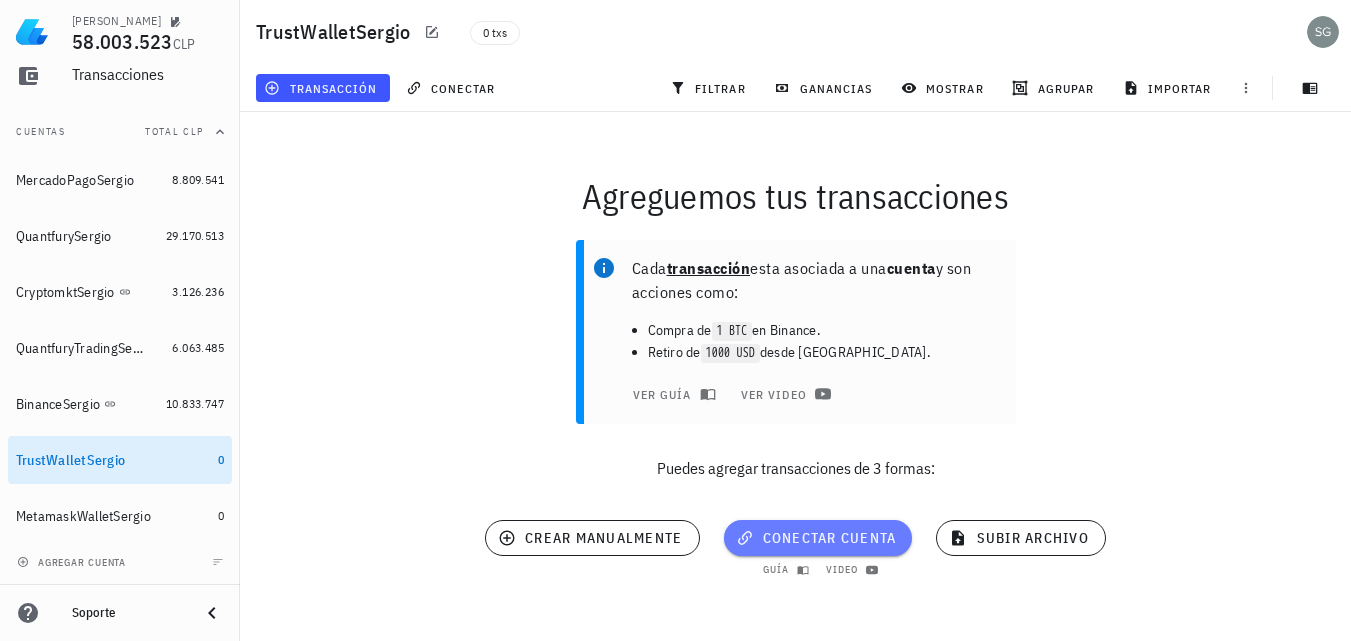 click on "conectar cuenta" at bounding box center (818, 538) 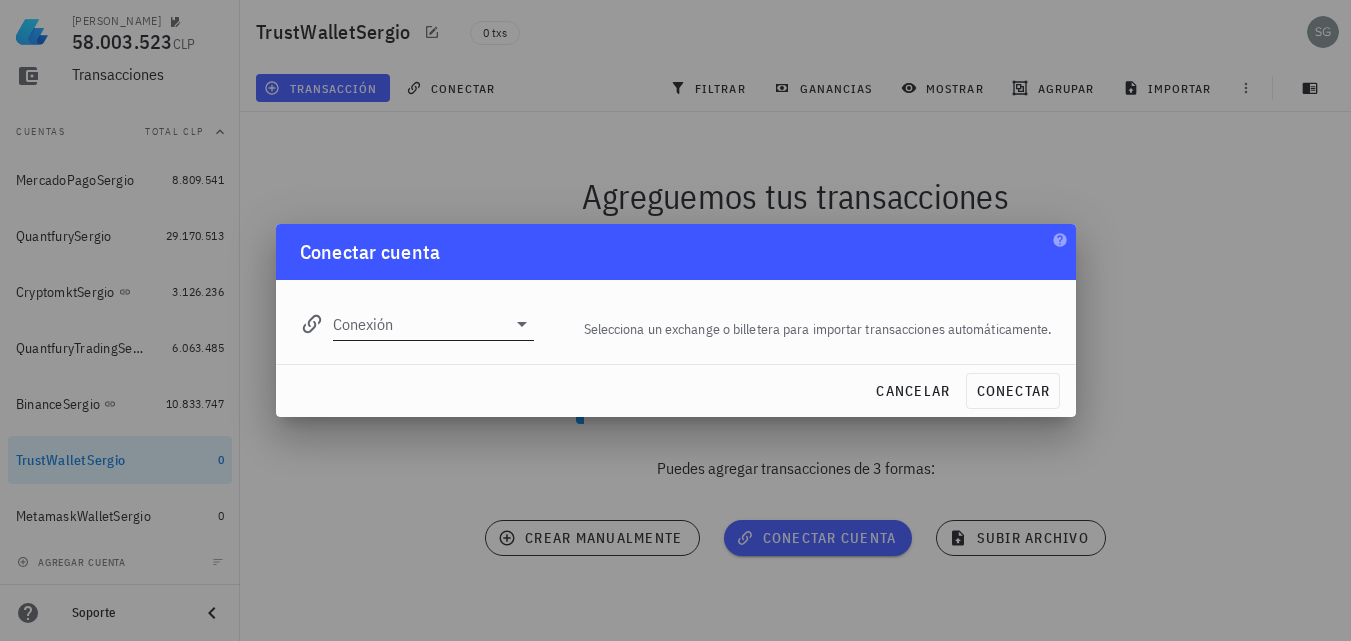 click on "Conexión" at bounding box center (420, 324) 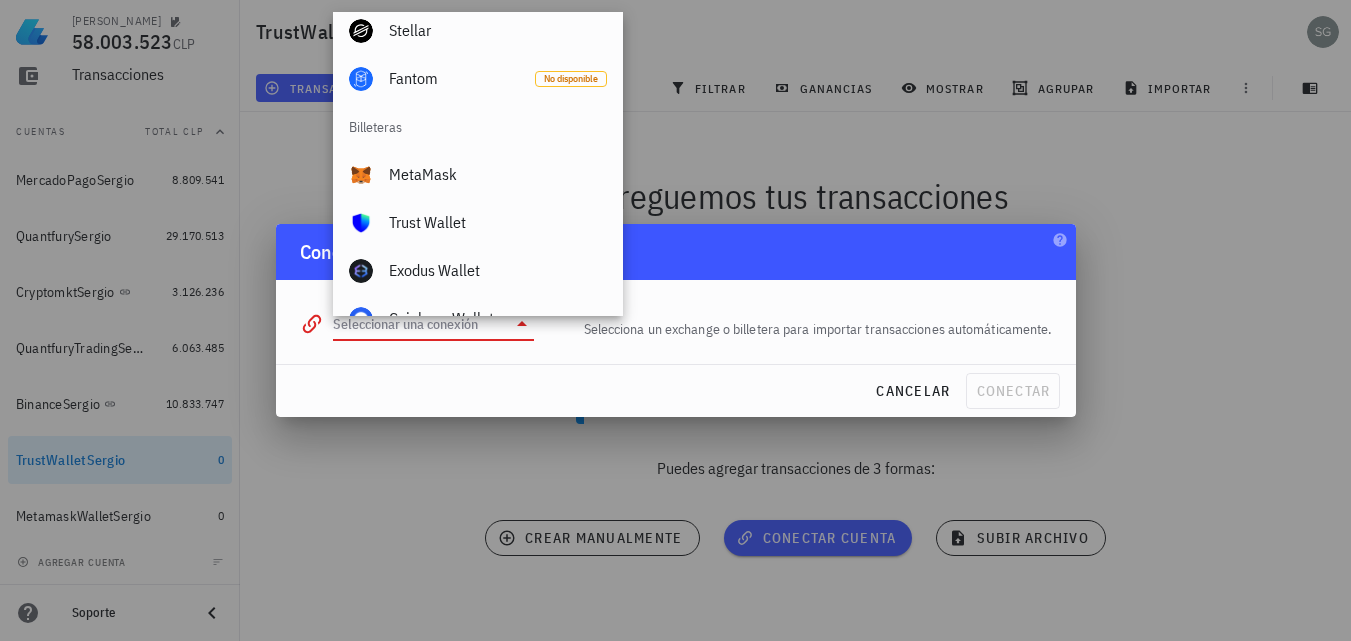 scroll, scrollTop: 1200, scrollLeft: 0, axis: vertical 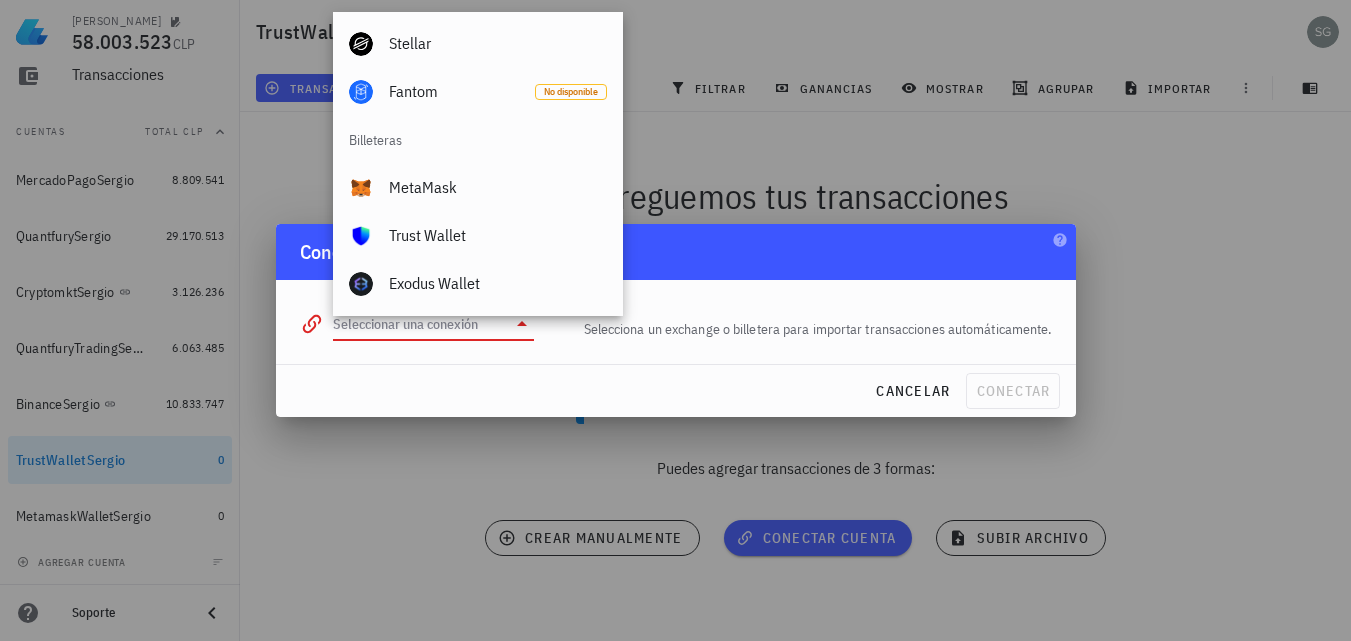click on "Trust Wallet" at bounding box center (498, 235) 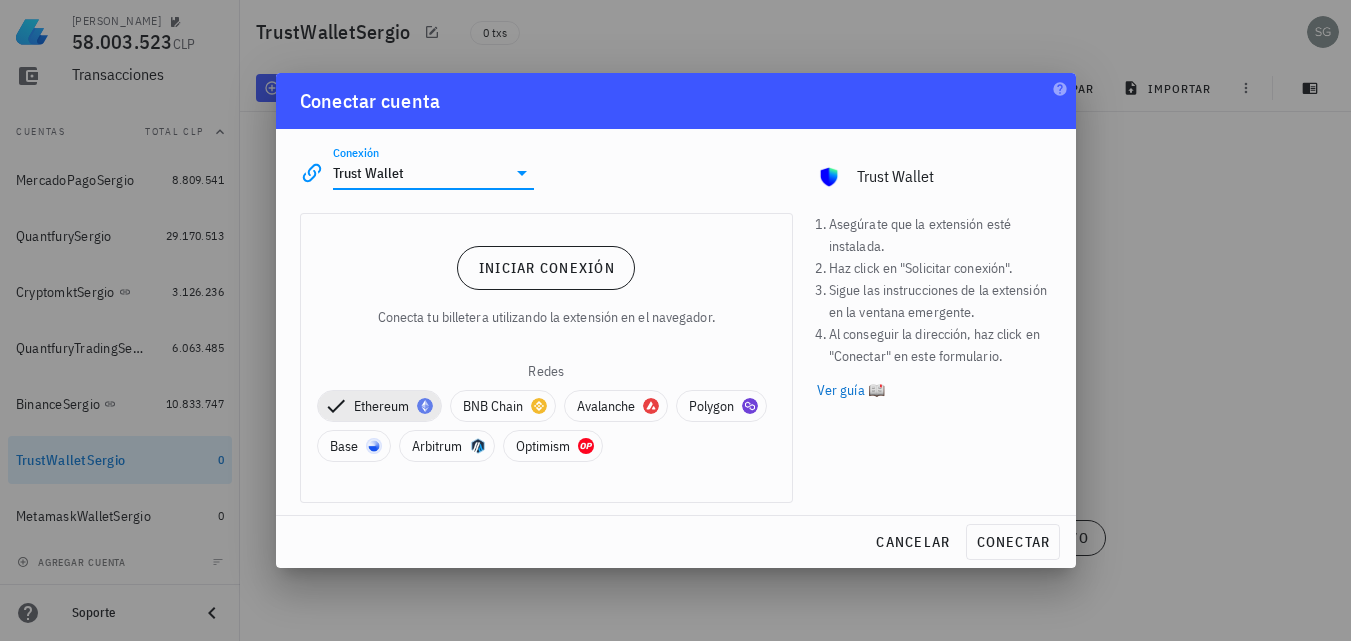 click on "Ethereum
BNB Chain
Avalanche
Polygon
Base
[GEOGRAPHIC_DATA]
Optimism" at bounding box center [546, 426] 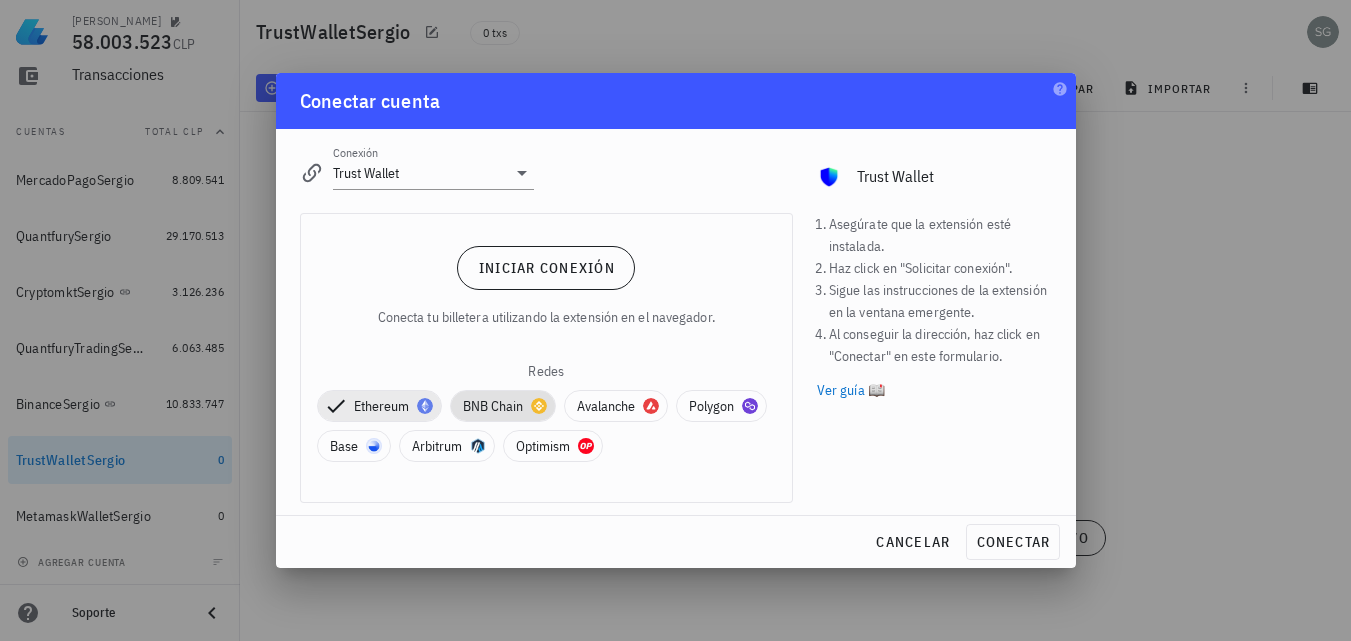 click on "BNB Chain" at bounding box center [503, 406] 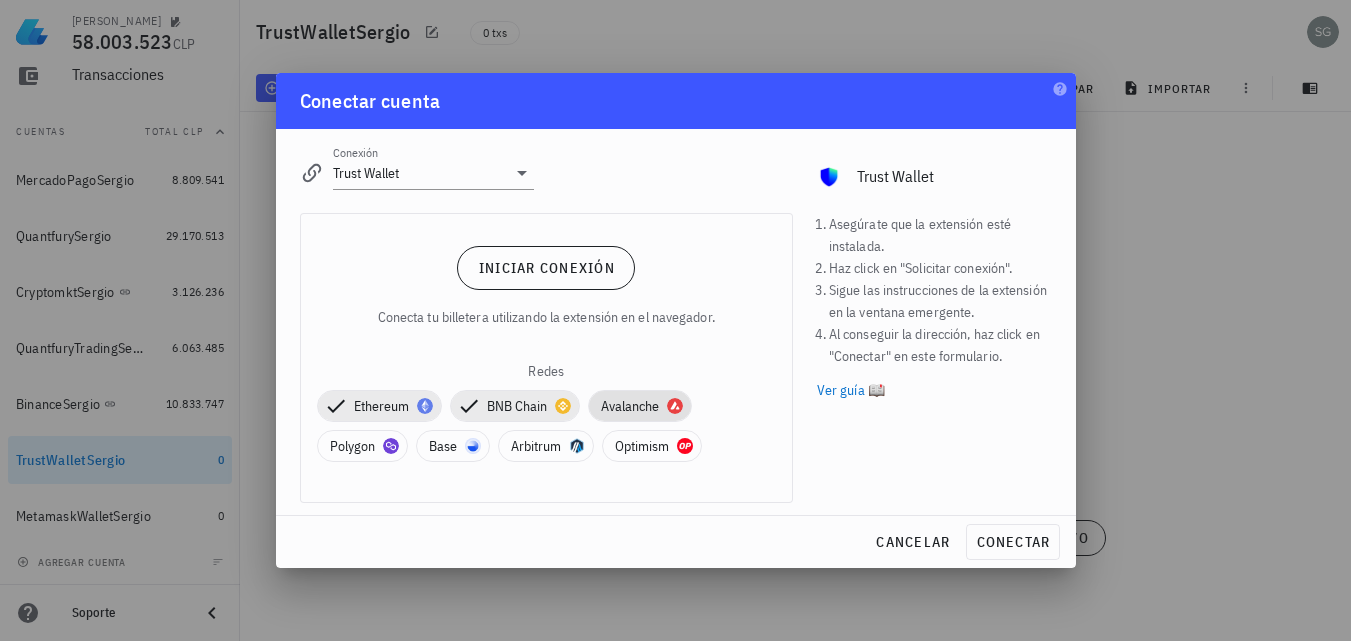 drag, startPoint x: 615, startPoint y: 400, endPoint x: 626, endPoint y: 425, distance: 27.313 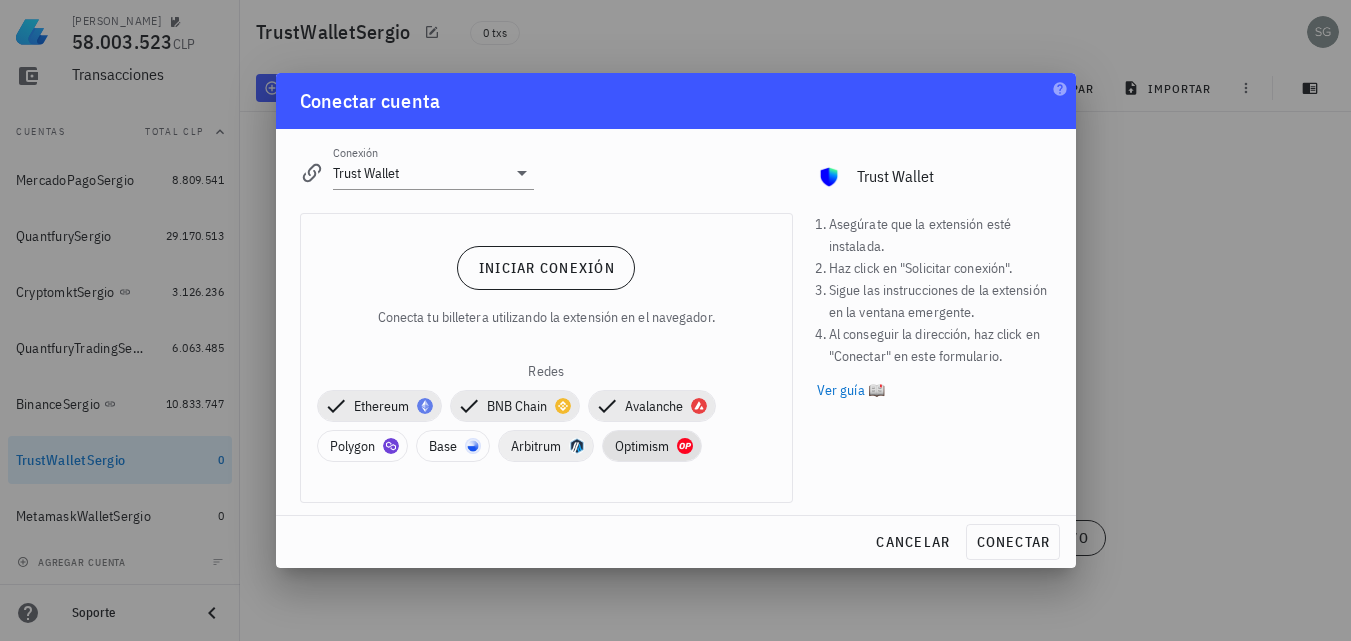 drag, startPoint x: 634, startPoint y: 449, endPoint x: 568, endPoint y: 448, distance: 66.007576 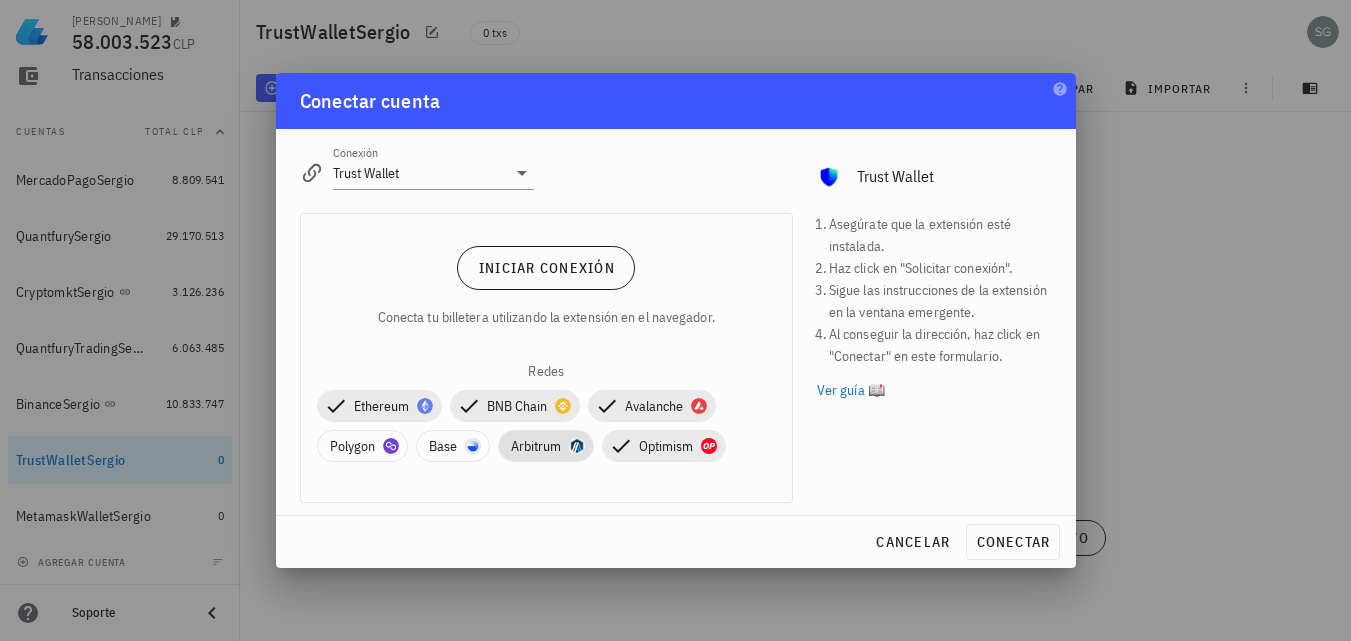 click on "Arbitrum" at bounding box center (546, 446) 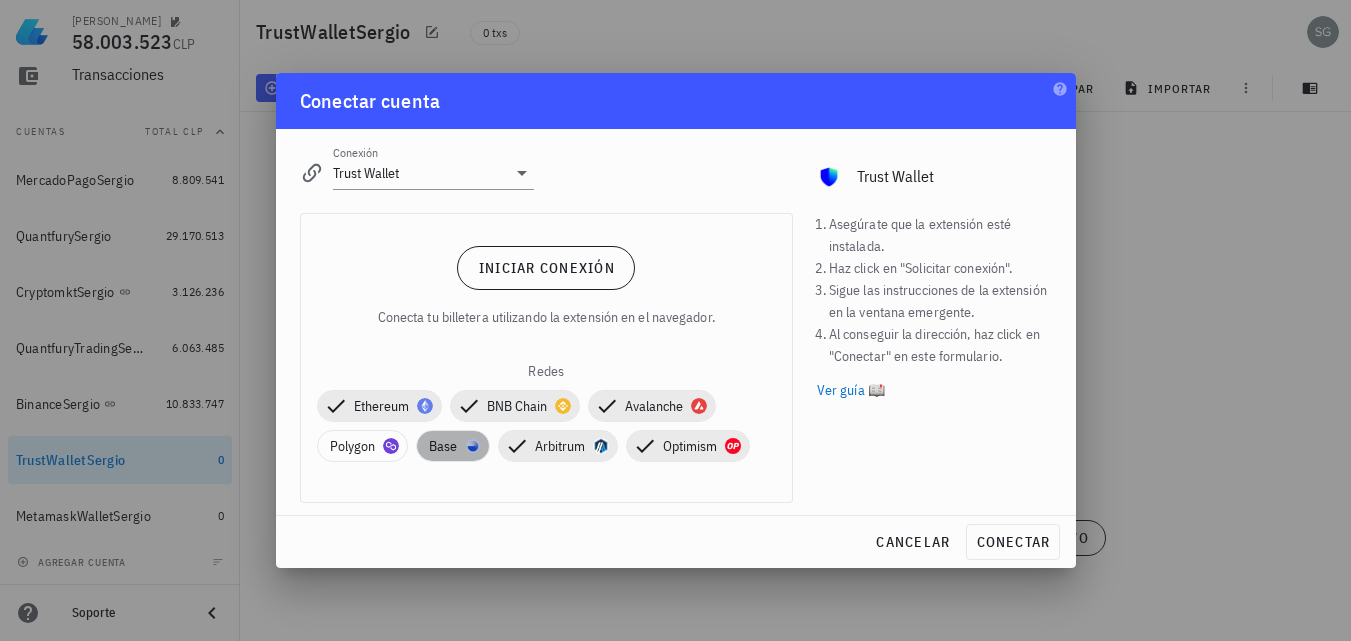 drag, startPoint x: 446, startPoint y: 450, endPoint x: 337, endPoint y: 450, distance: 109 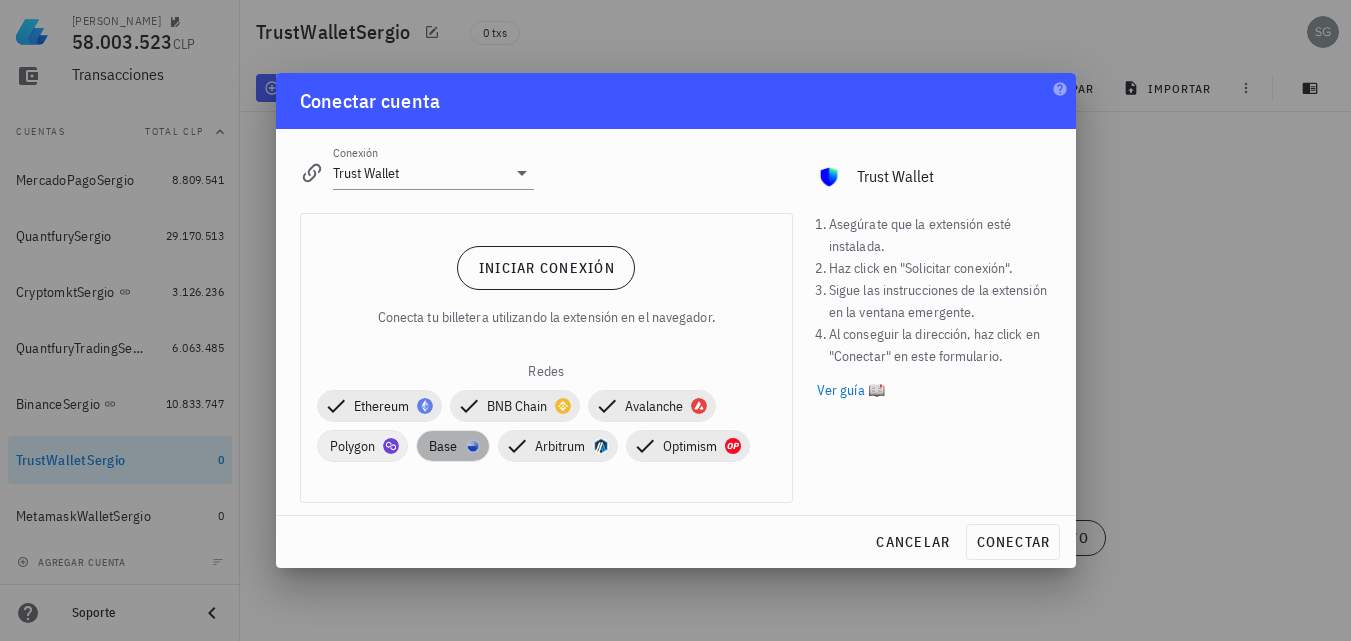click on "Base" at bounding box center (453, 446) 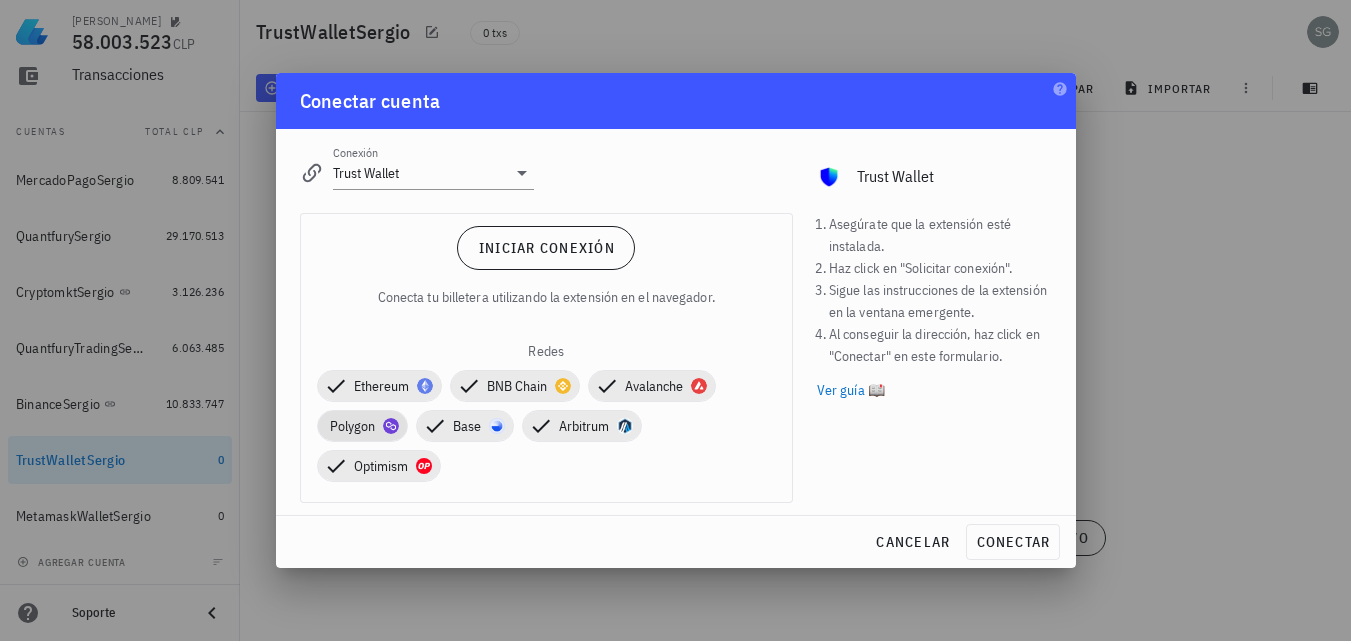 click on "Polygon" at bounding box center [362, 426] 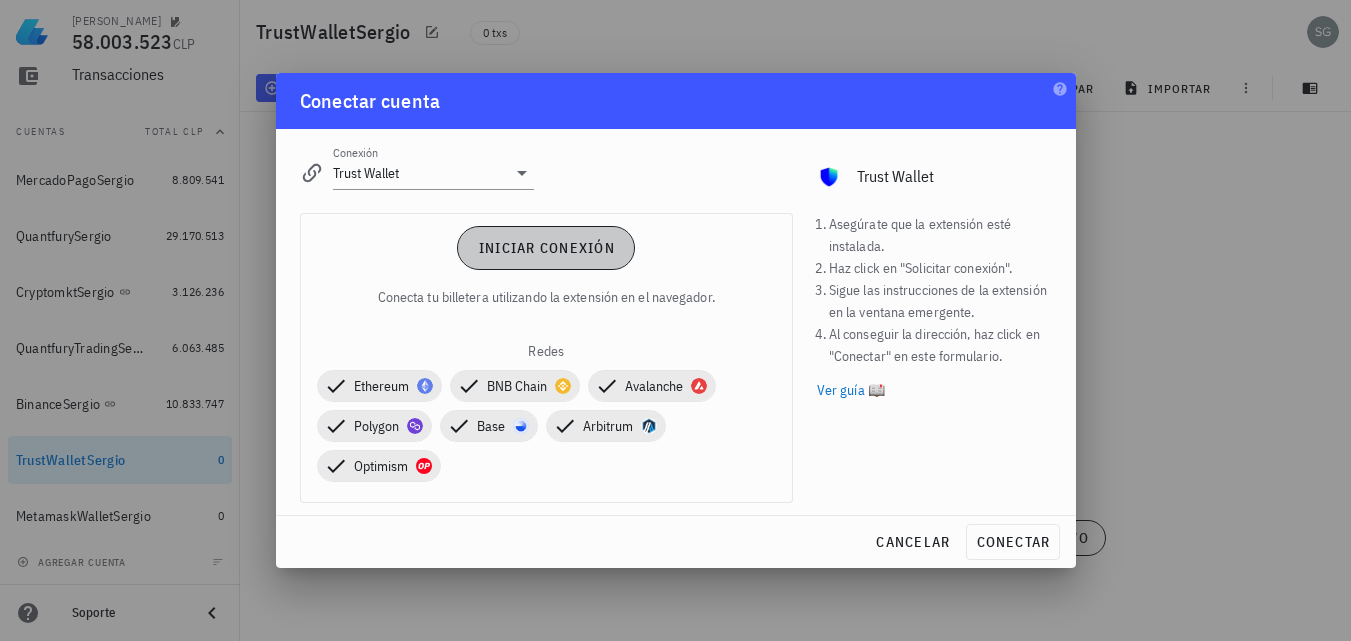 click on "Iniciar conexión" at bounding box center (546, 248) 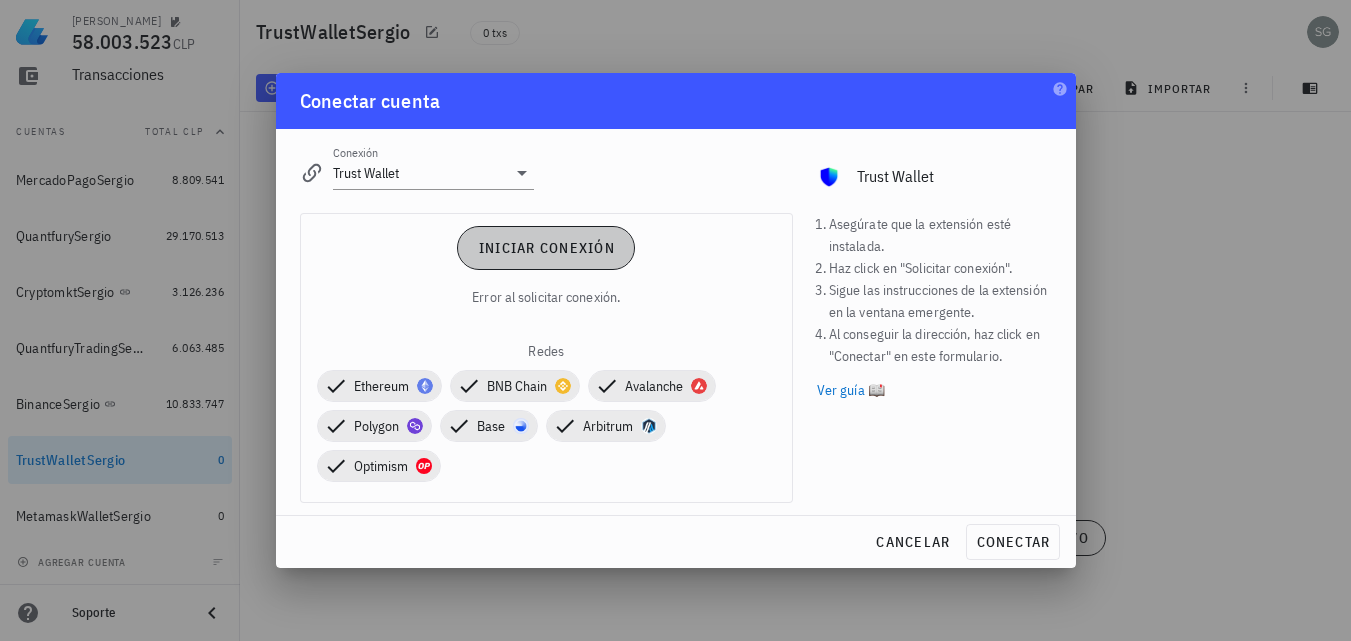 click on "Iniciar conexión" at bounding box center [546, 248] 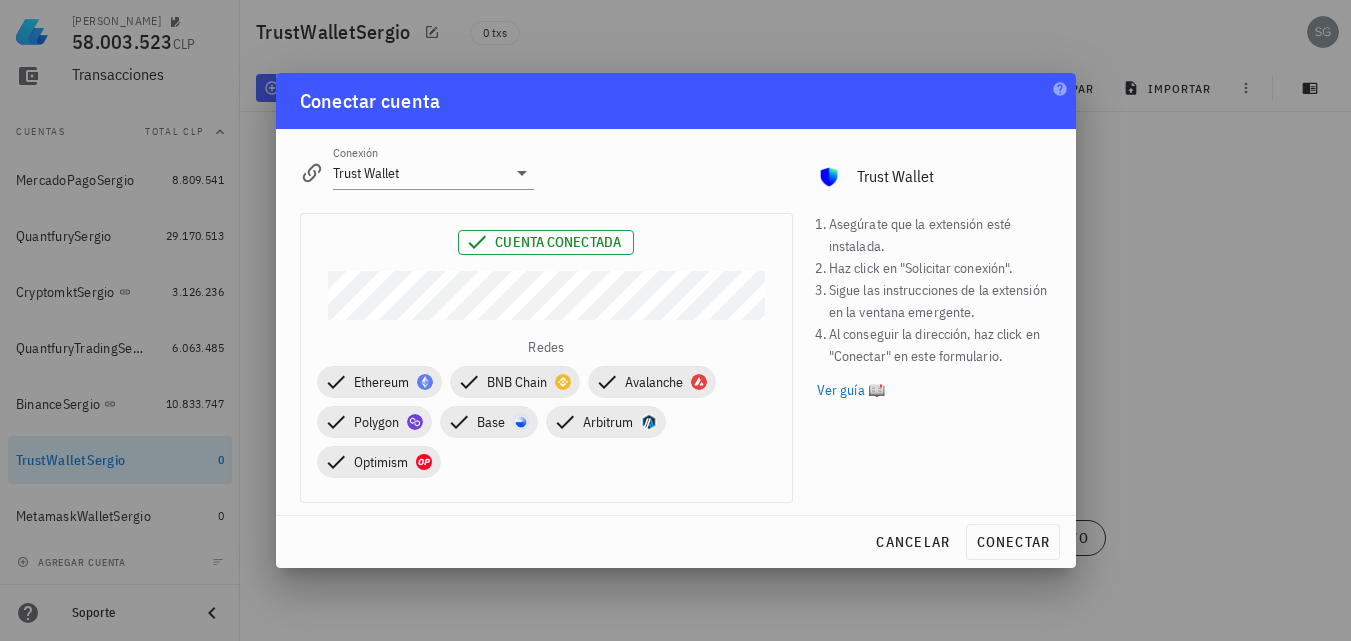 click on "Cuenta conectada
Redes
Ethereum
BNB Chain
Avalanche
Polygon
Base
Arbitrum
Optimism" at bounding box center (546, 358) 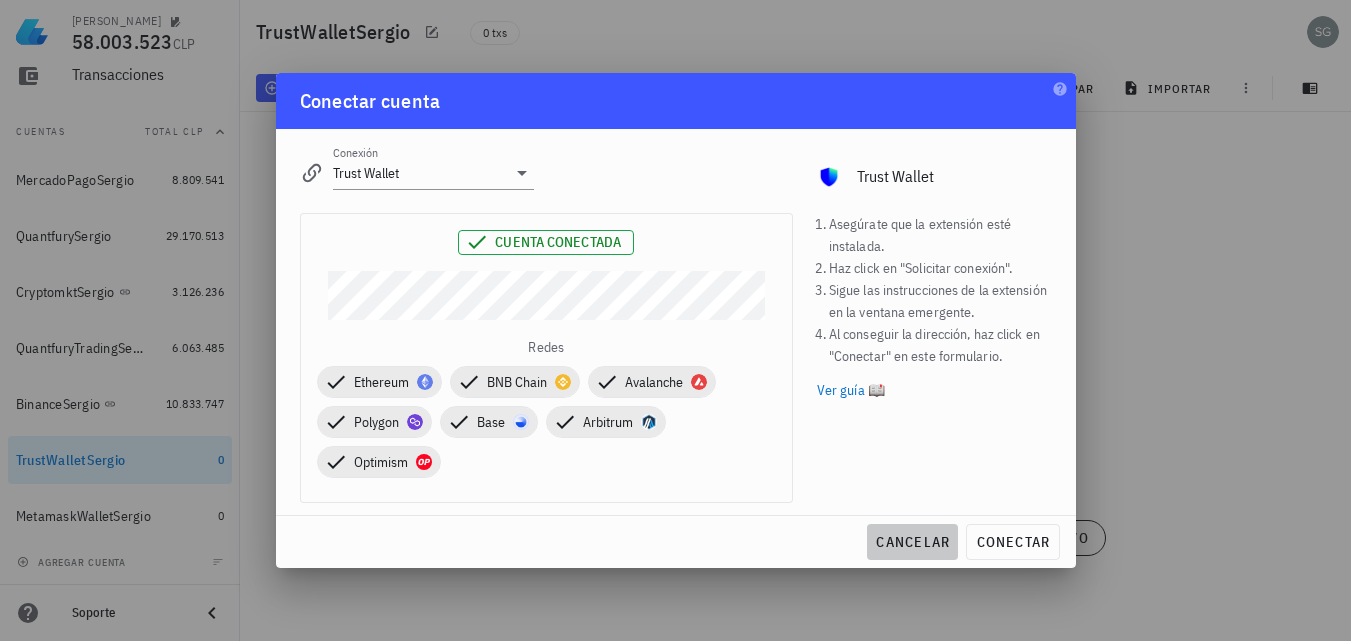 click on "cancelar" at bounding box center (912, 542) 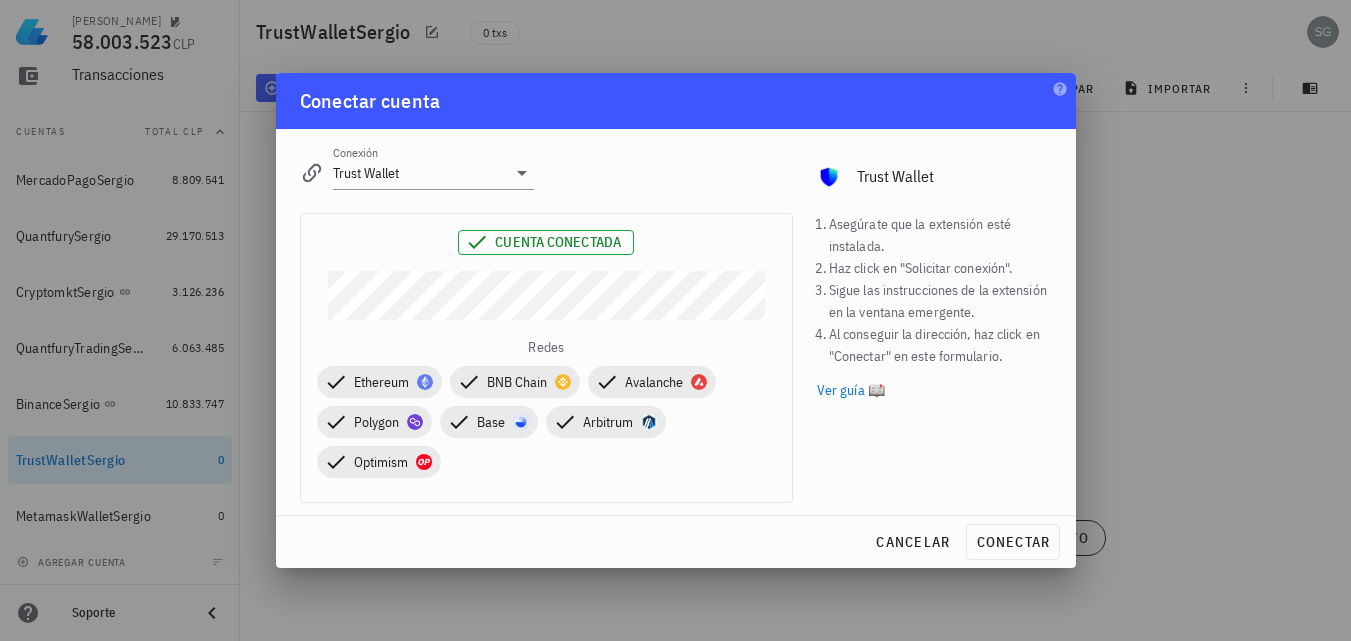 type 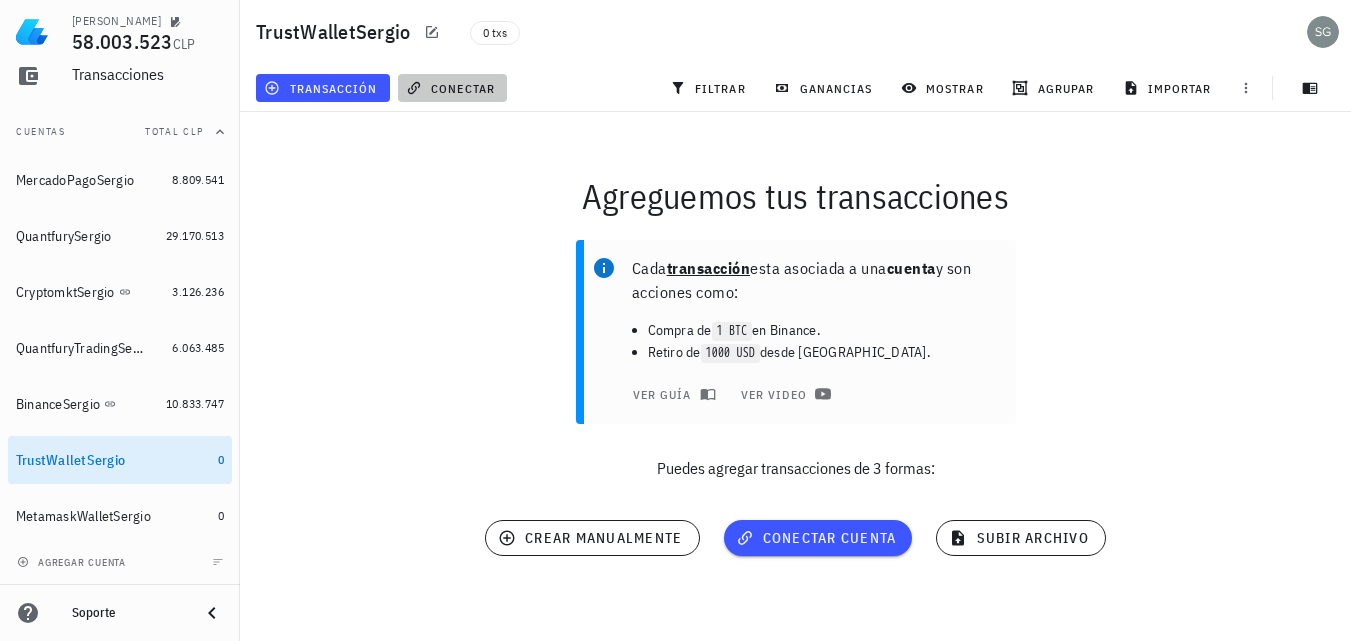 click on "conectar" at bounding box center (452, 88) 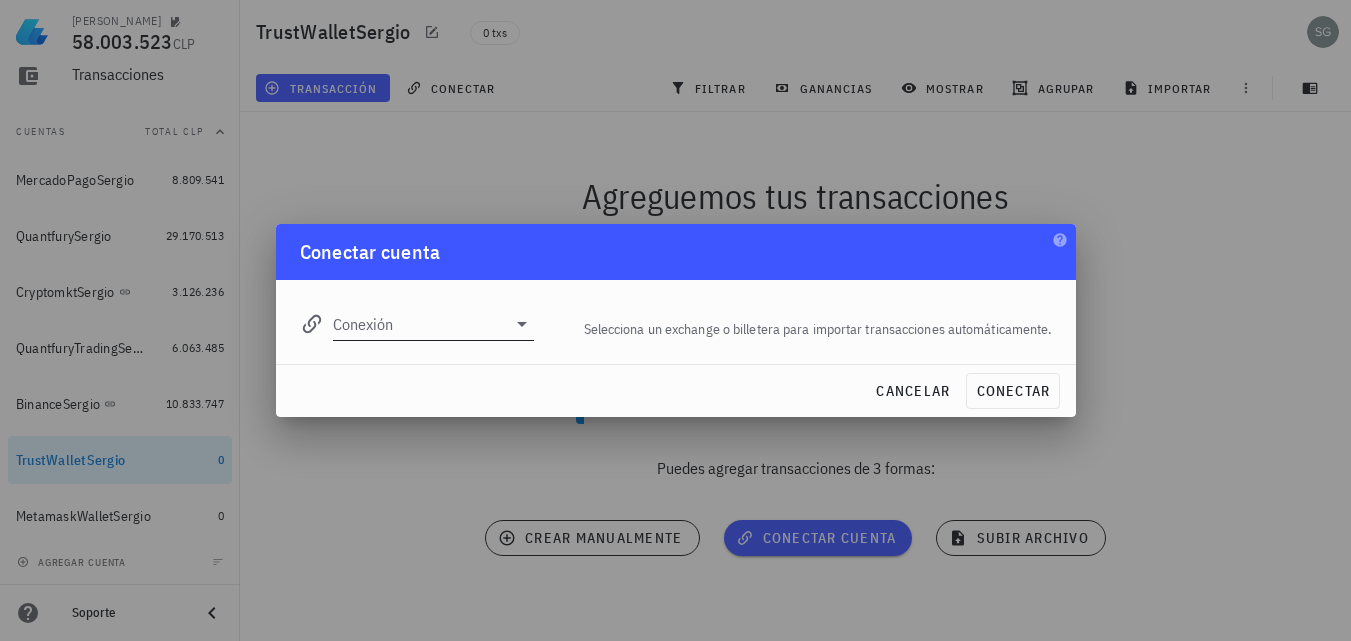 click on "Conexión" at bounding box center [417, 318] 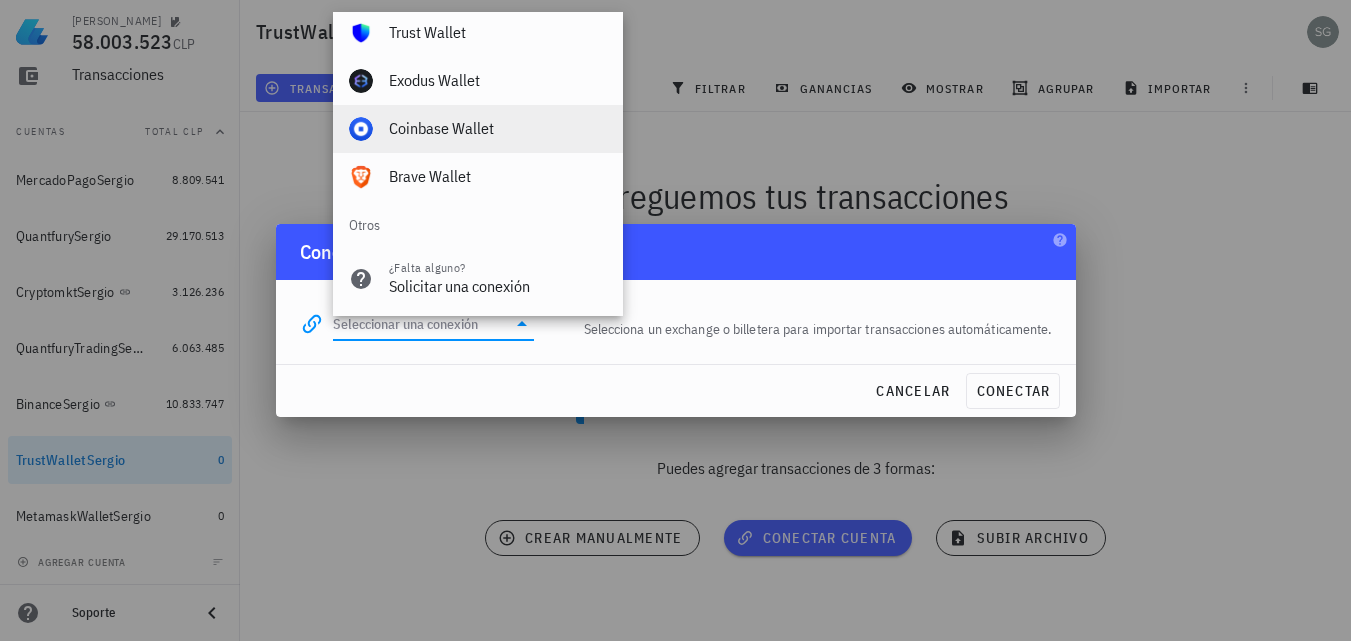 scroll, scrollTop: 1404, scrollLeft: 0, axis: vertical 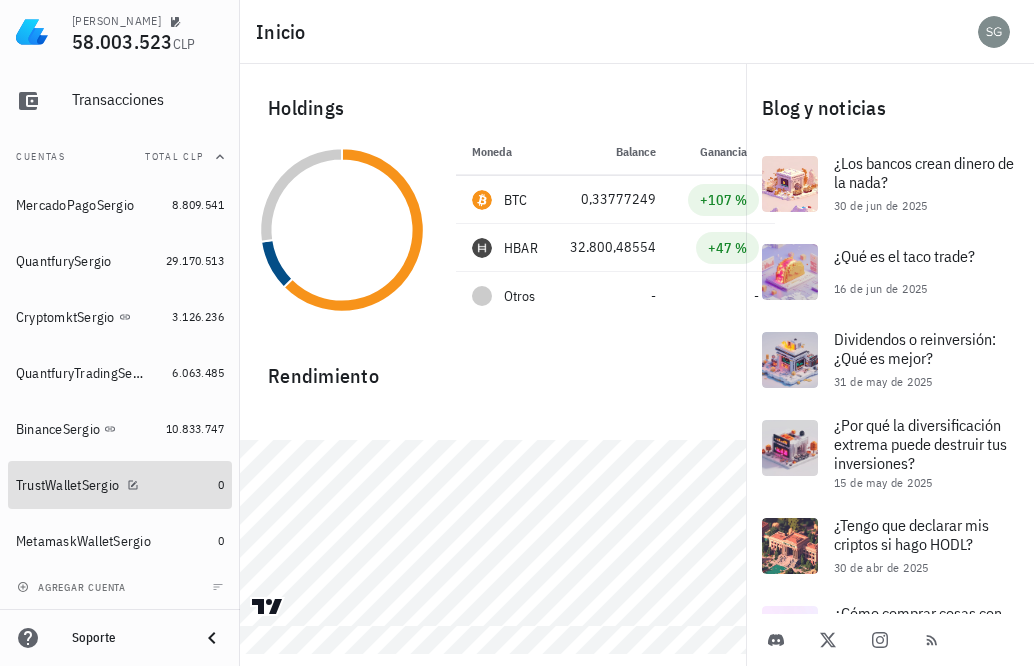 click on "TrustWalletSergio" at bounding box center (67, 485) 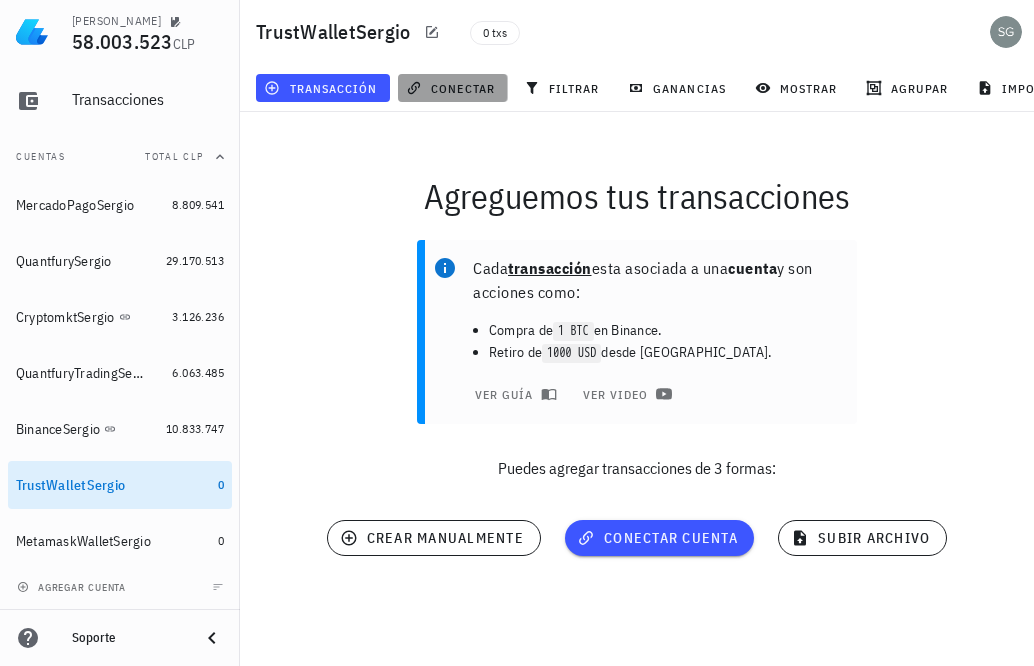 click on "conectar" at bounding box center (452, 88) 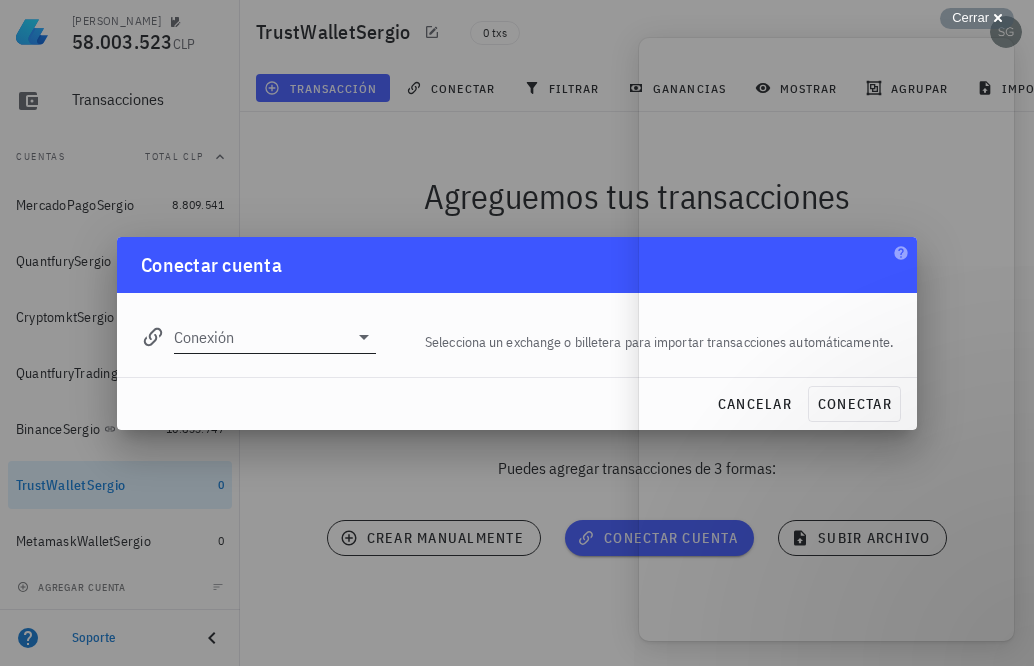 click on "Conexión" at bounding box center (261, 337) 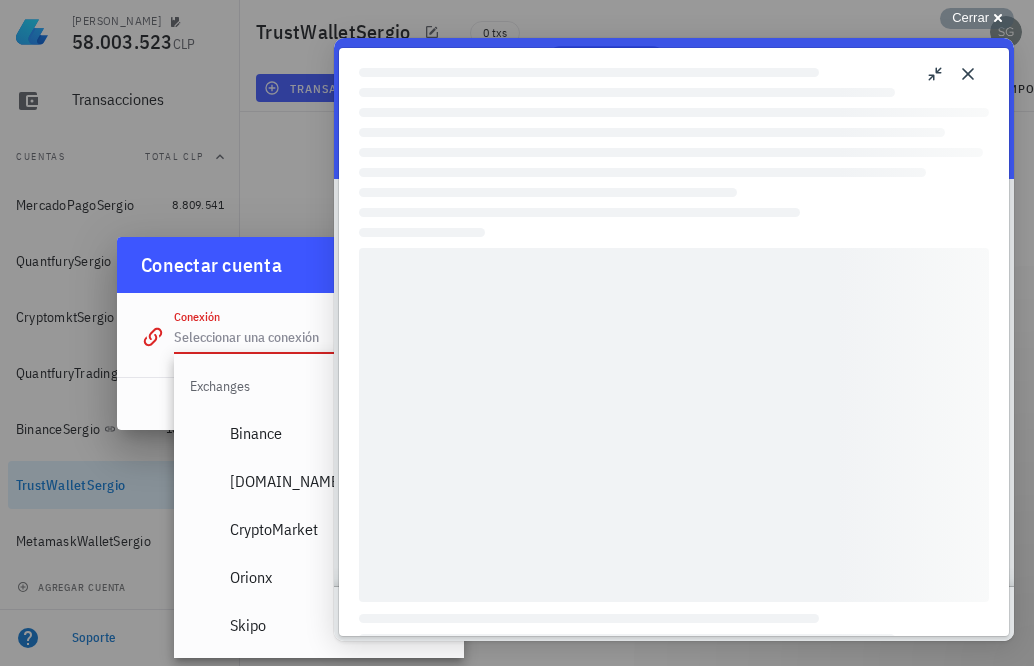 scroll, scrollTop: 0, scrollLeft: 0, axis: both 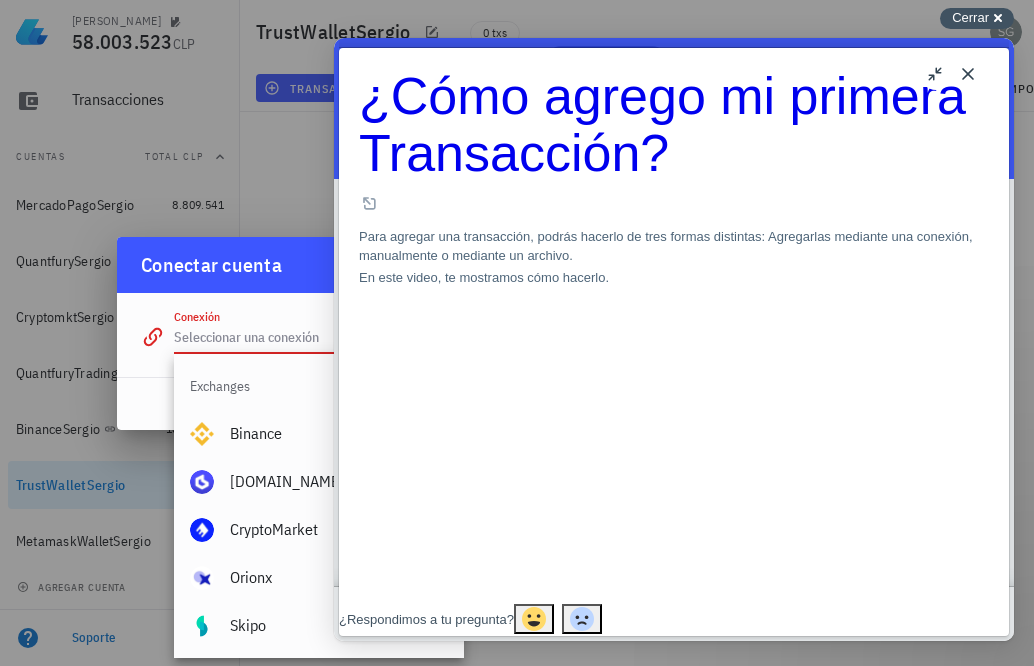 click on "Cerrar" at bounding box center [970, 17] 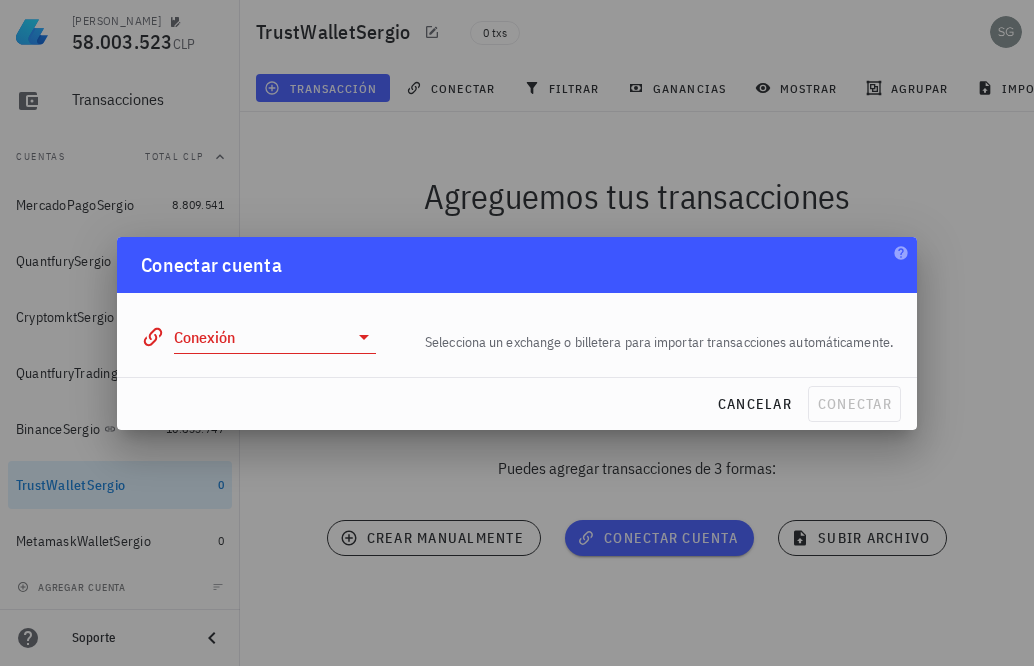 click on "Conexión" at bounding box center (261, 337) 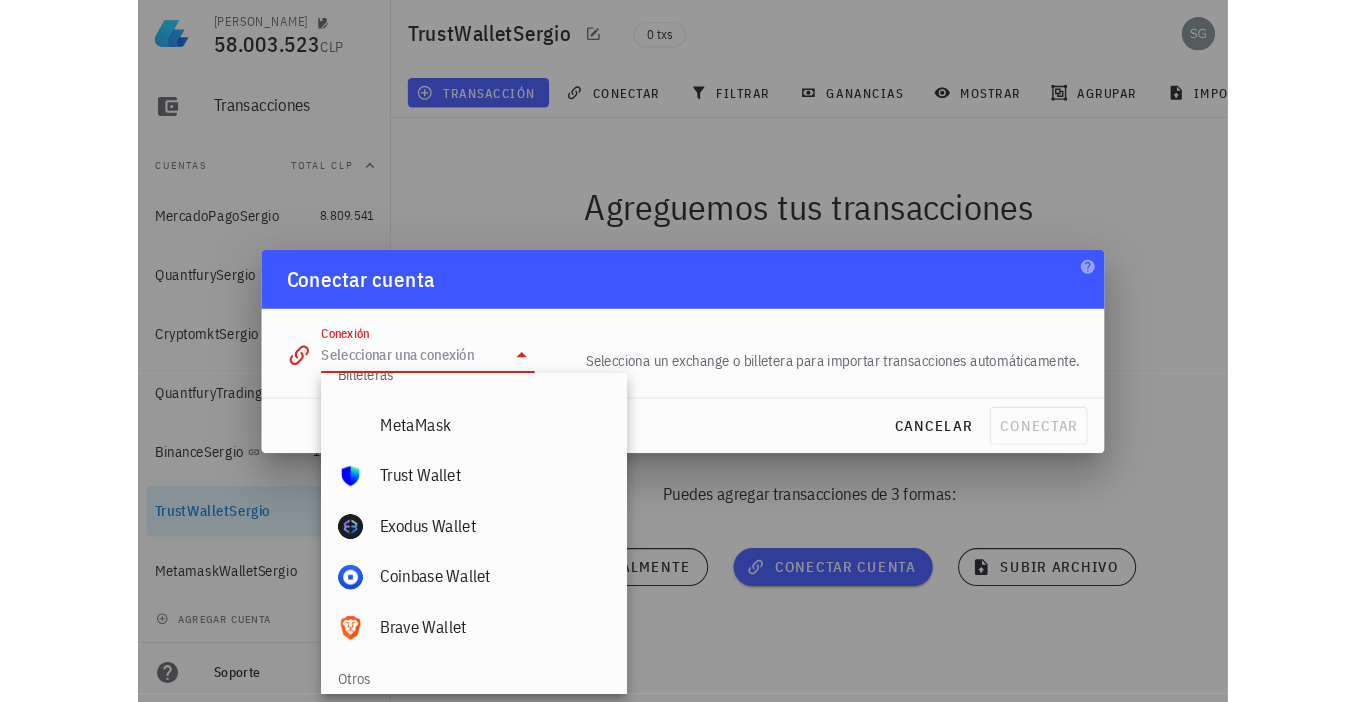 scroll, scrollTop: 1400, scrollLeft: 0, axis: vertical 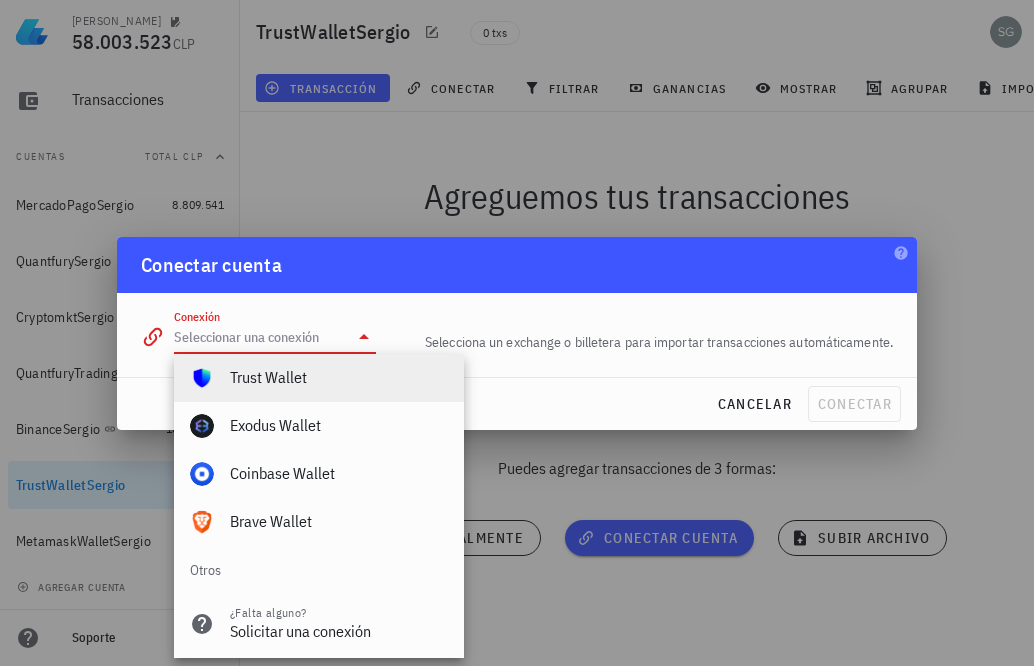 click on "Trust Wallet" at bounding box center [339, 377] 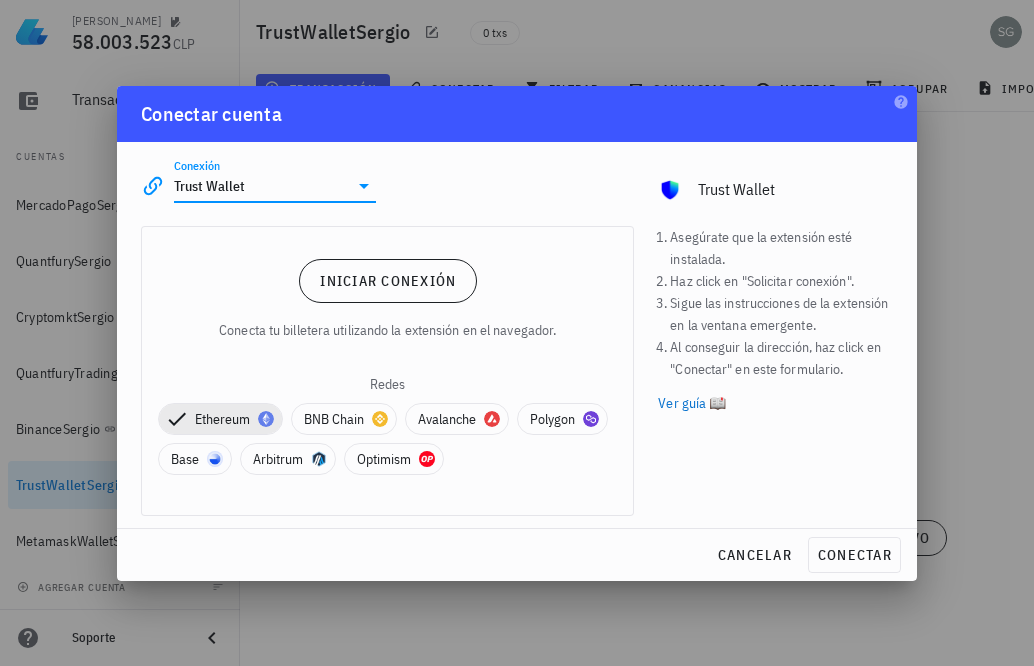 click on "Ethereum
BNB Chain
Avalanche
Polygon
Base
[GEOGRAPHIC_DATA]
Optimism" at bounding box center [387, 439] 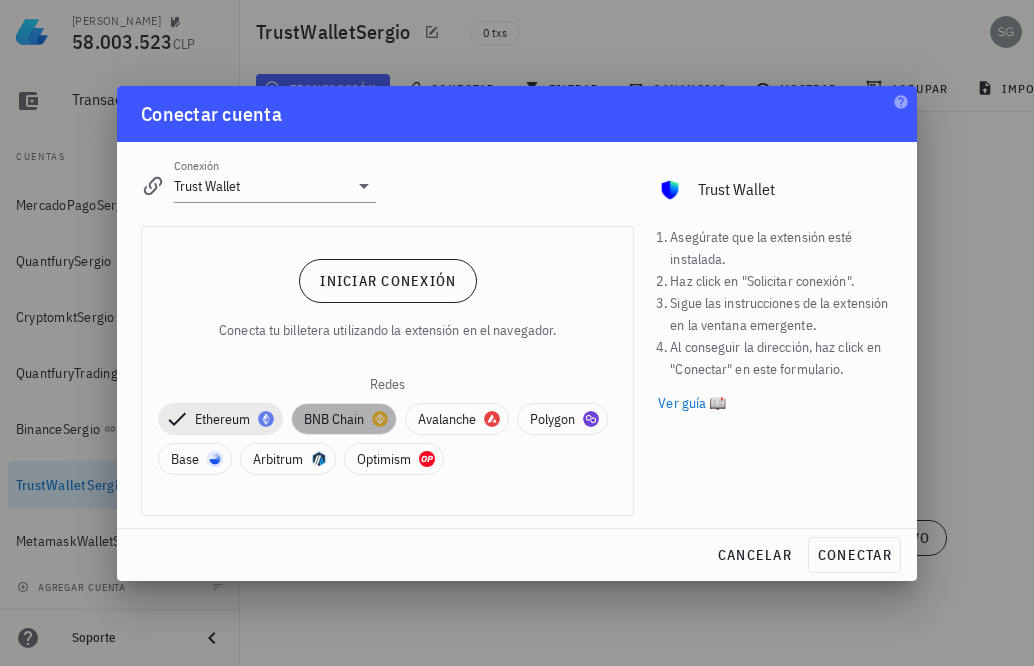 click on "BNB Chain" at bounding box center [344, 419] 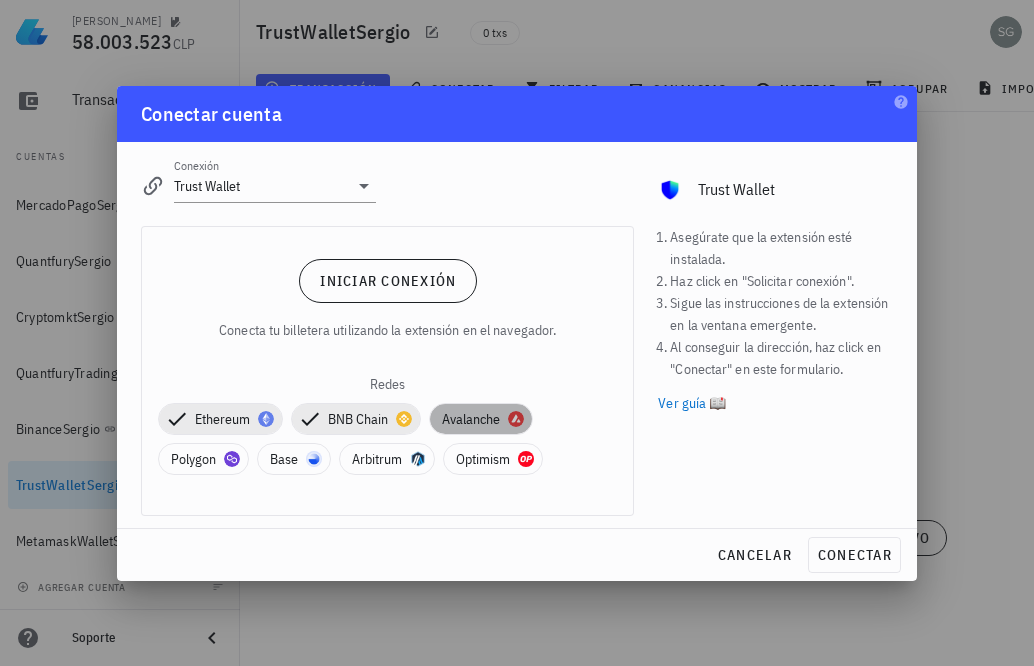 click on "Avalanche" at bounding box center (481, 419) 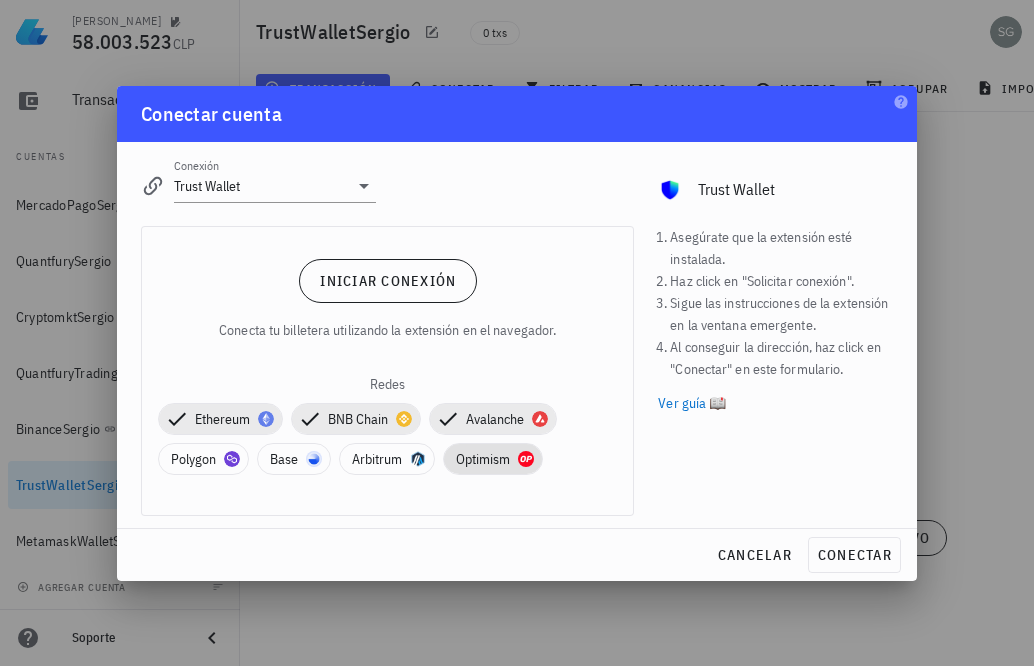 click on "Optimism" at bounding box center [493, 459] 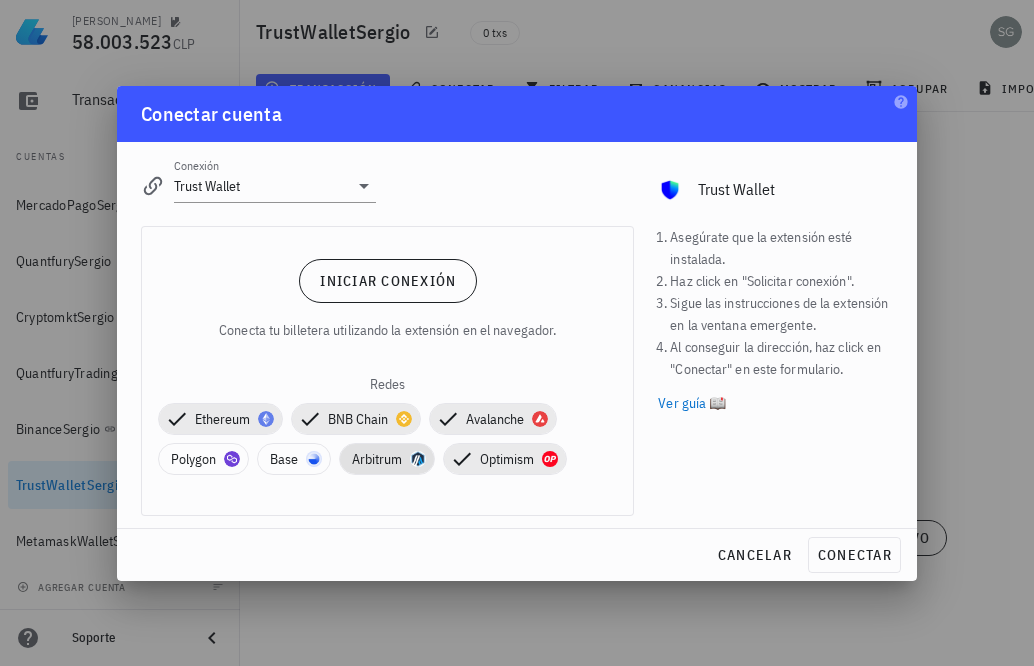 click on "Arbitrum" at bounding box center [387, 459] 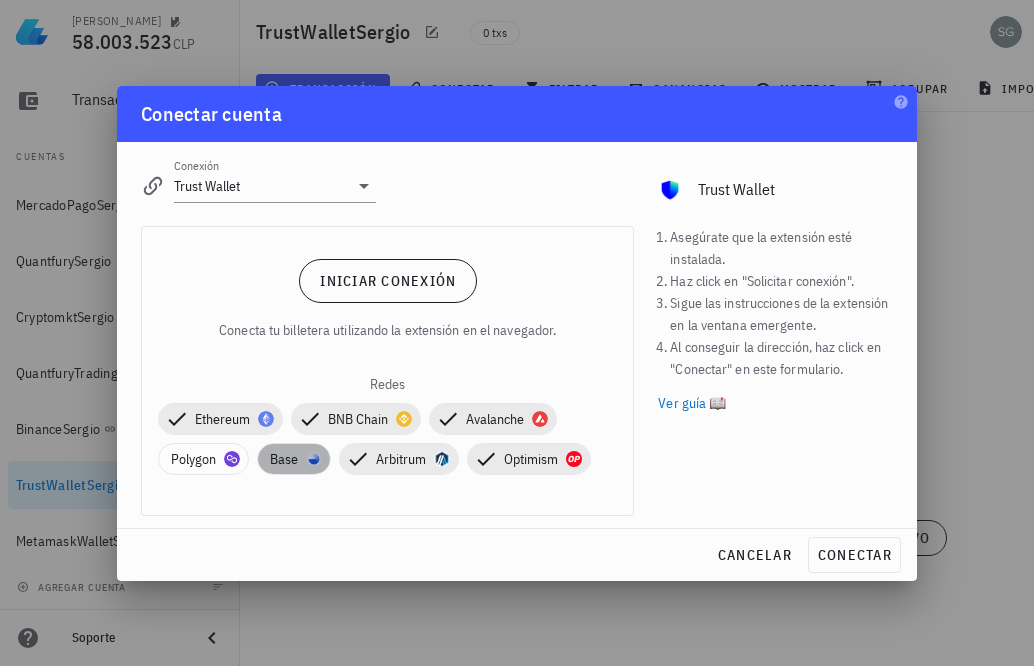 click on "Base" at bounding box center [294, 459] 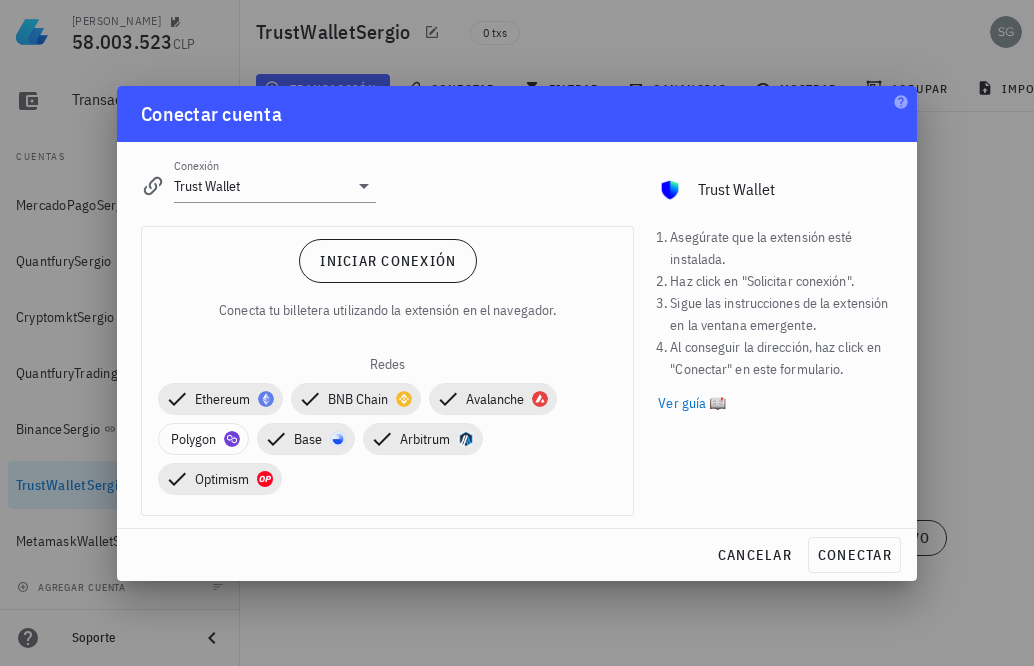 click on "Ethereum
BNB Chain
Avalanche
Polygon
Base
[GEOGRAPHIC_DATA]
Optimism" at bounding box center [387, 439] 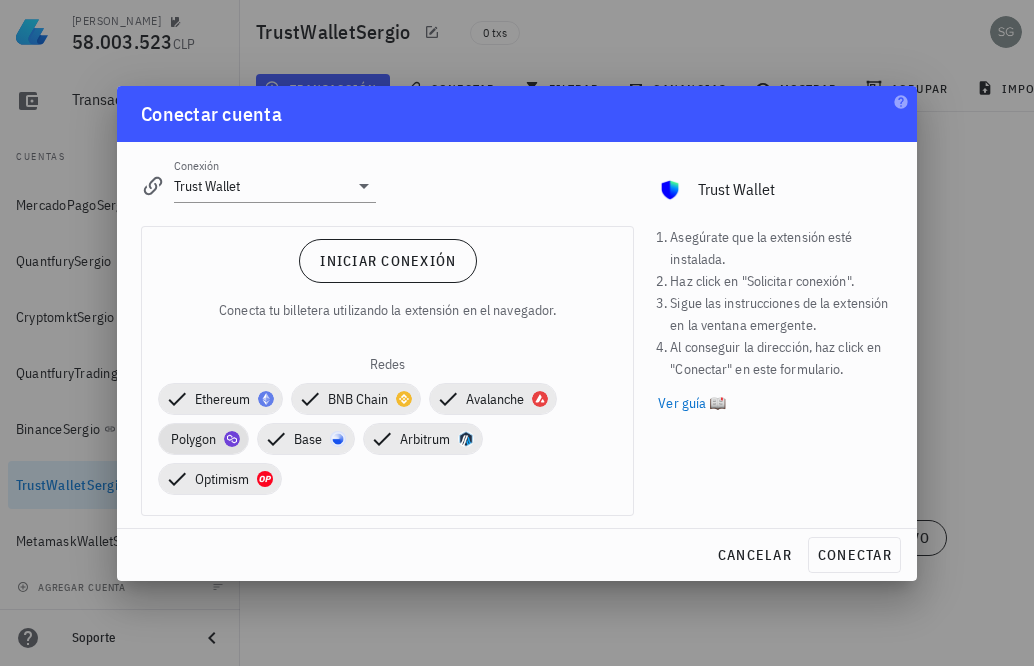 click on "Polygon" at bounding box center [203, 439] 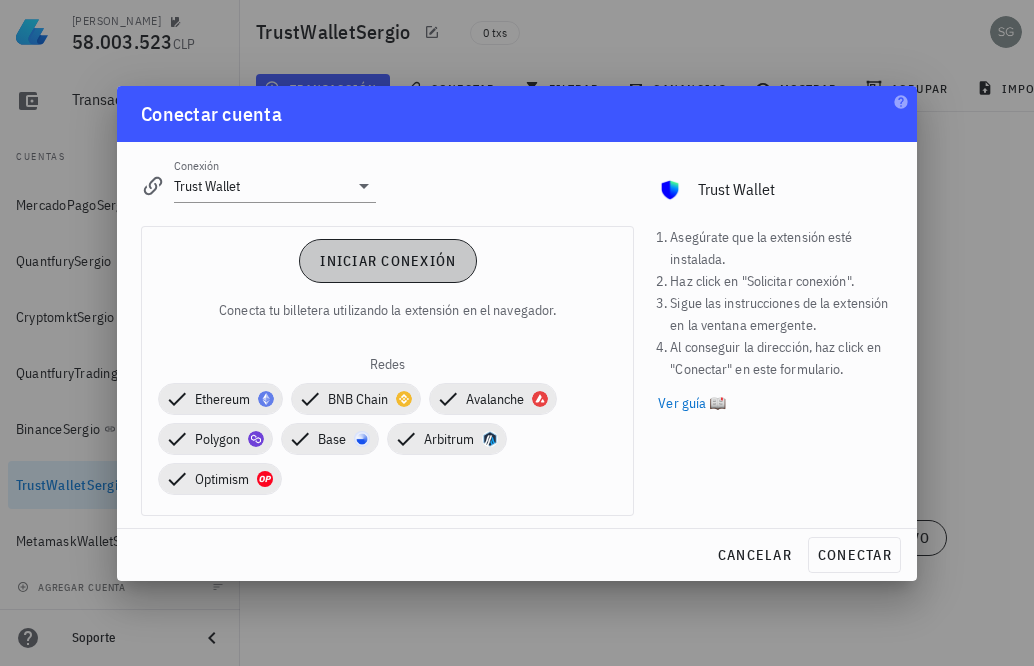 click on "Iniciar conexión" at bounding box center [387, 261] 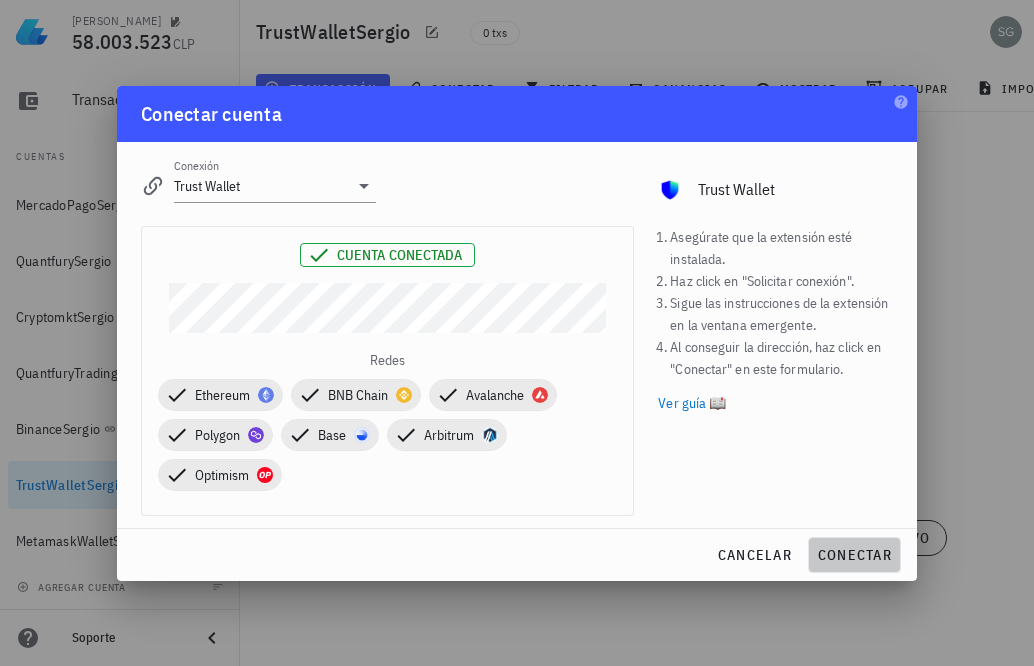 click on "conectar" at bounding box center [854, 555] 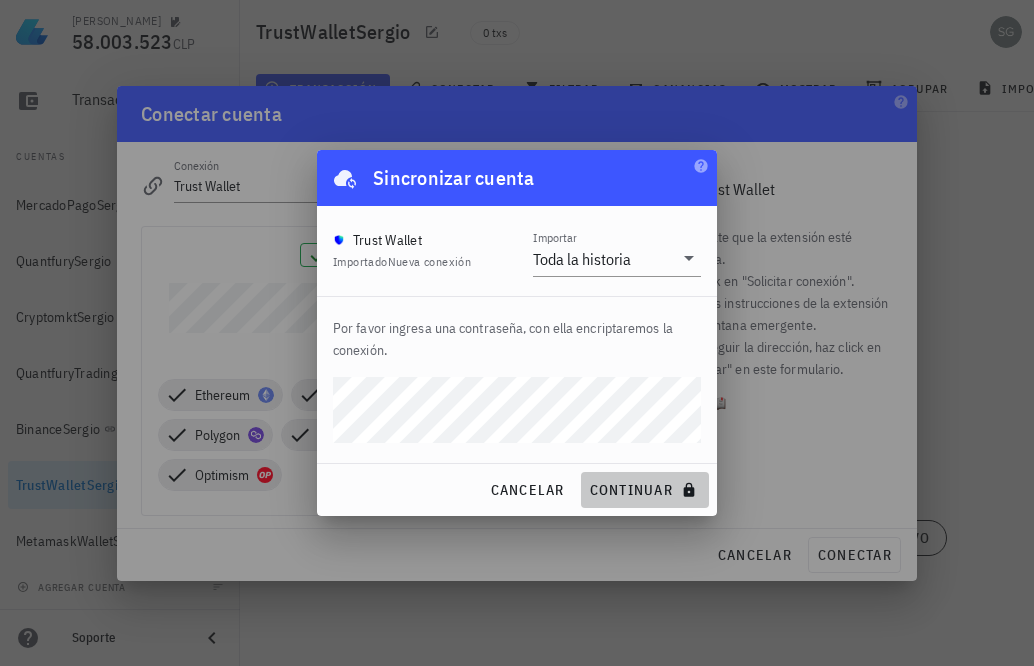 click on "continuar" at bounding box center [645, 490] 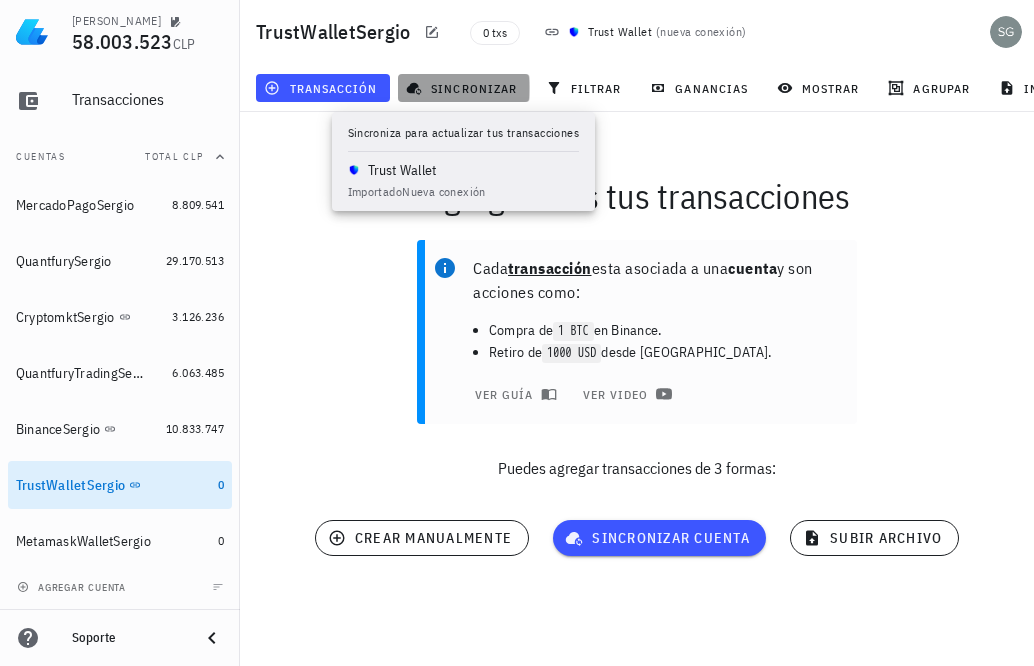 click on "sincronizar" at bounding box center (463, 88) 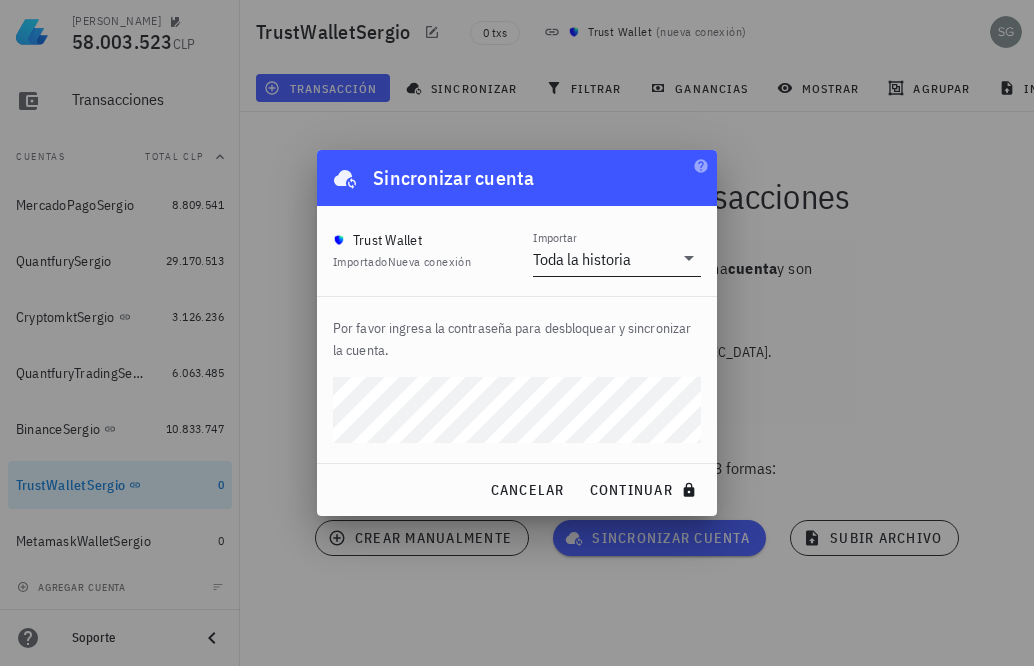 click on "Toda la historia" at bounding box center (582, 259) 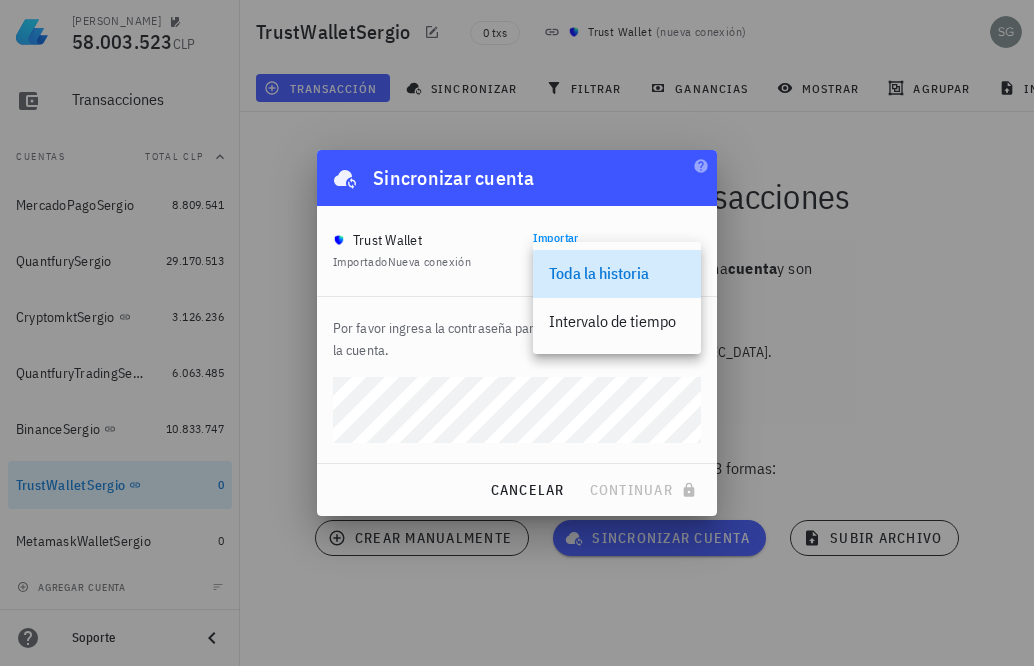 click on "Toda la historia" at bounding box center (617, 273) 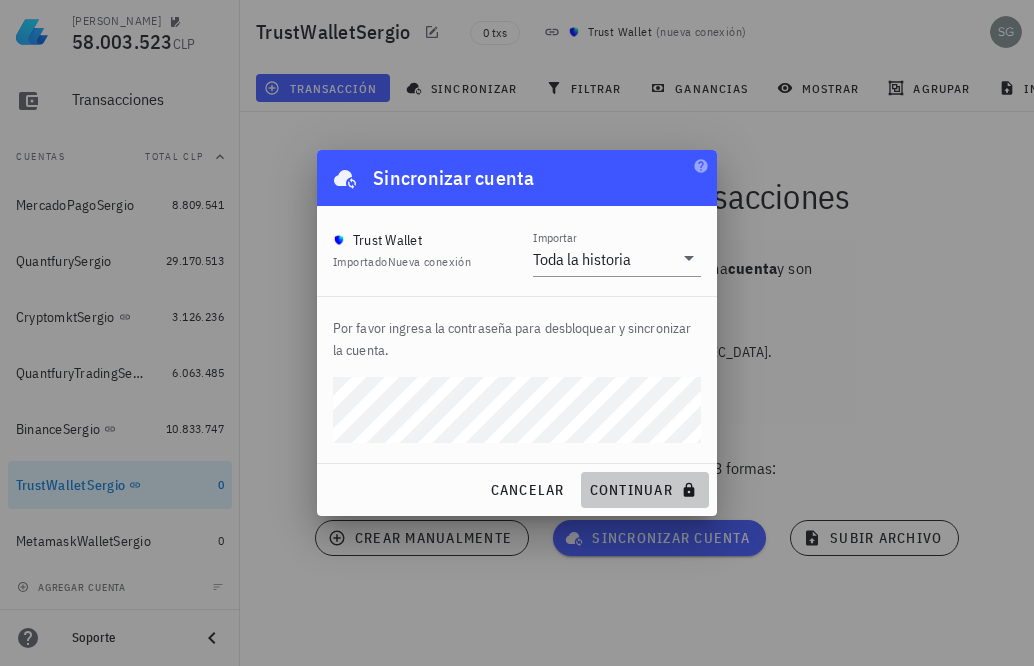 click on "continuar" at bounding box center [645, 490] 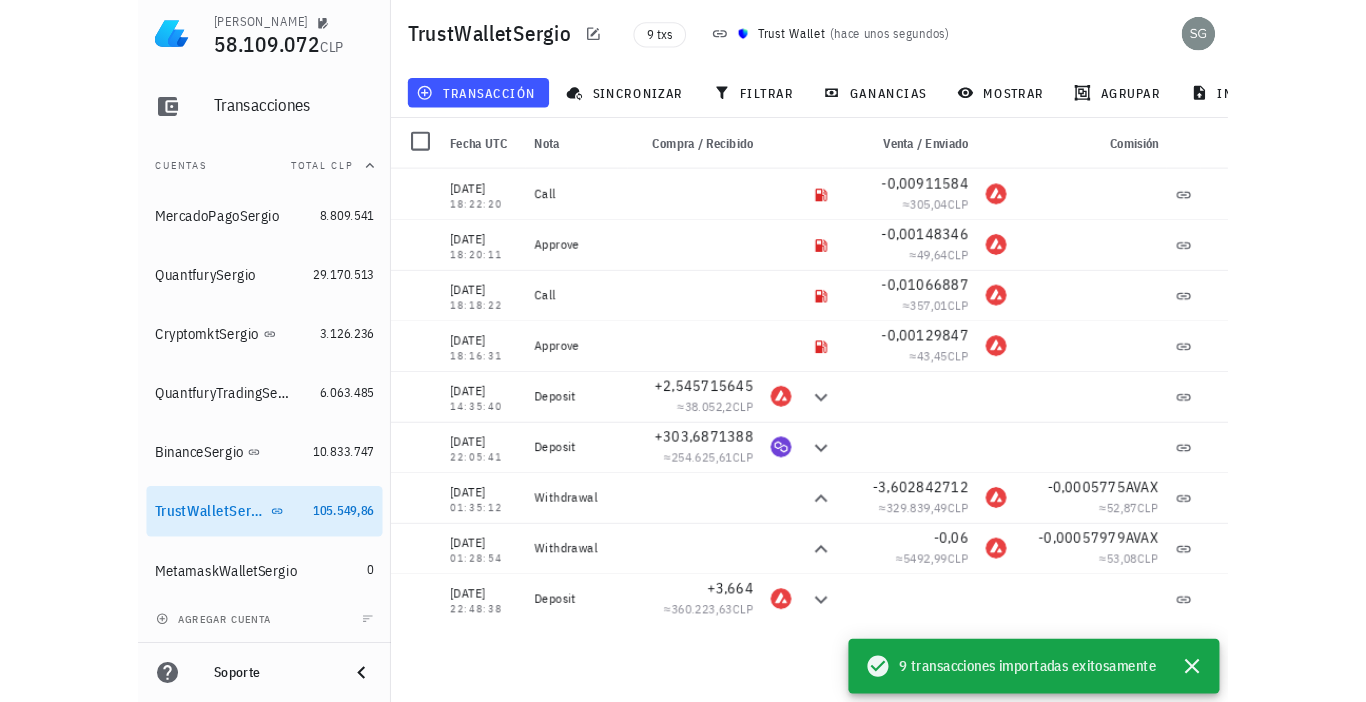 scroll, scrollTop: 127, scrollLeft: 0, axis: vertical 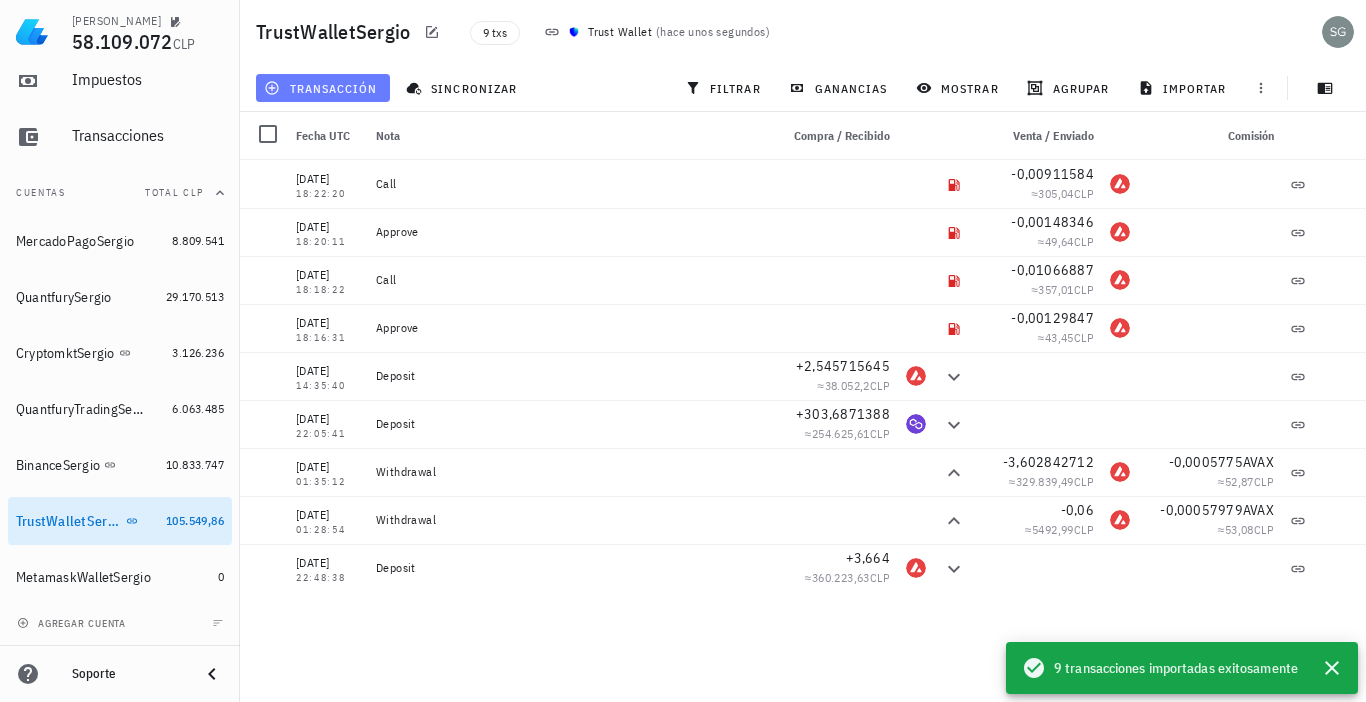 click on "transacción" at bounding box center [322, 88] 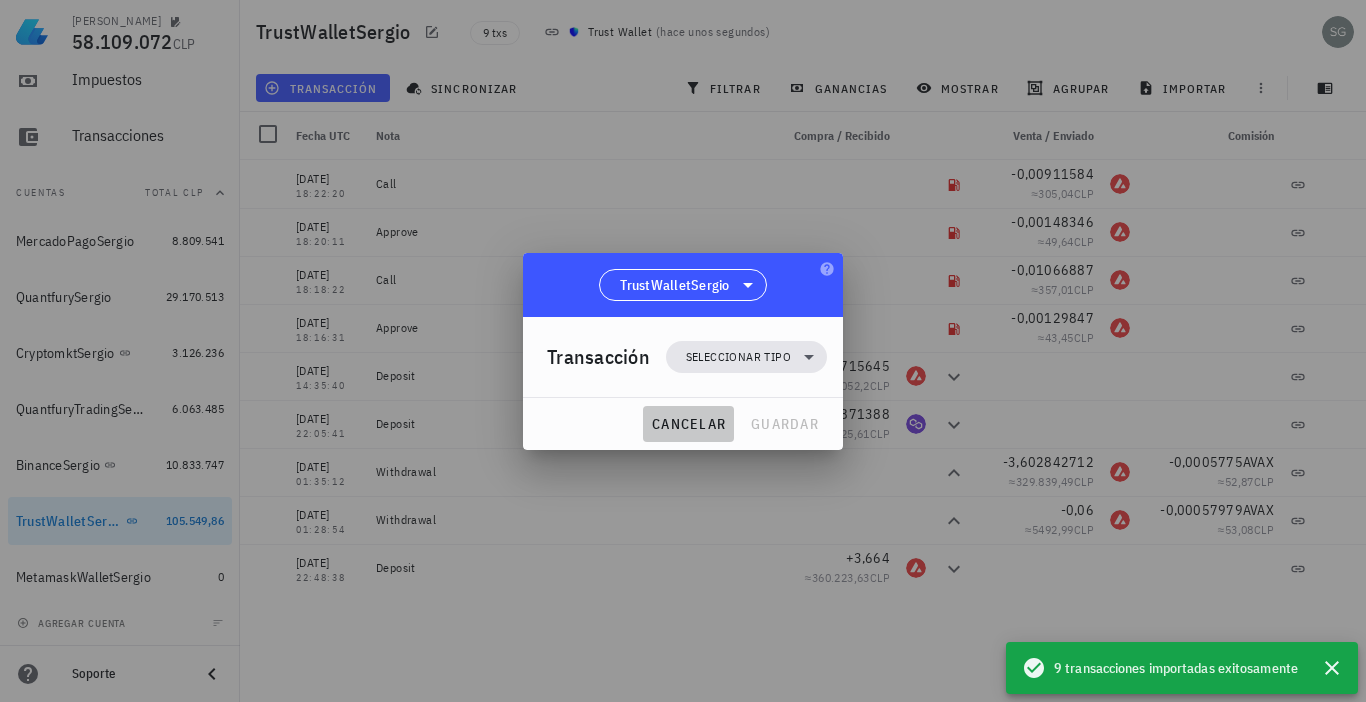 click on "cancelar" at bounding box center (688, 424) 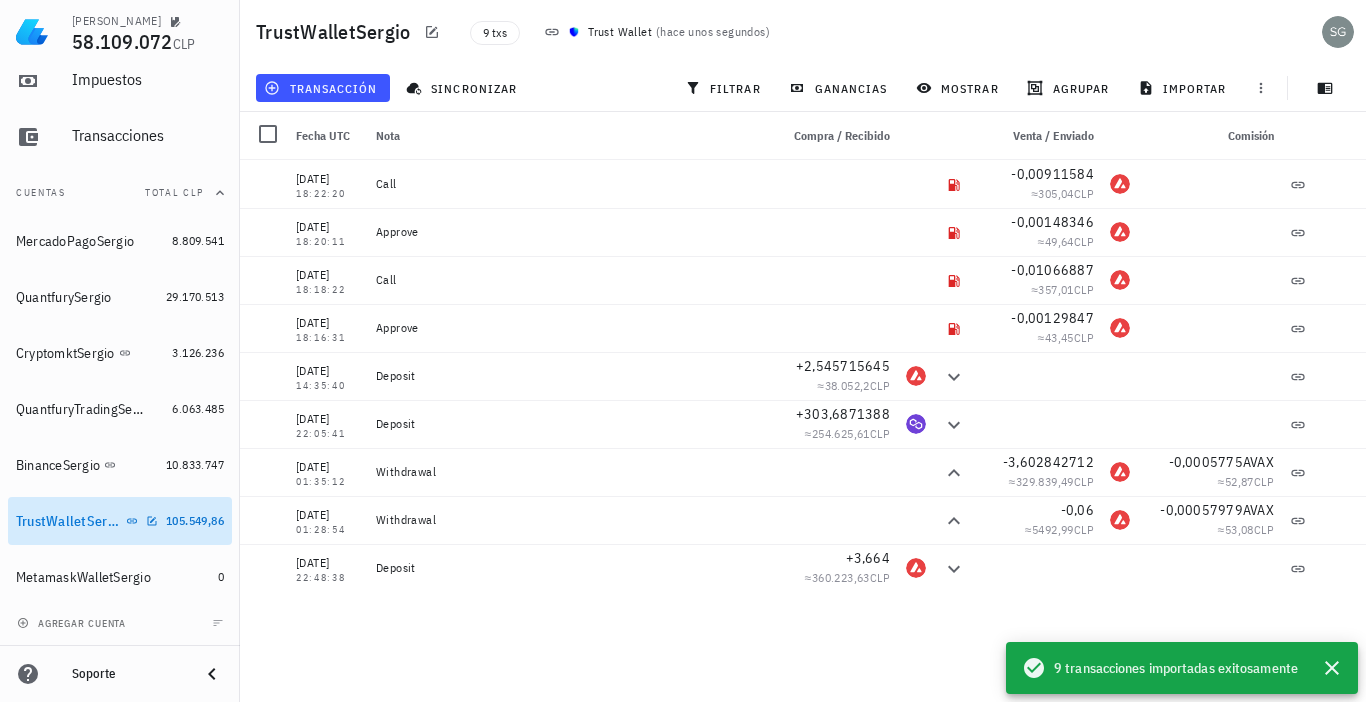 click on "TrustWalletSergio" at bounding box center [69, 521] 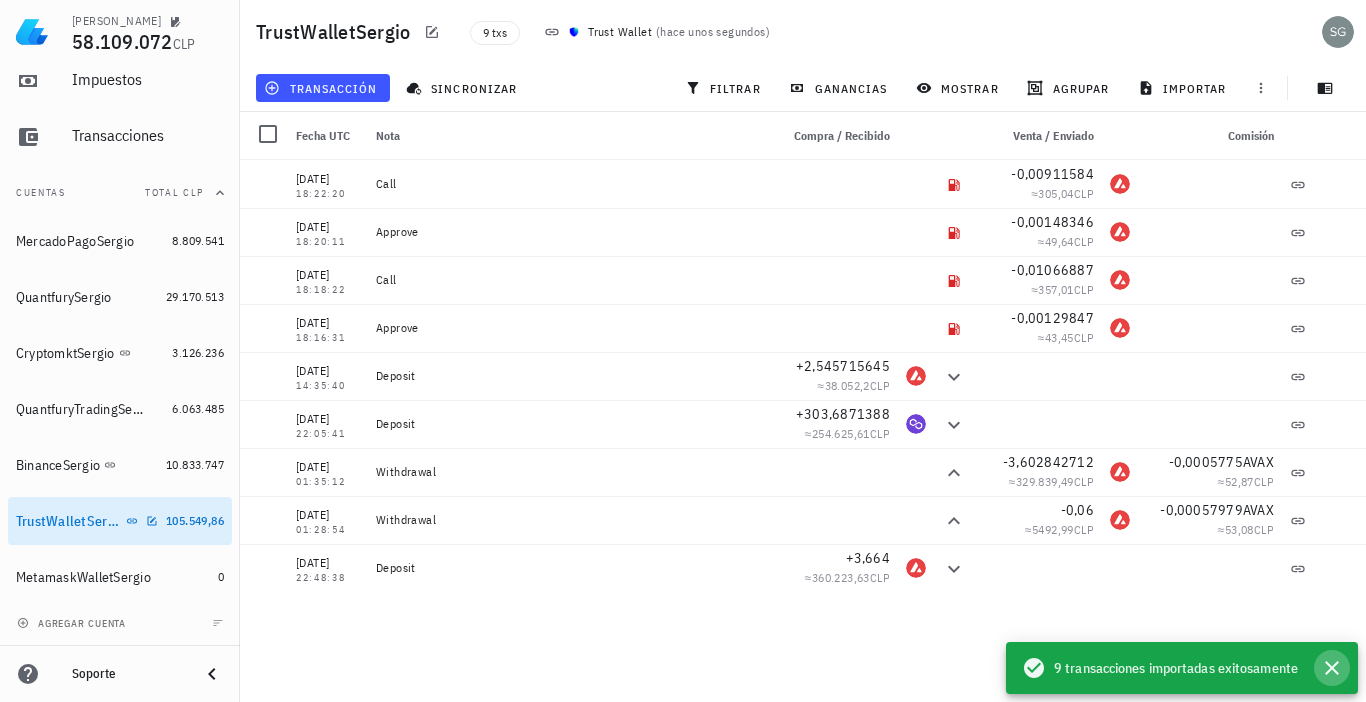 drag, startPoint x: 30, startPoint y: 513, endPoint x: 1325, endPoint y: 671, distance: 1304.603 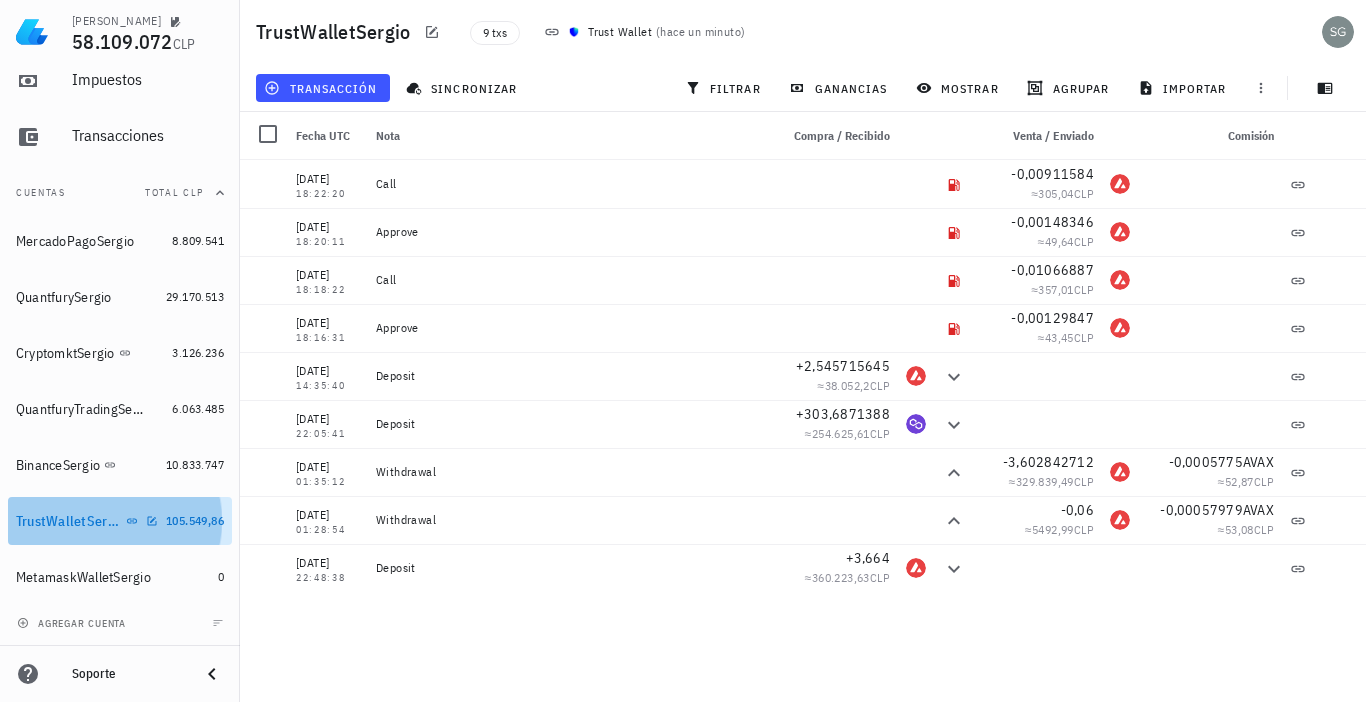 click on "TrustWalletSergio" at bounding box center (69, 521) 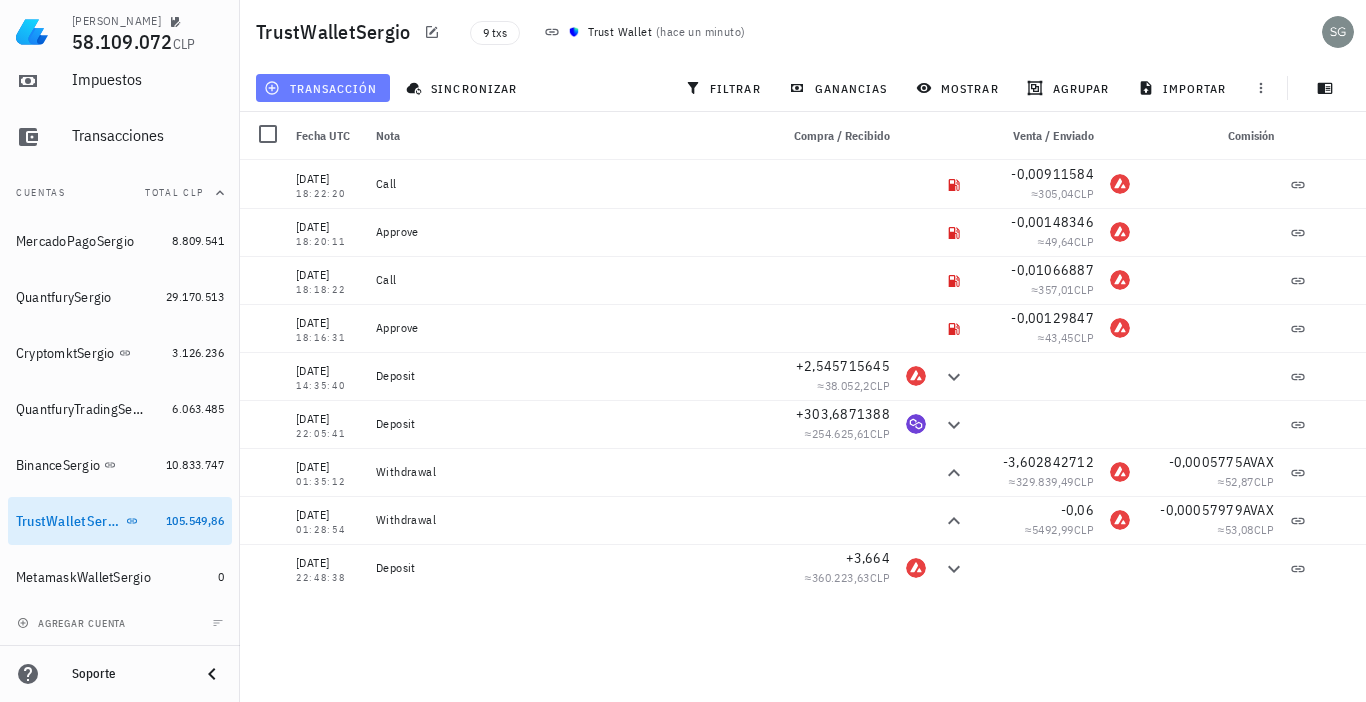 click on "transacción" at bounding box center [322, 88] 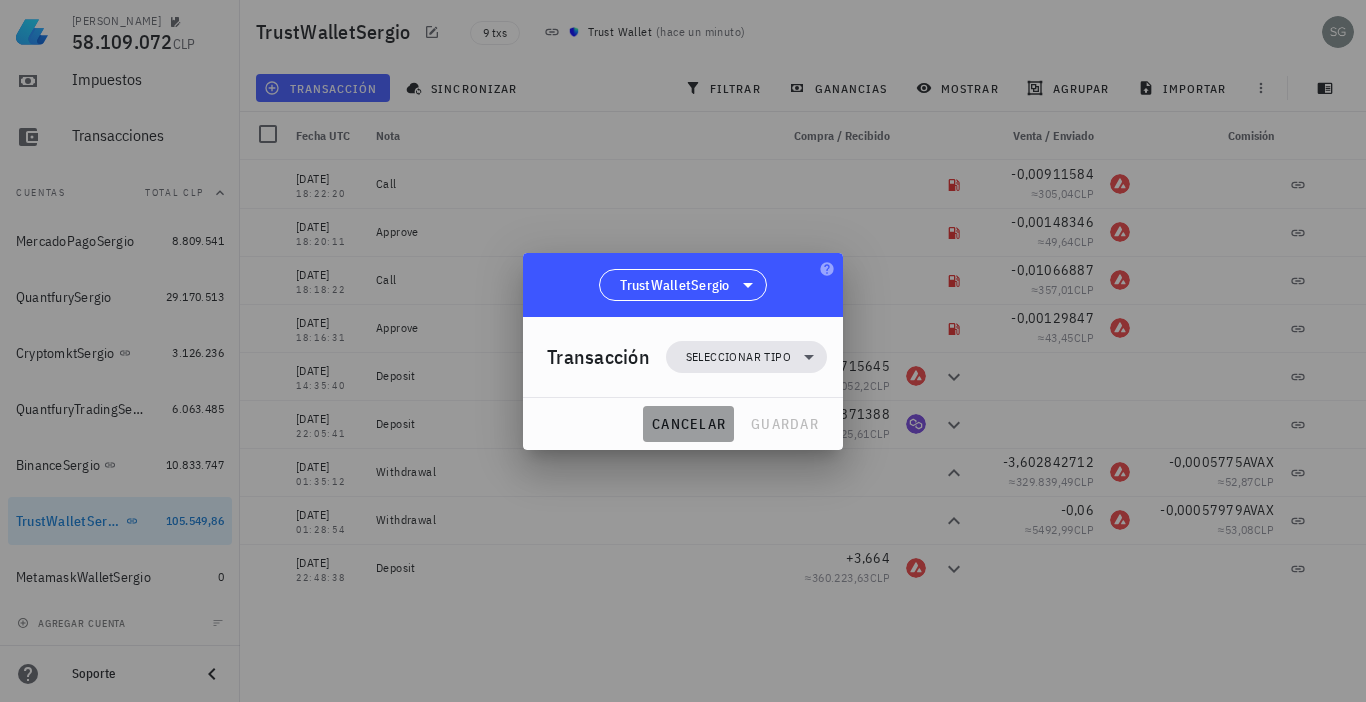 click on "cancelar" at bounding box center (688, 424) 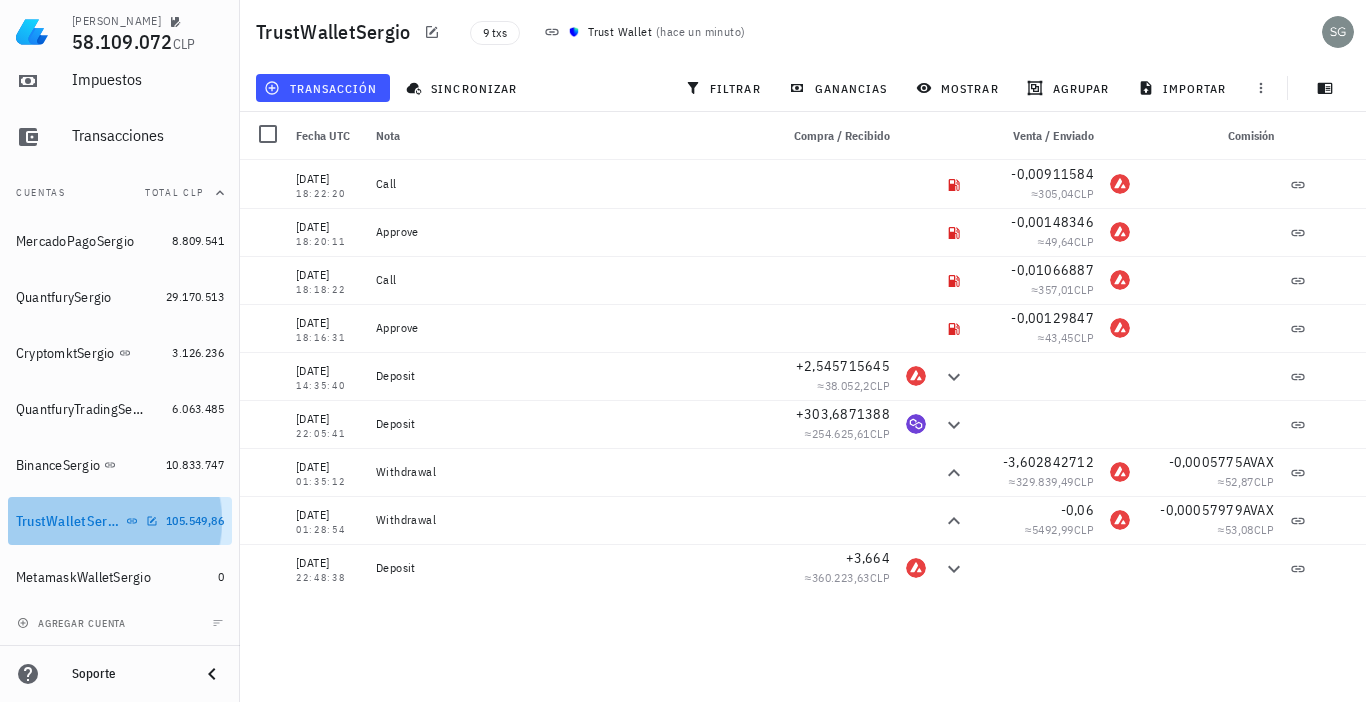 drag, startPoint x: 55, startPoint y: 524, endPoint x: 14, endPoint y: 519, distance: 41.303753 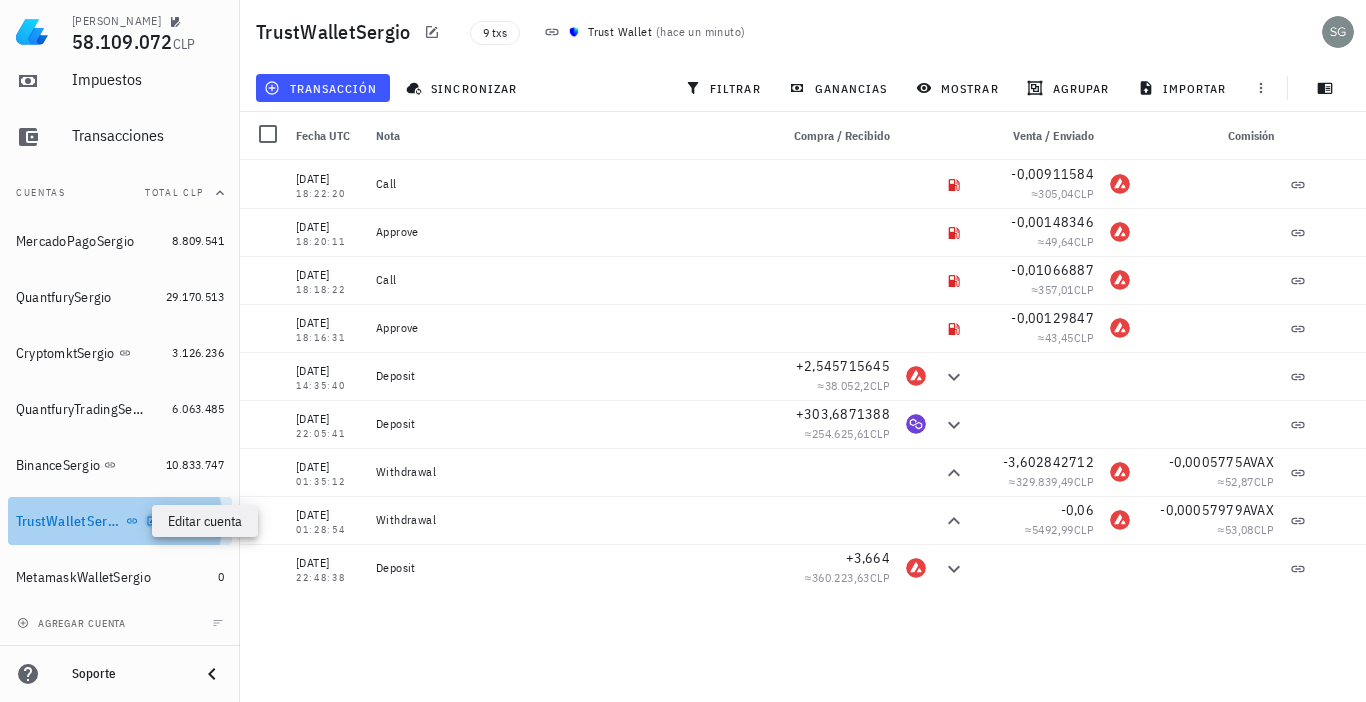 click 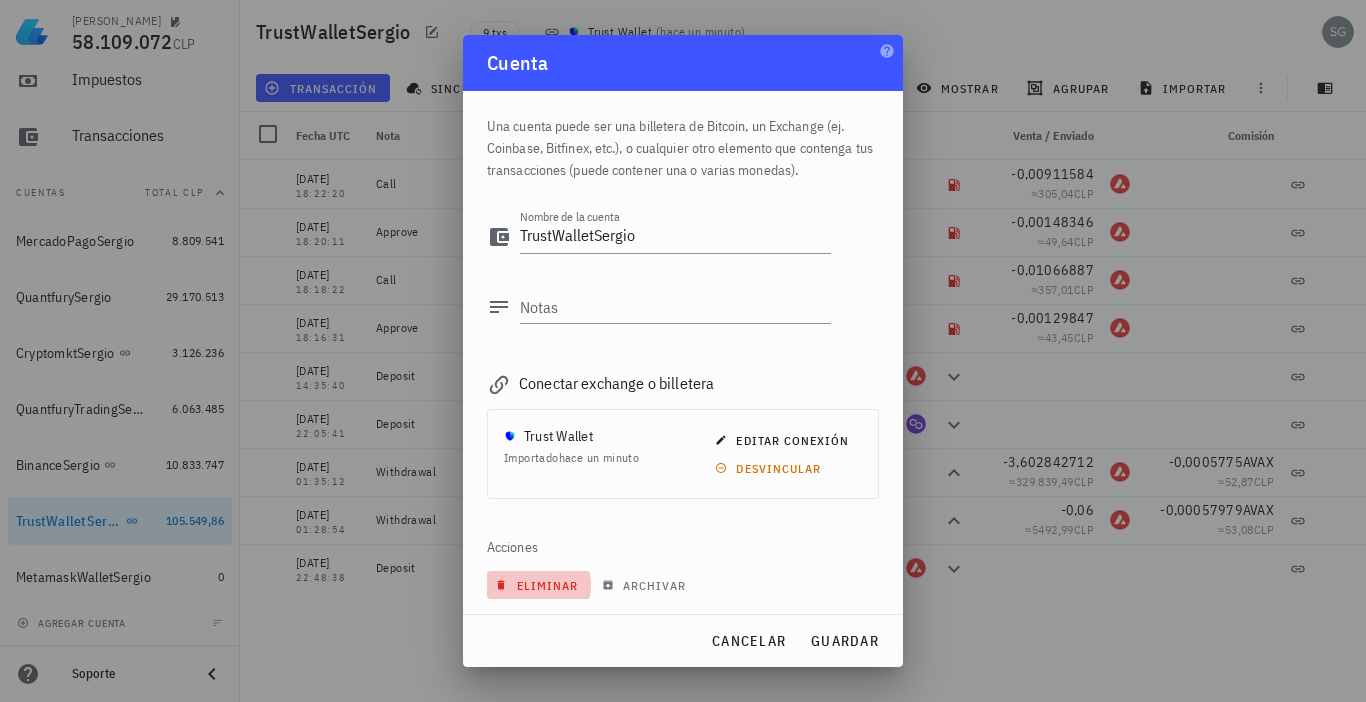 click on "eliminar" at bounding box center [538, 585] 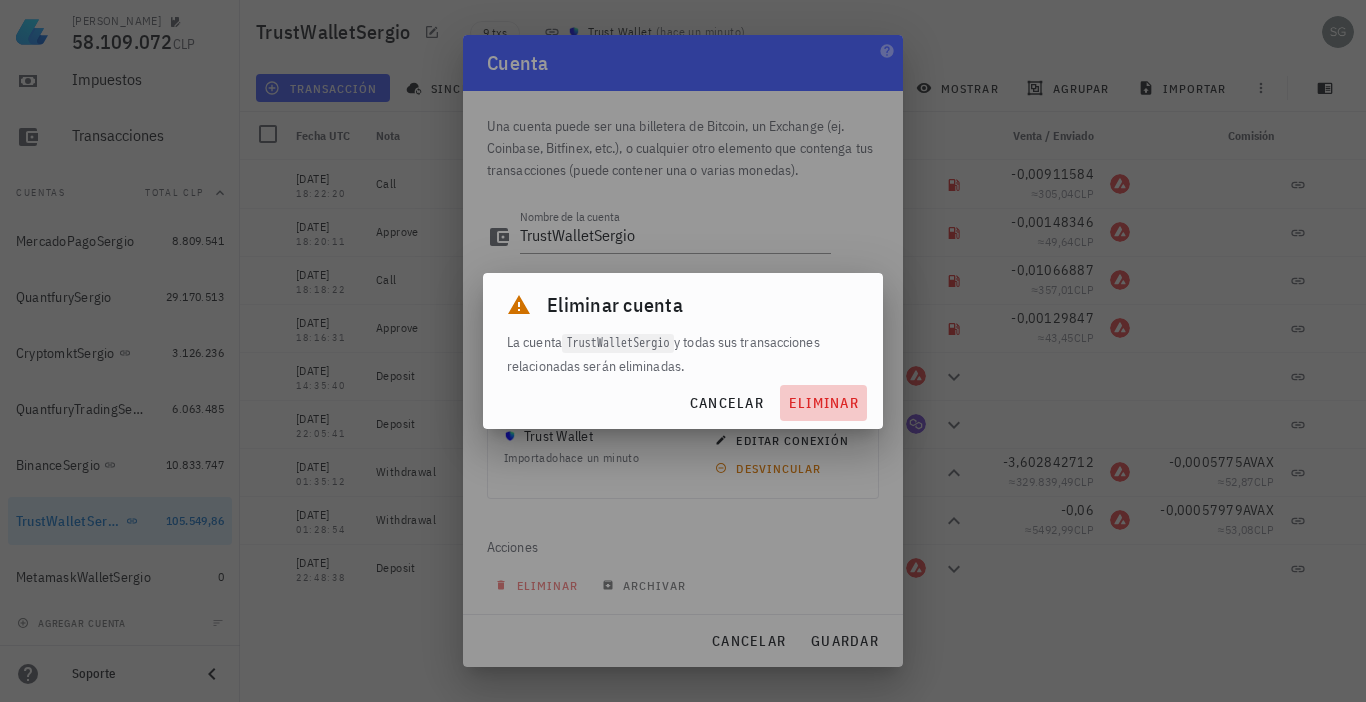 click on "eliminar" at bounding box center (823, 403) 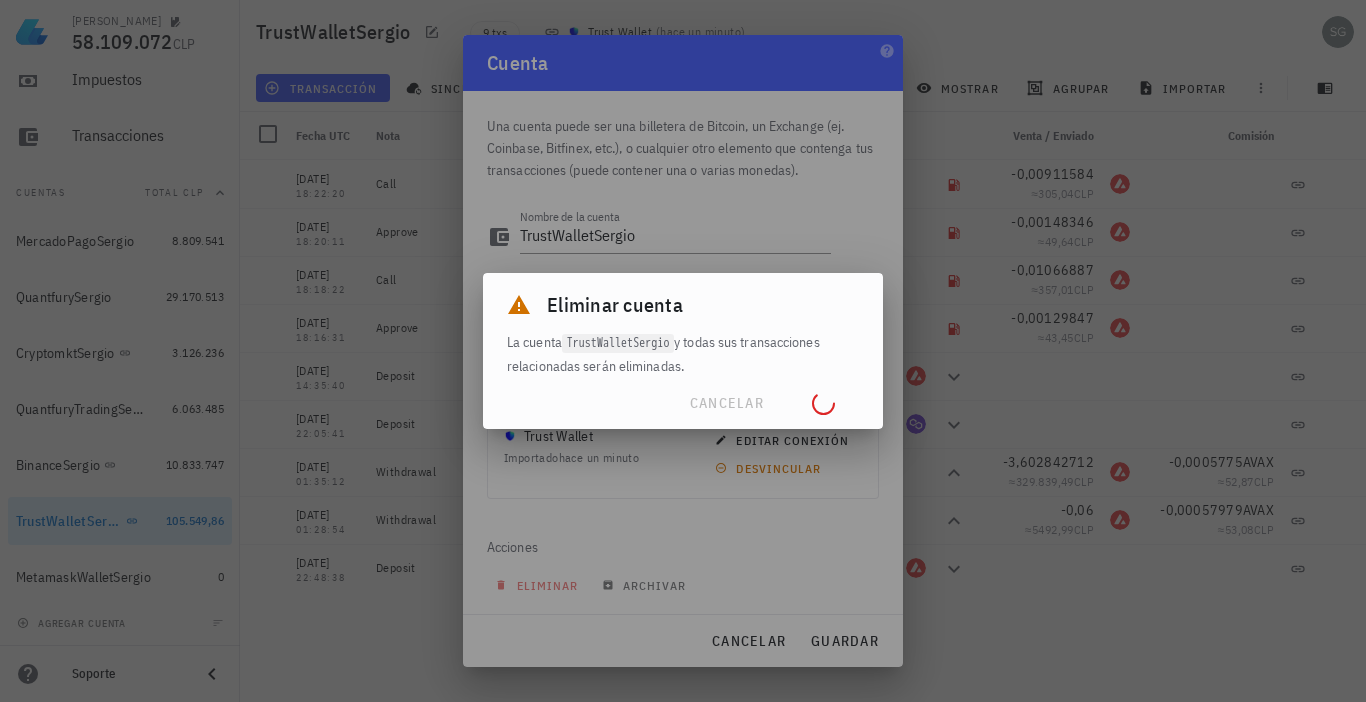 type 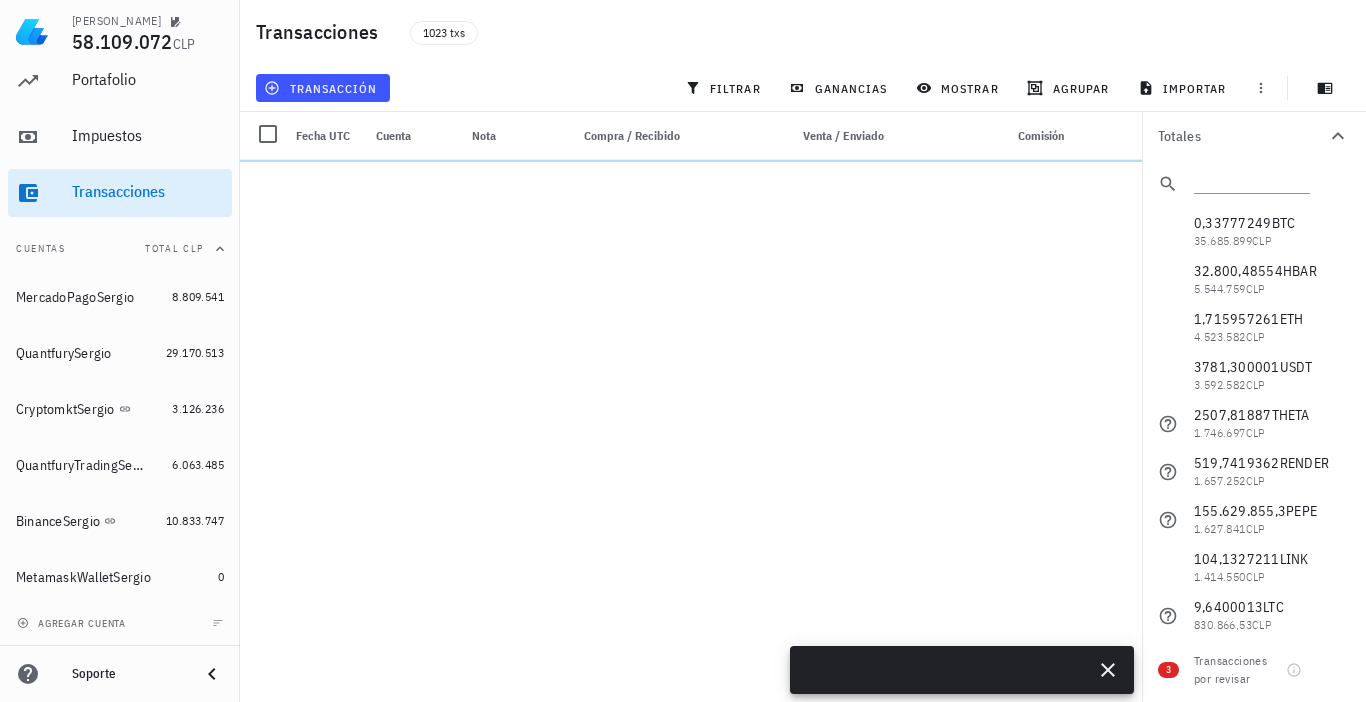 scroll, scrollTop: 71, scrollLeft: 0, axis: vertical 